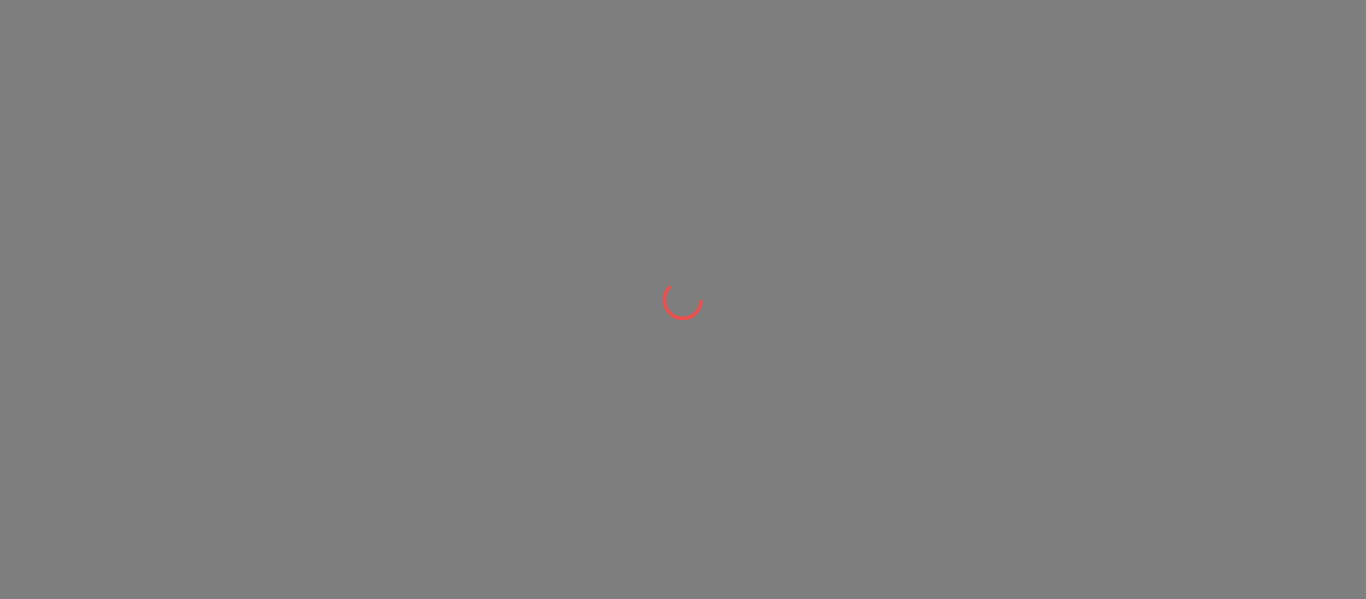 scroll, scrollTop: 0, scrollLeft: 0, axis: both 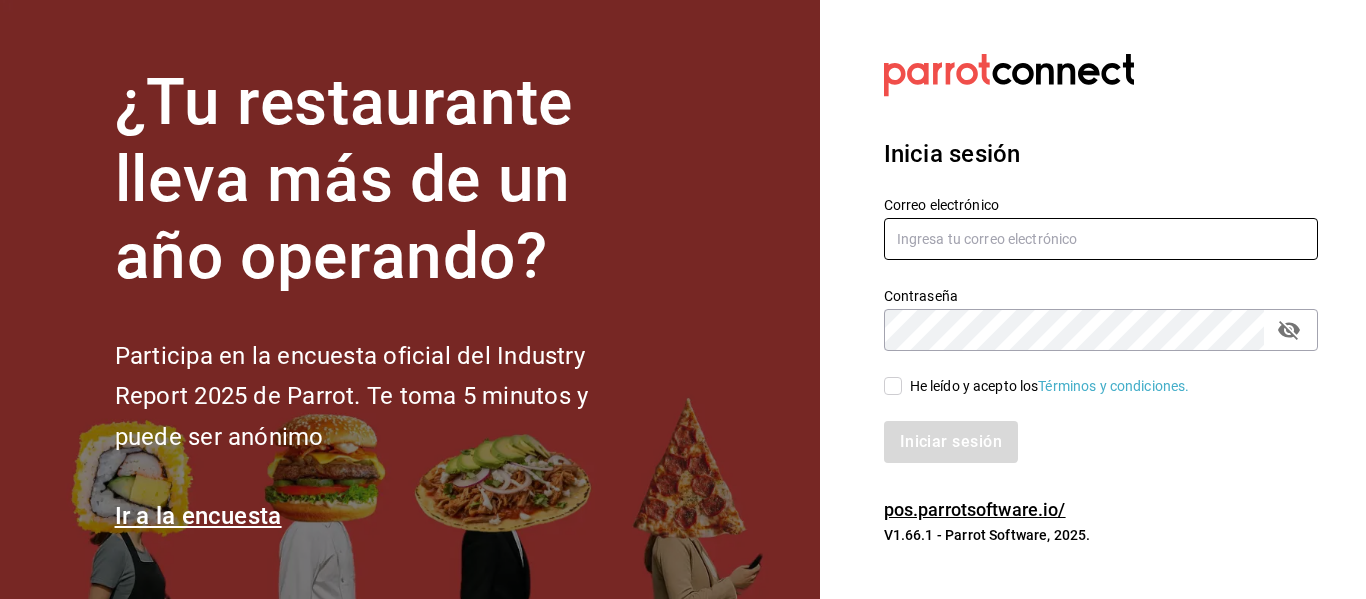 type on "mochomos.[STATE]@example.com" 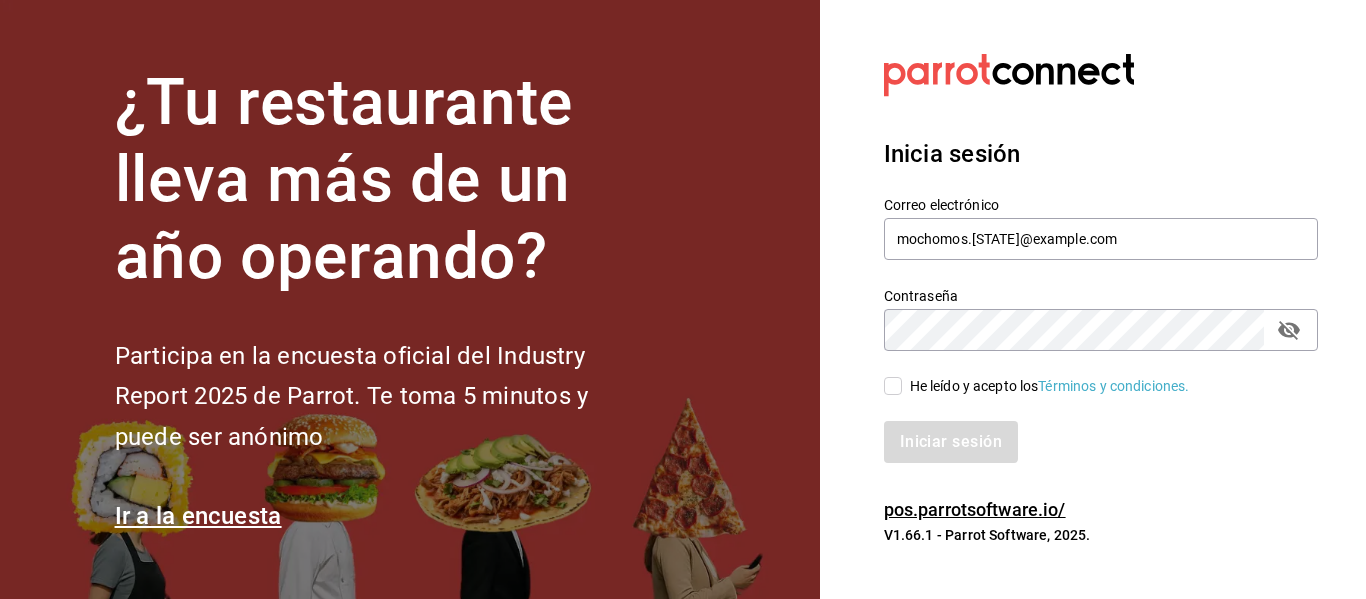click on "He leído y acepto los  Términos y condiciones." at bounding box center (893, 386) 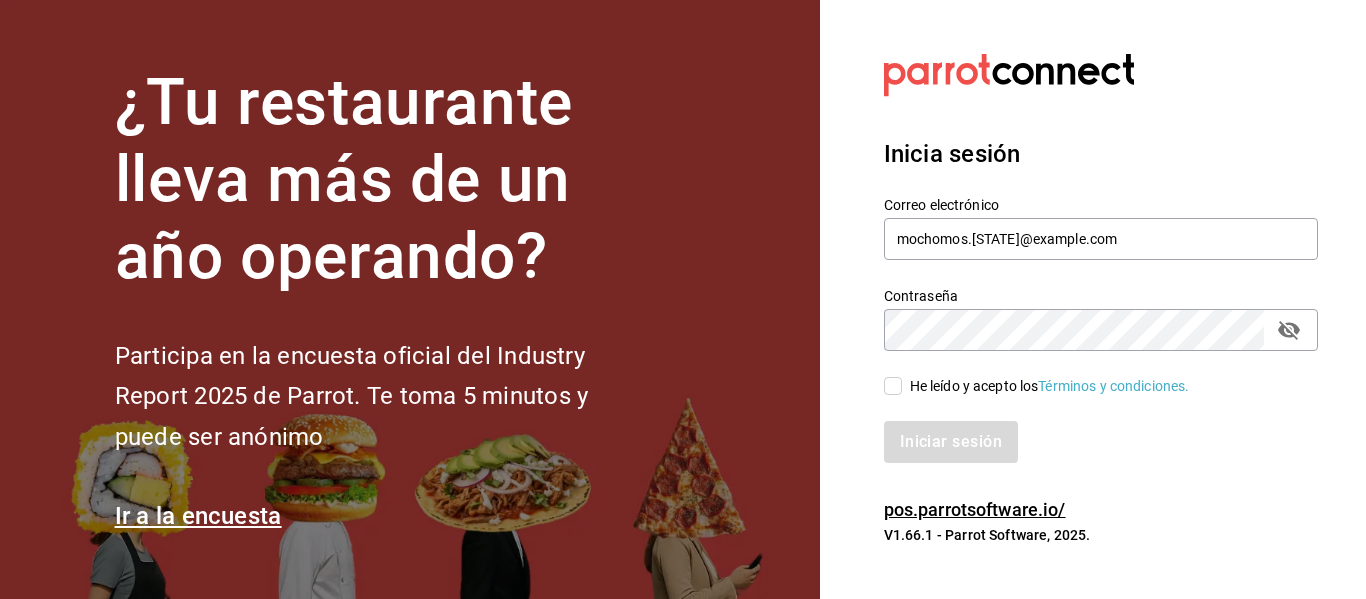 checkbox on "true" 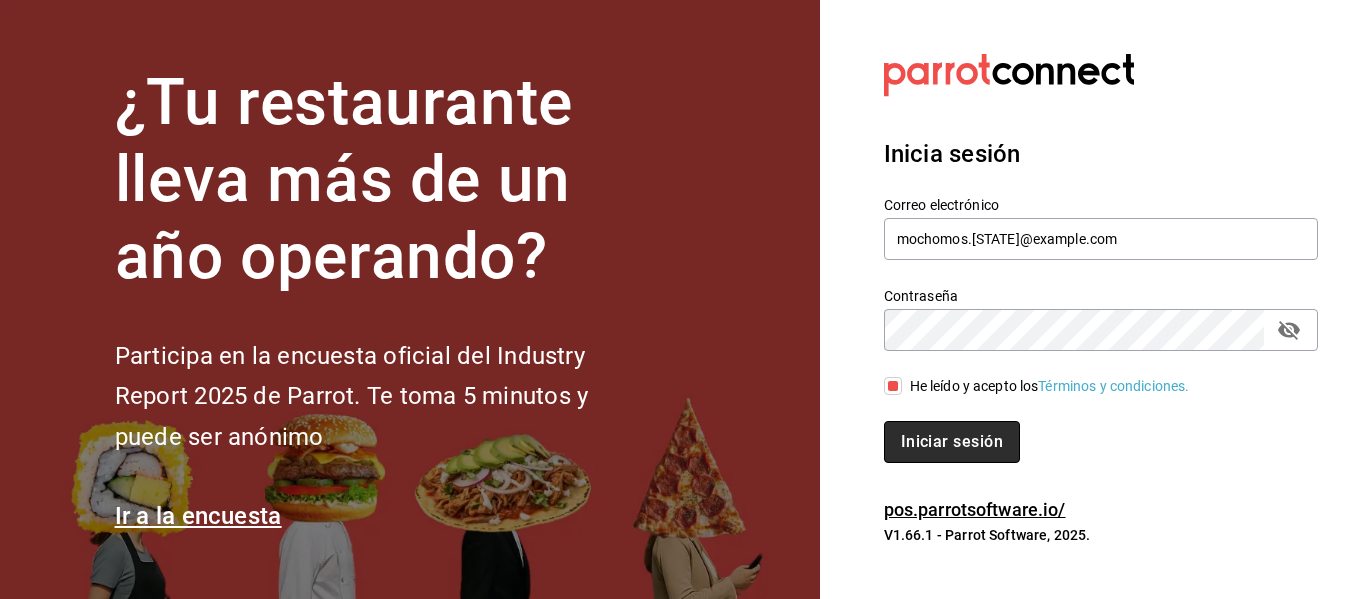 click on "Iniciar sesión" at bounding box center (952, 442) 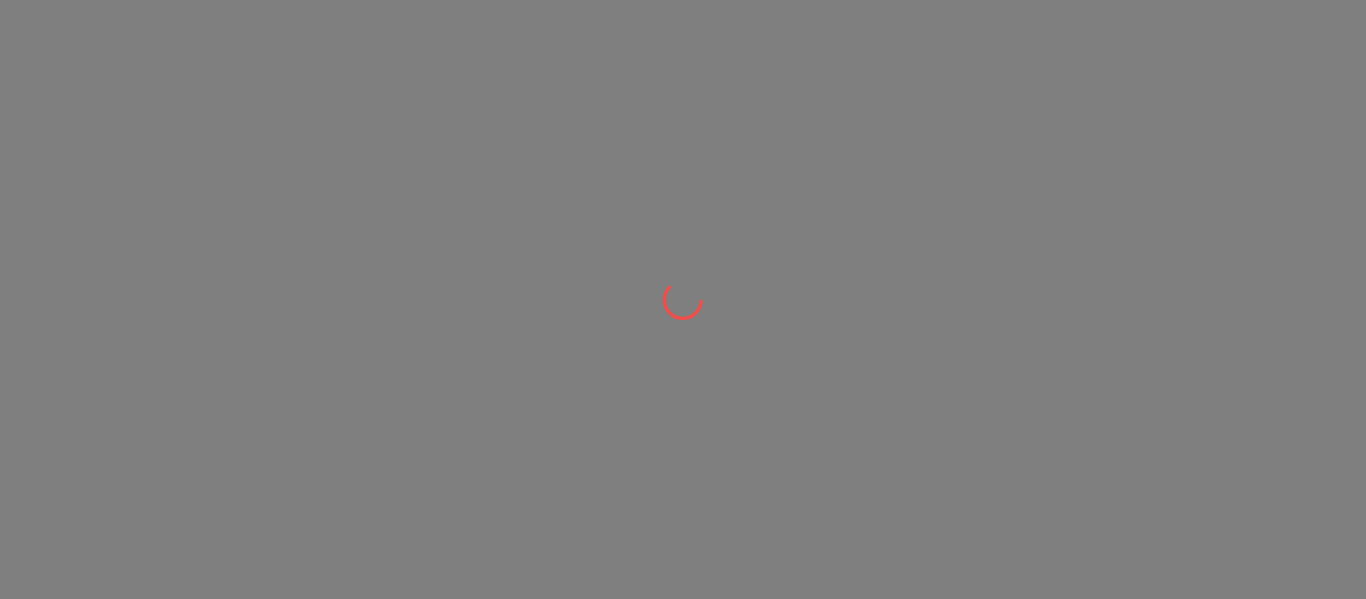 scroll, scrollTop: 0, scrollLeft: 0, axis: both 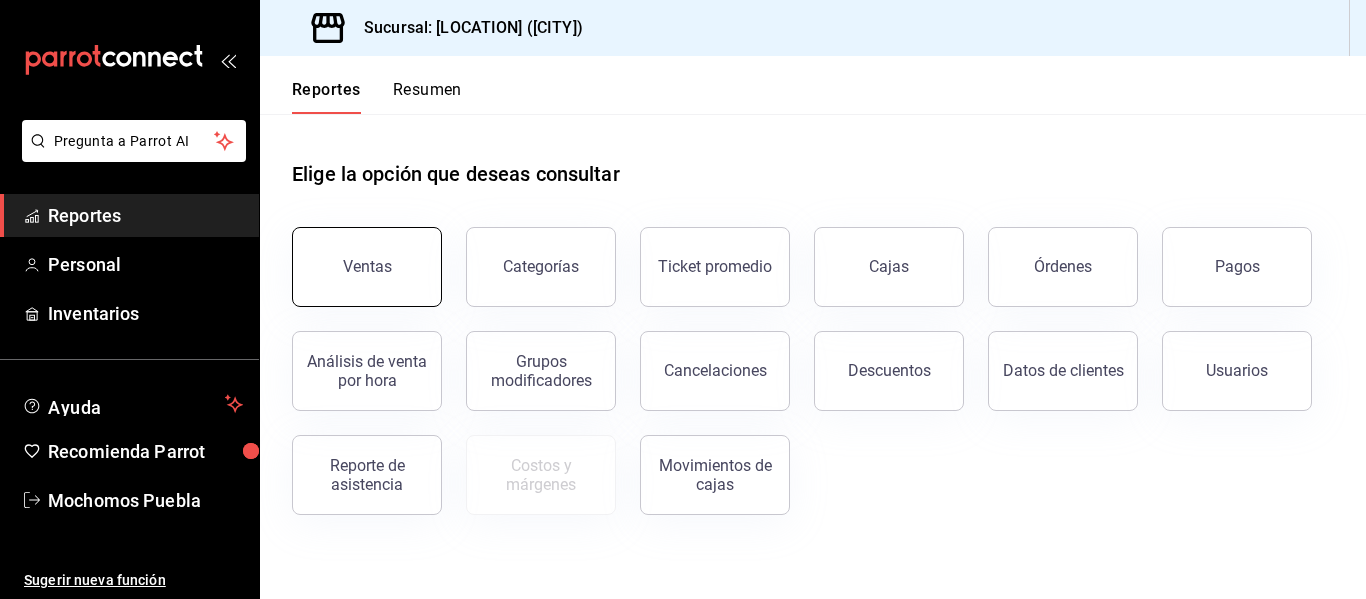 click on "Ventas" at bounding box center (367, 267) 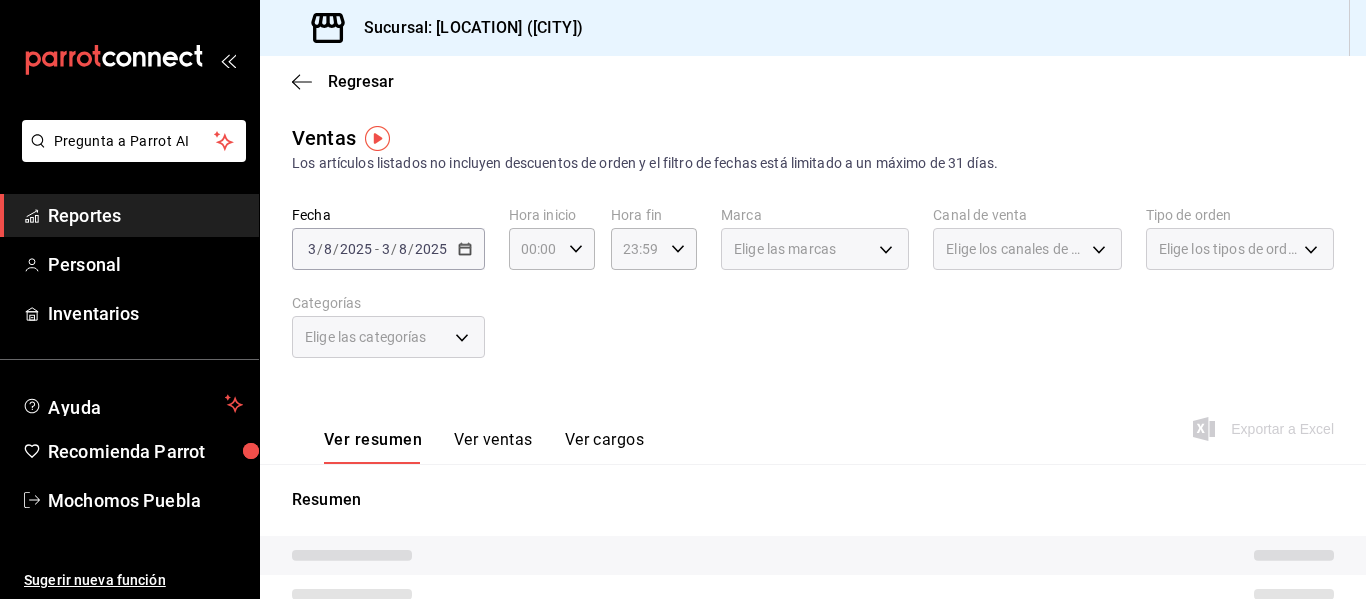 click on "2025-08-03 3 / 8 / 2025 - 2025-08-03 3 / 8 / 2025" at bounding box center (388, 249) 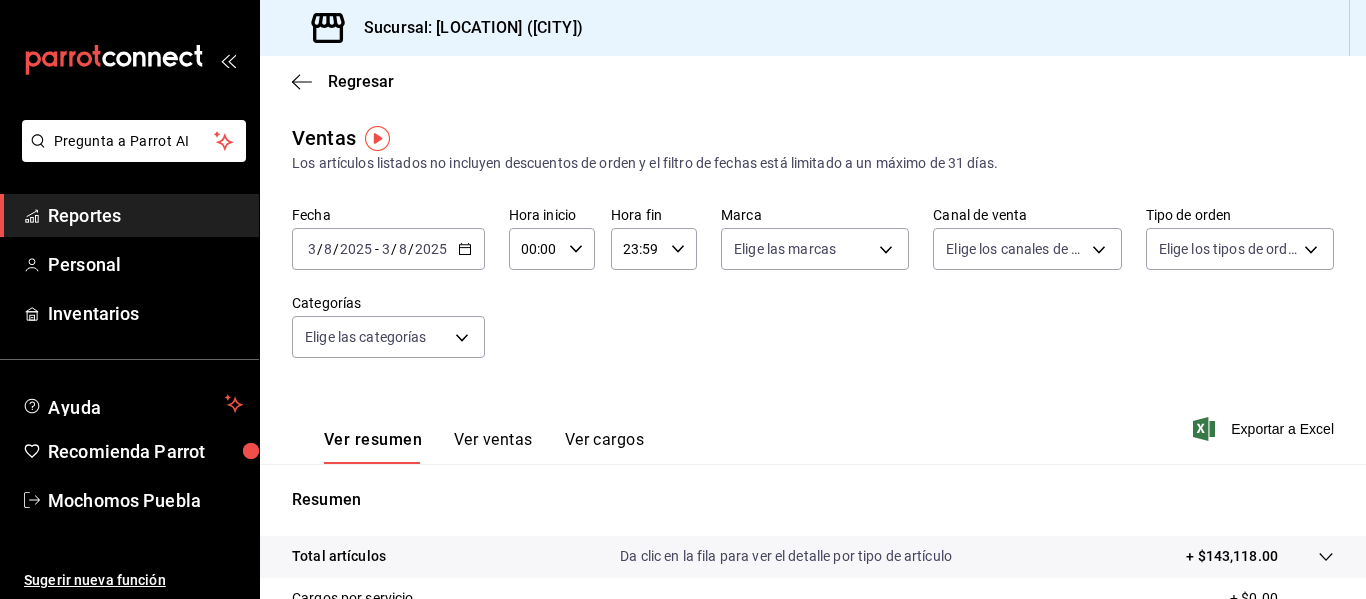 click on "2025" at bounding box center (431, 249) 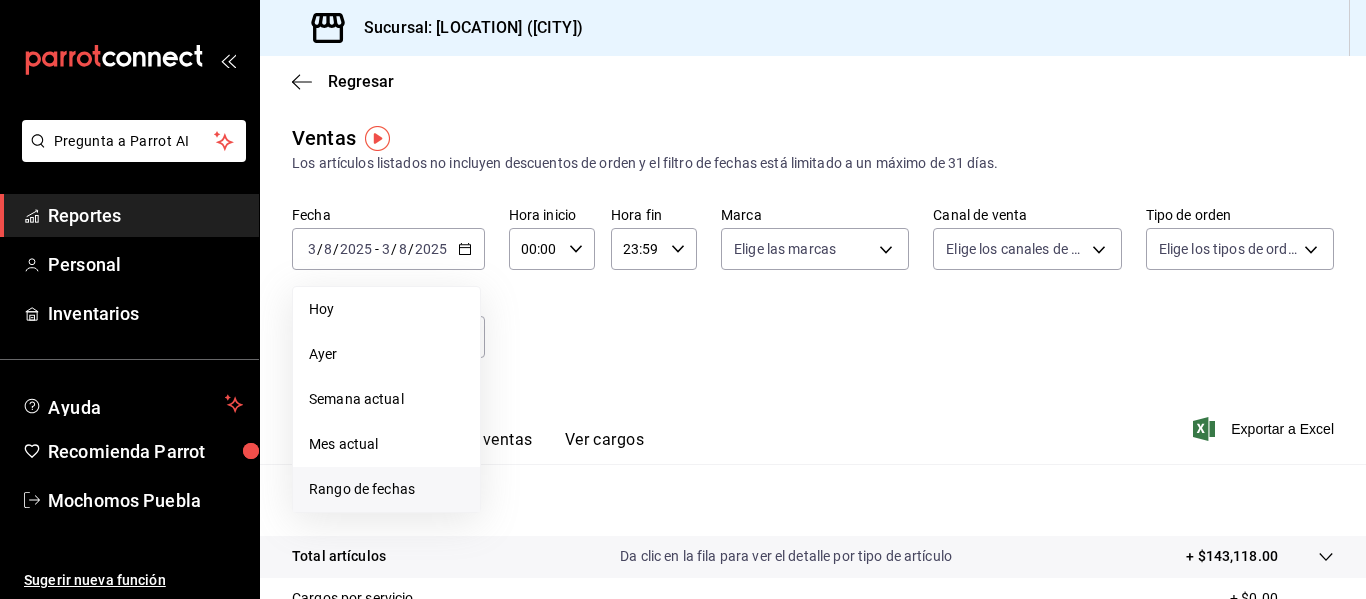 click on "Rango de fechas" at bounding box center [386, 489] 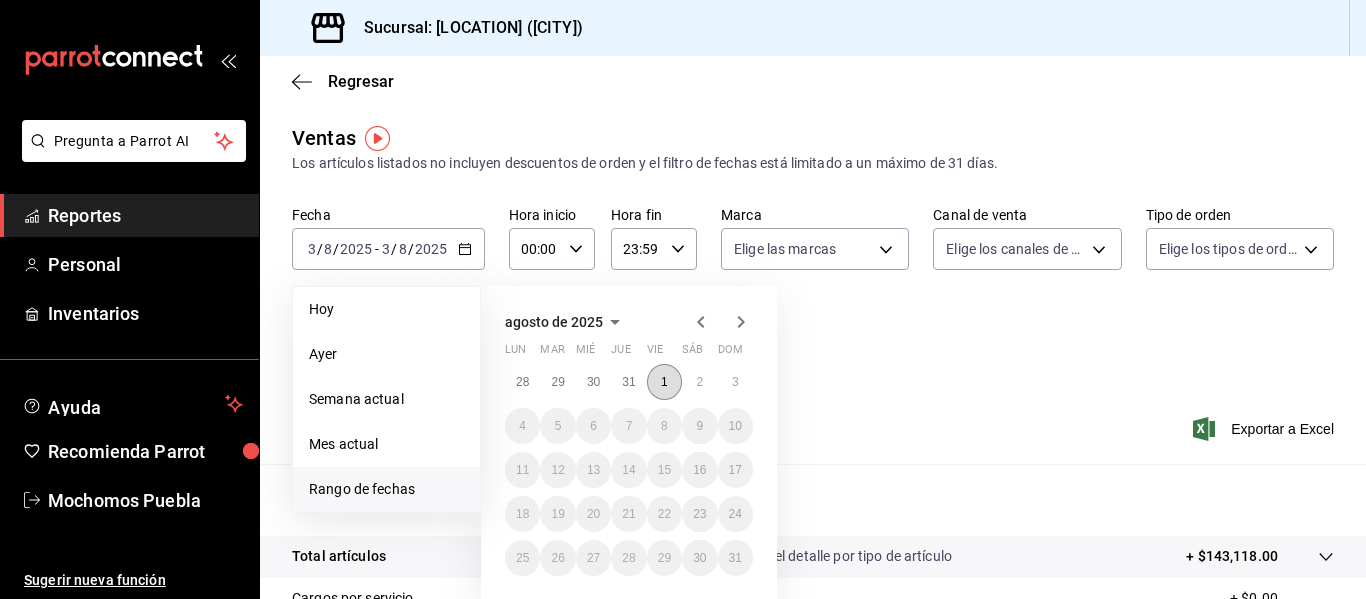 click on "1" at bounding box center (664, 382) 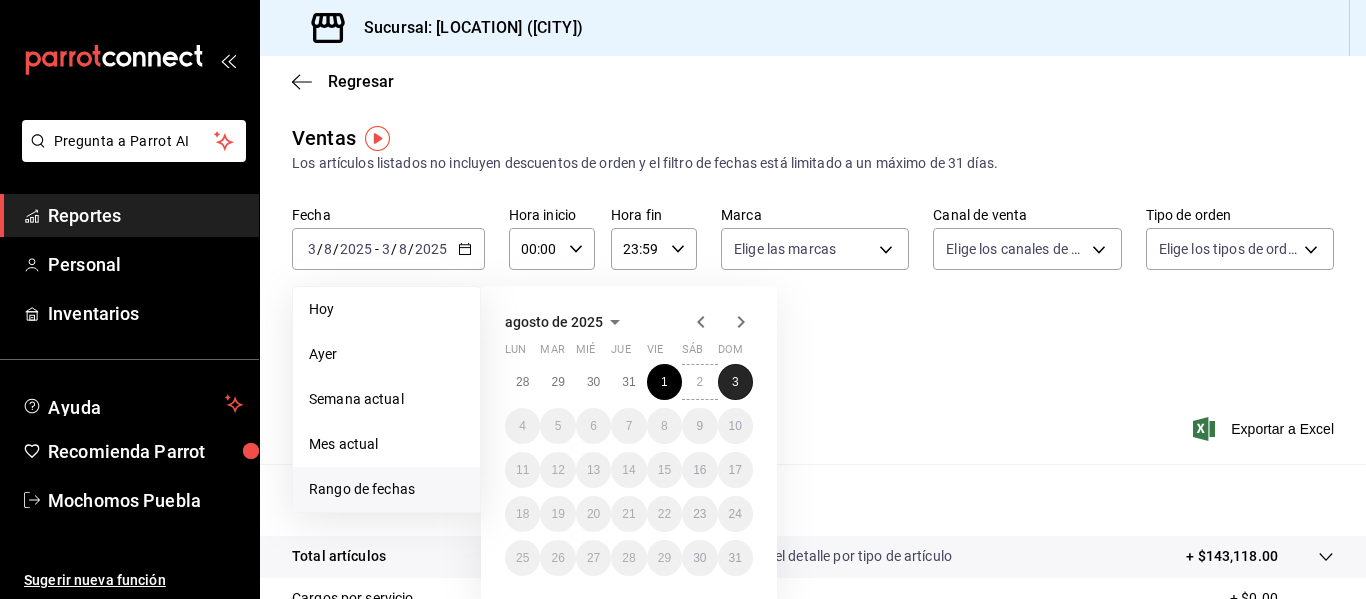 click on "3" at bounding box center (735, 382) 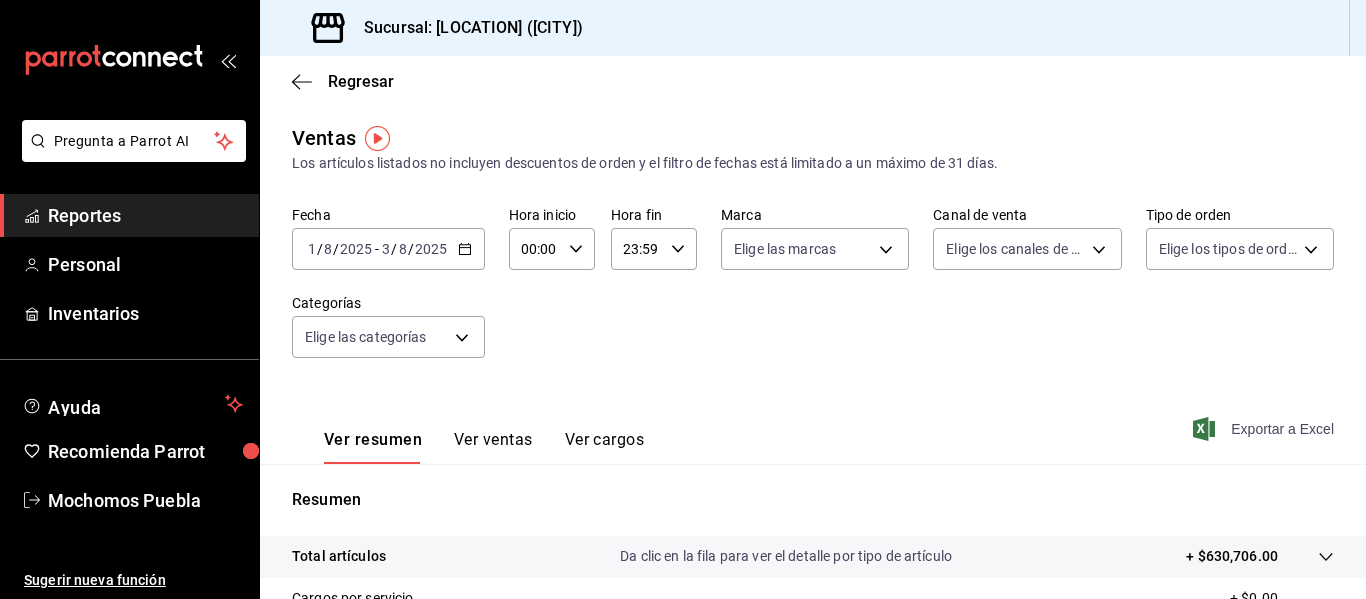 click on "Exportar a Excel" at bounding box center [1265, 429] 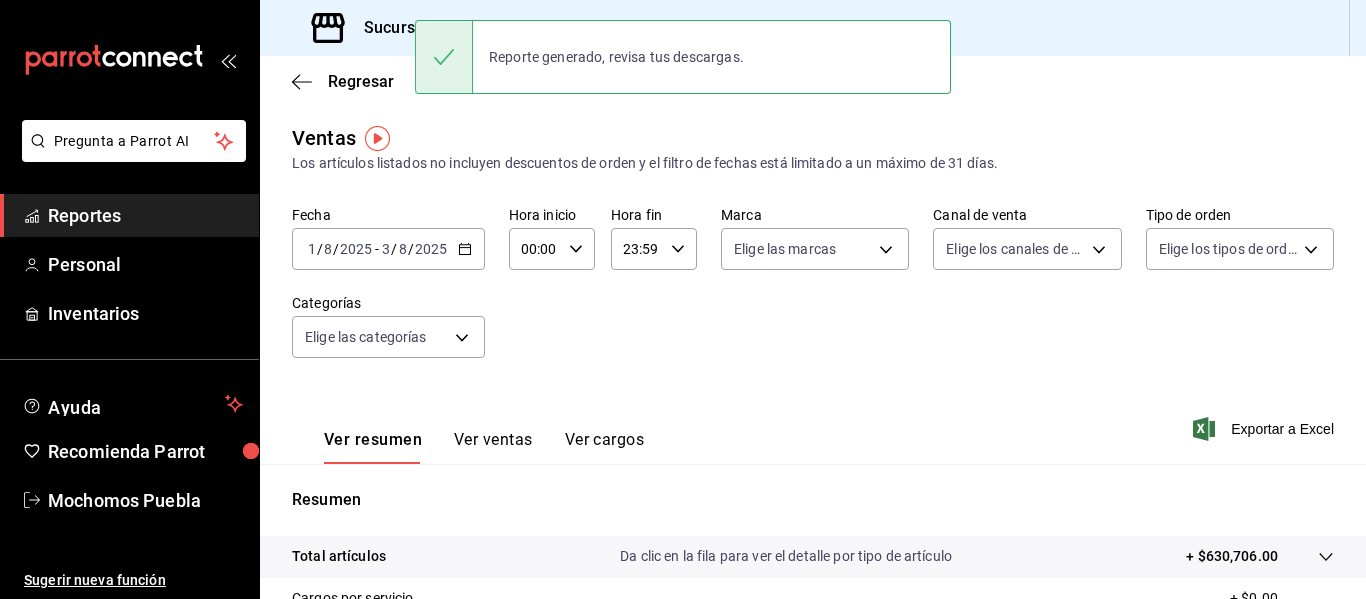 click on "Reportes" at bounding box center (145, 215) 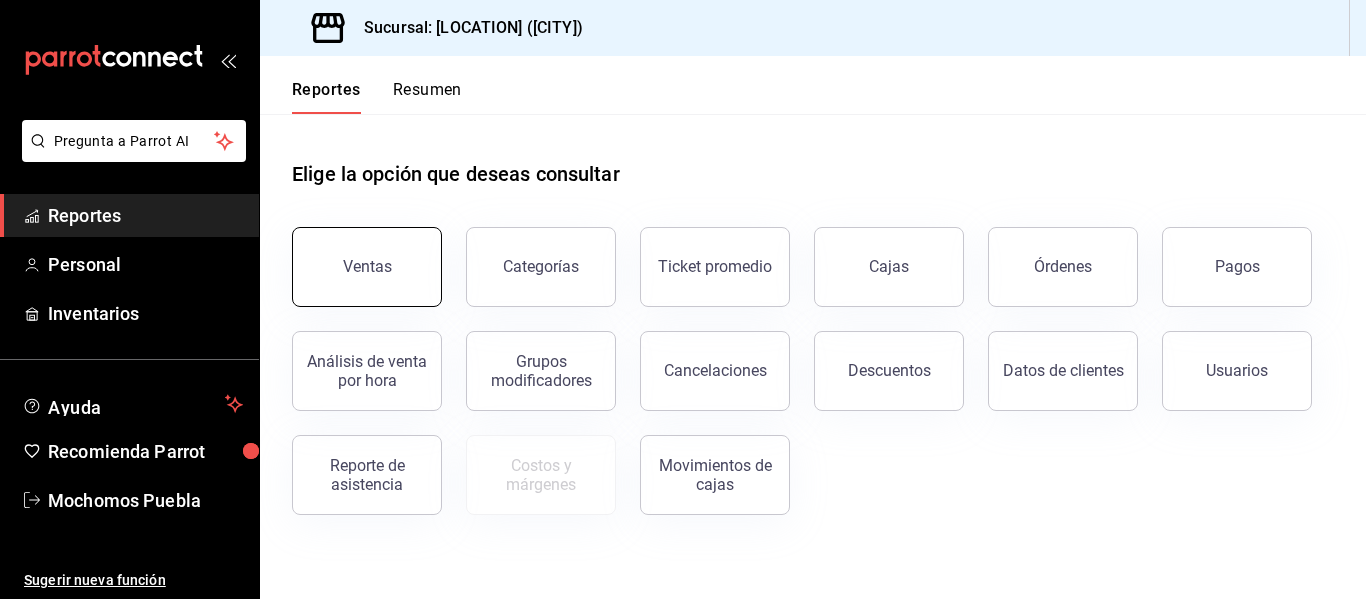 click on "Ventas" at bounding box center [367, 267] 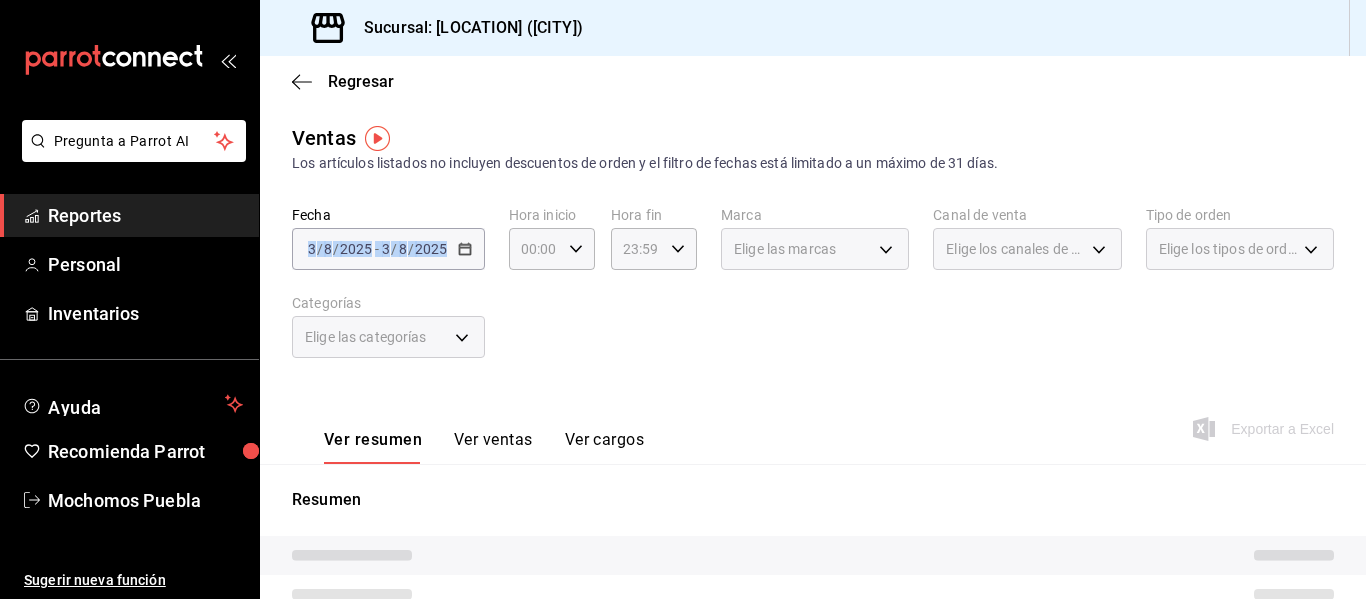 click on "2025-08-03 3 / 8 / 2025 - 2025-08-03 3 / 8 / 2025" at bounding box center (388, 249) 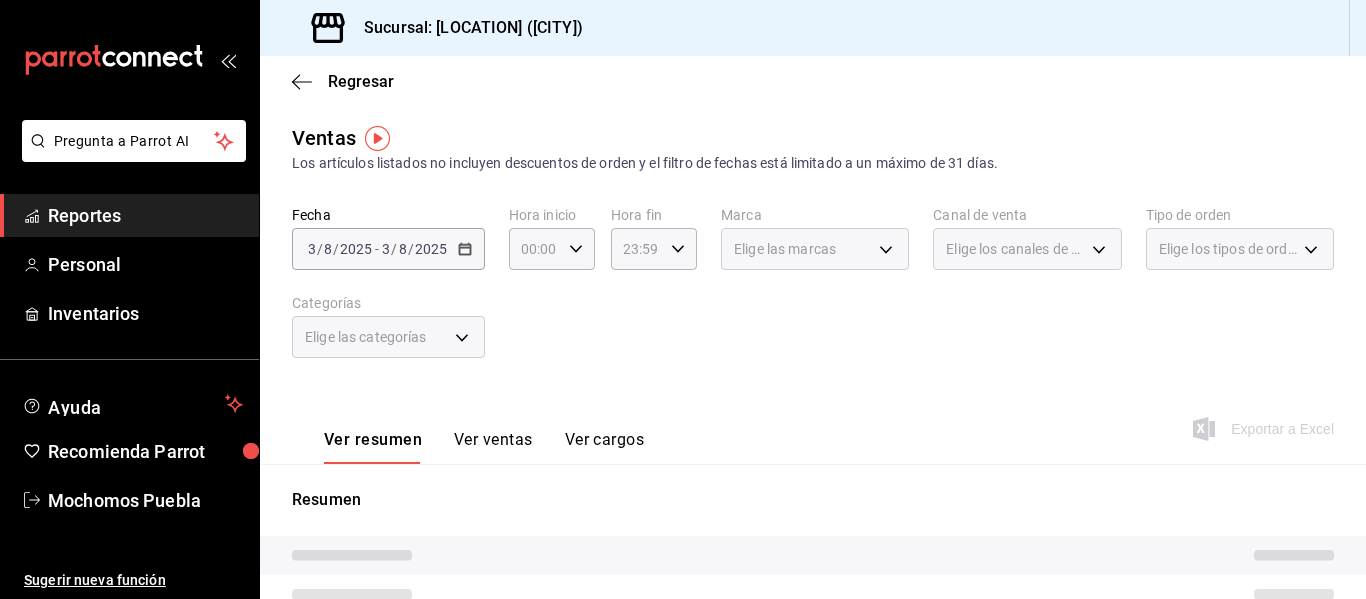 click on "2025-08-03 3 / 8 / 2025 - 2025-08-03 3 / 8 / 2025" at bounding box center (388, 249) 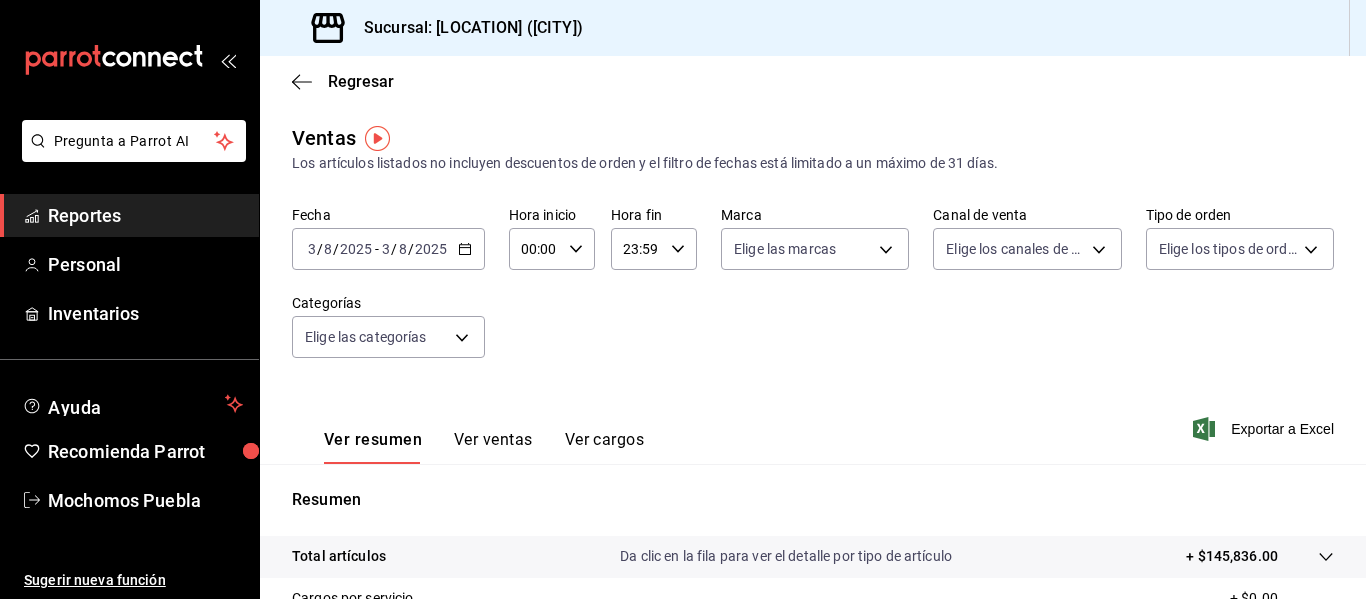 click 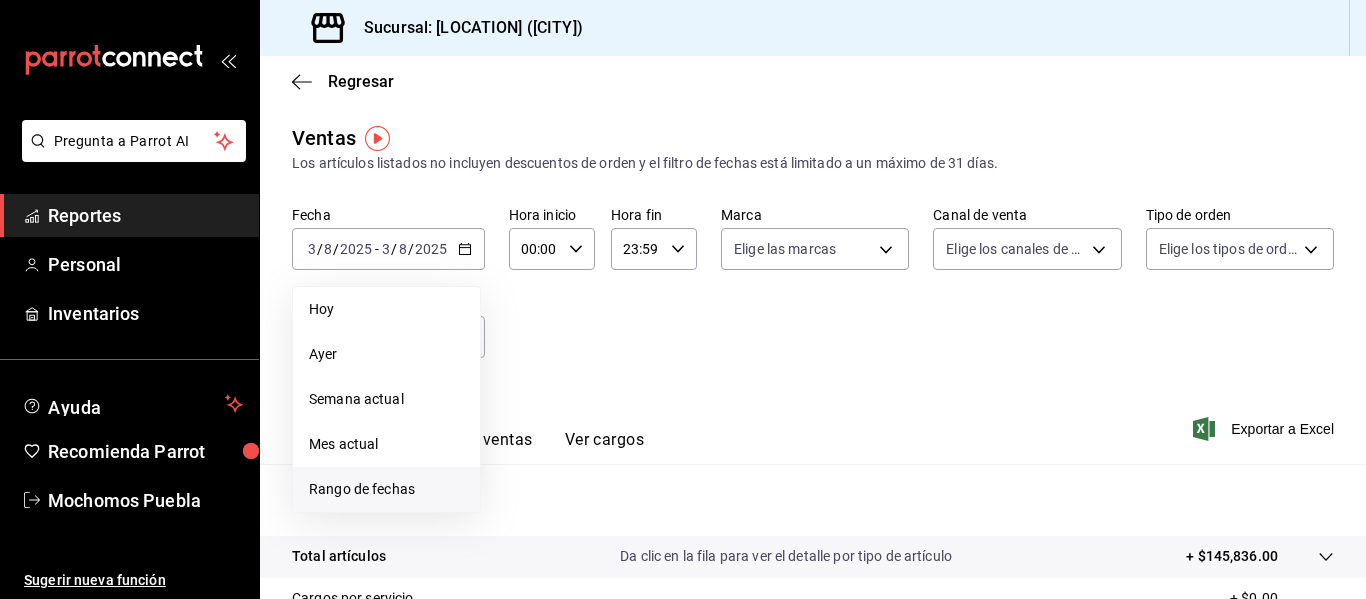 click on "Rango de fechas" at bounding box center (386, 489) 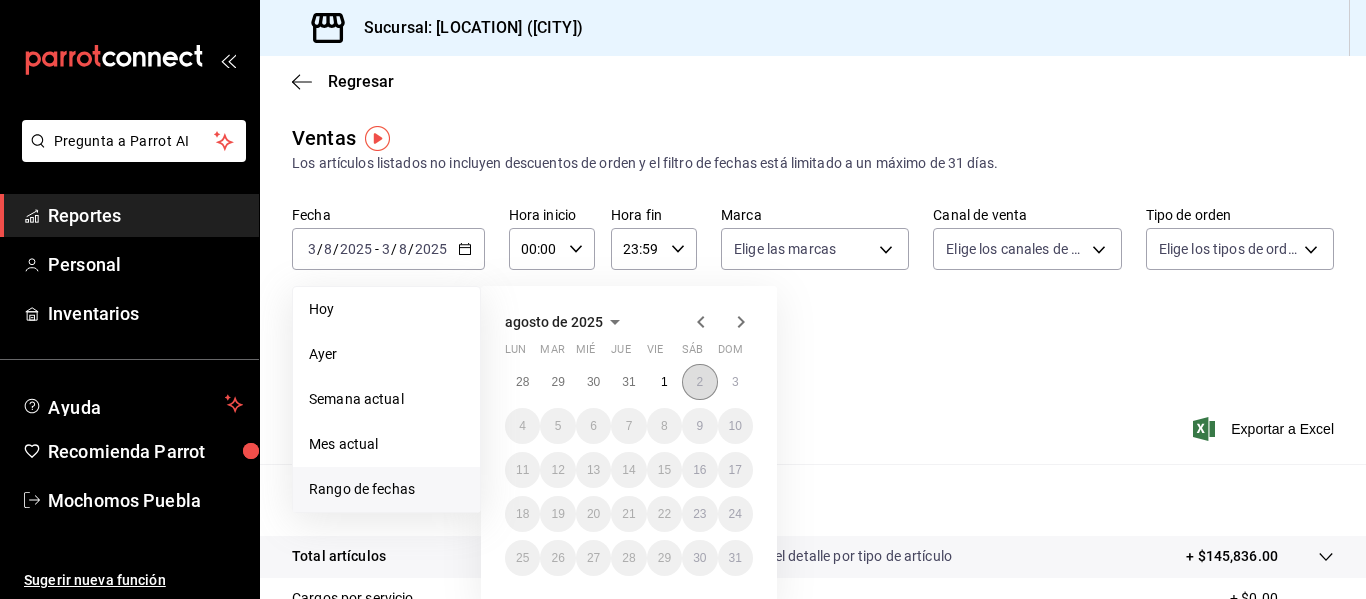 click on "2" at bounding box center [699, 382] 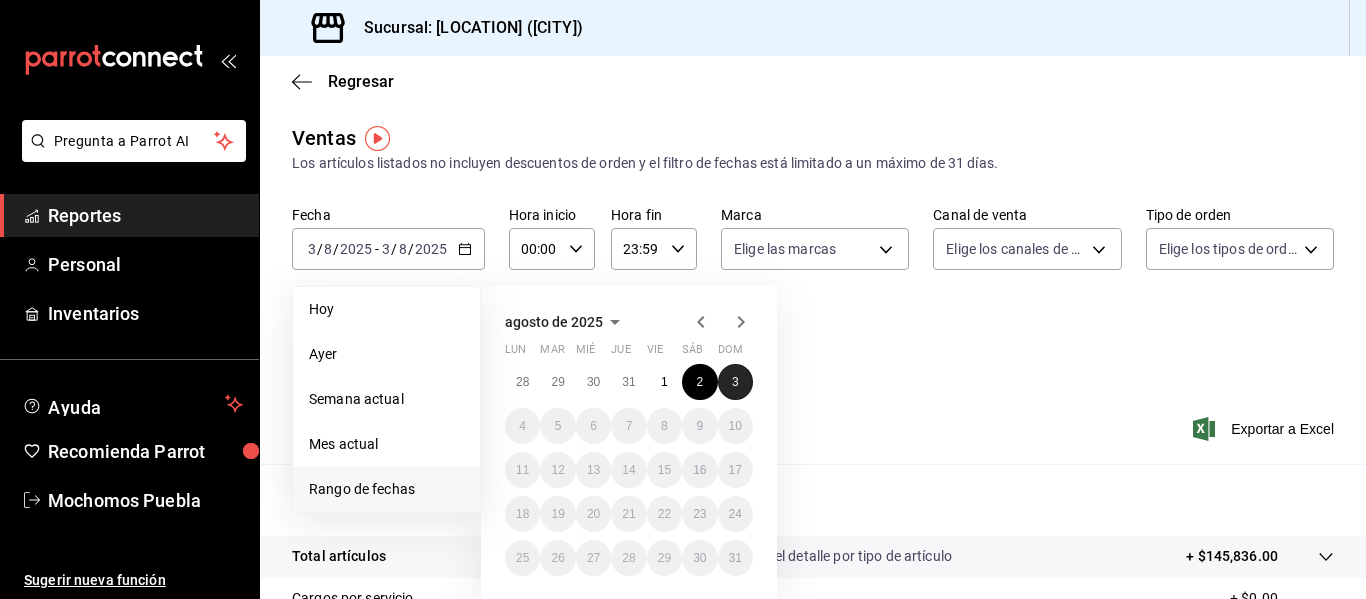 click on "3" at bounding box center (735, 382) 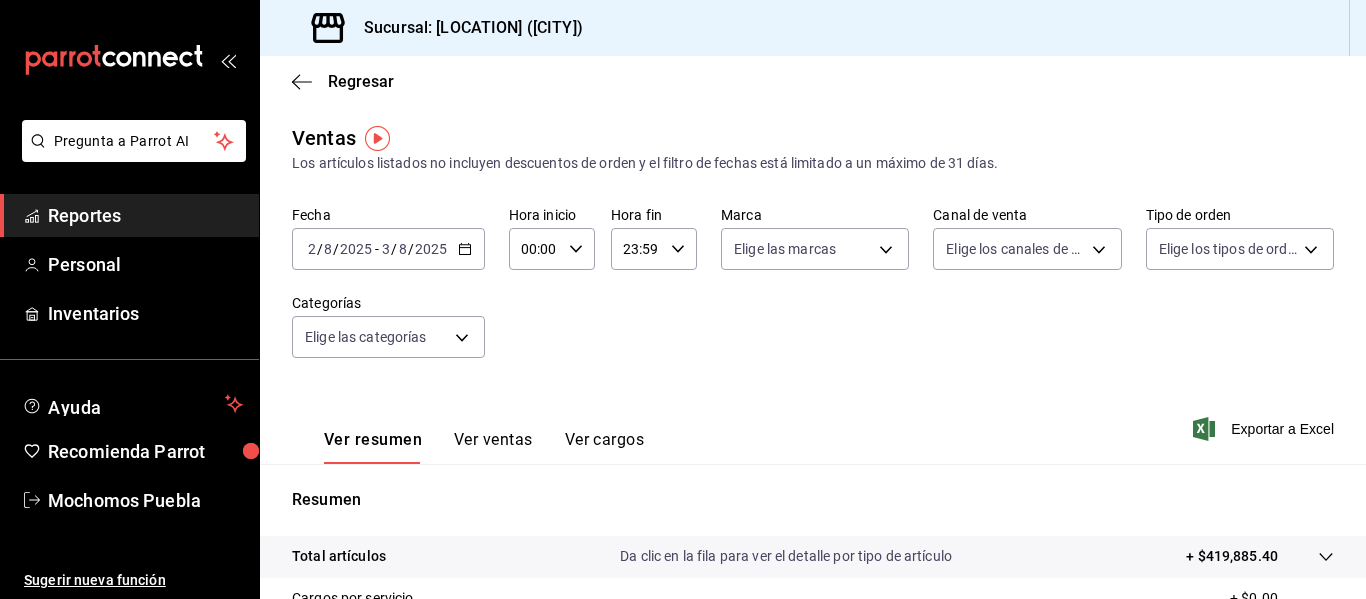 click 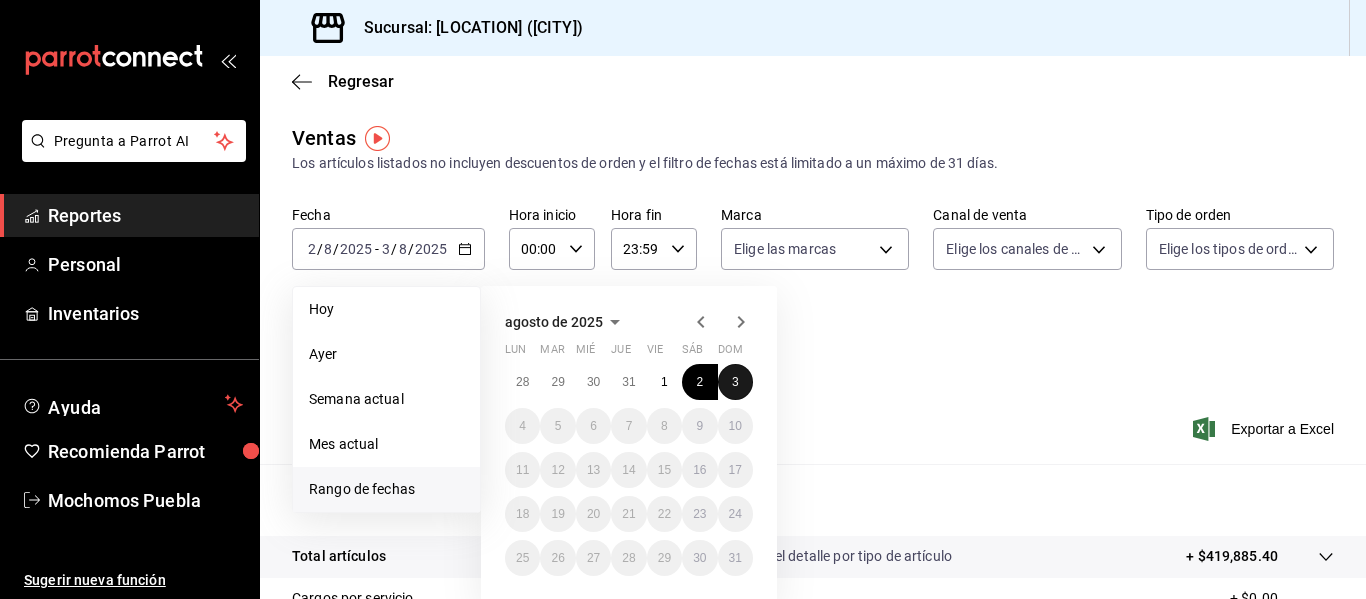 click on "3" at bounding box center (735, 382) 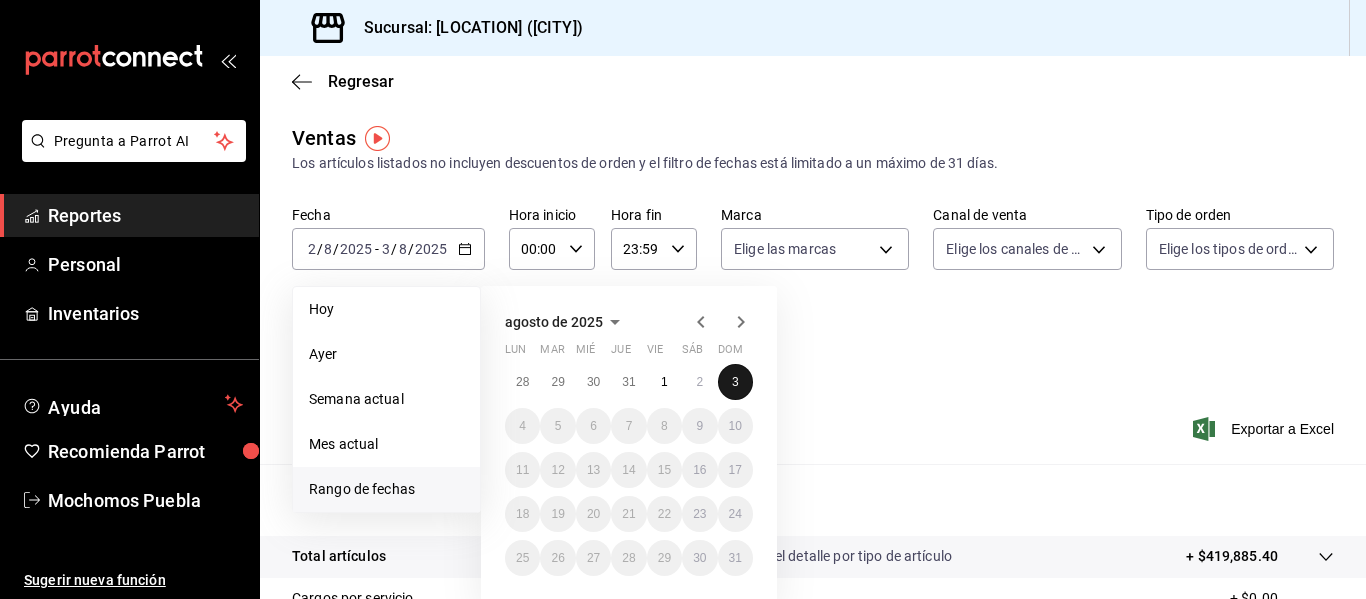 click on "3" at bounding box center [735, 382] 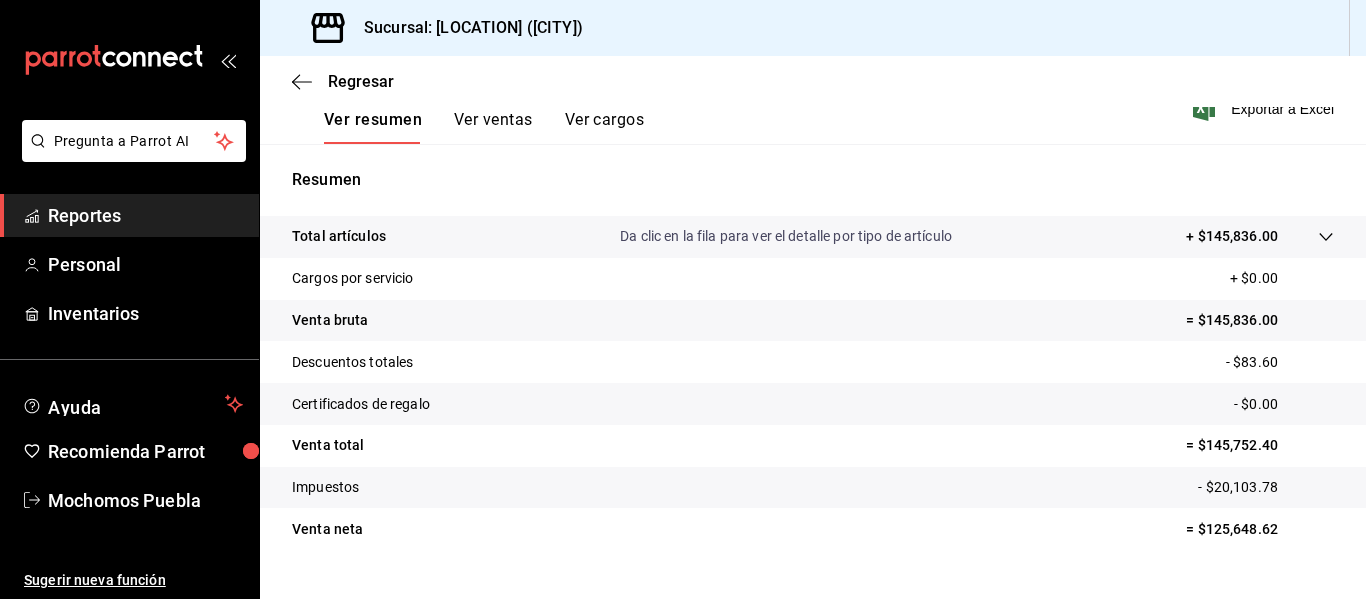 scroll, scrollTop: 359, scrollLeft: 0, axis: vertical 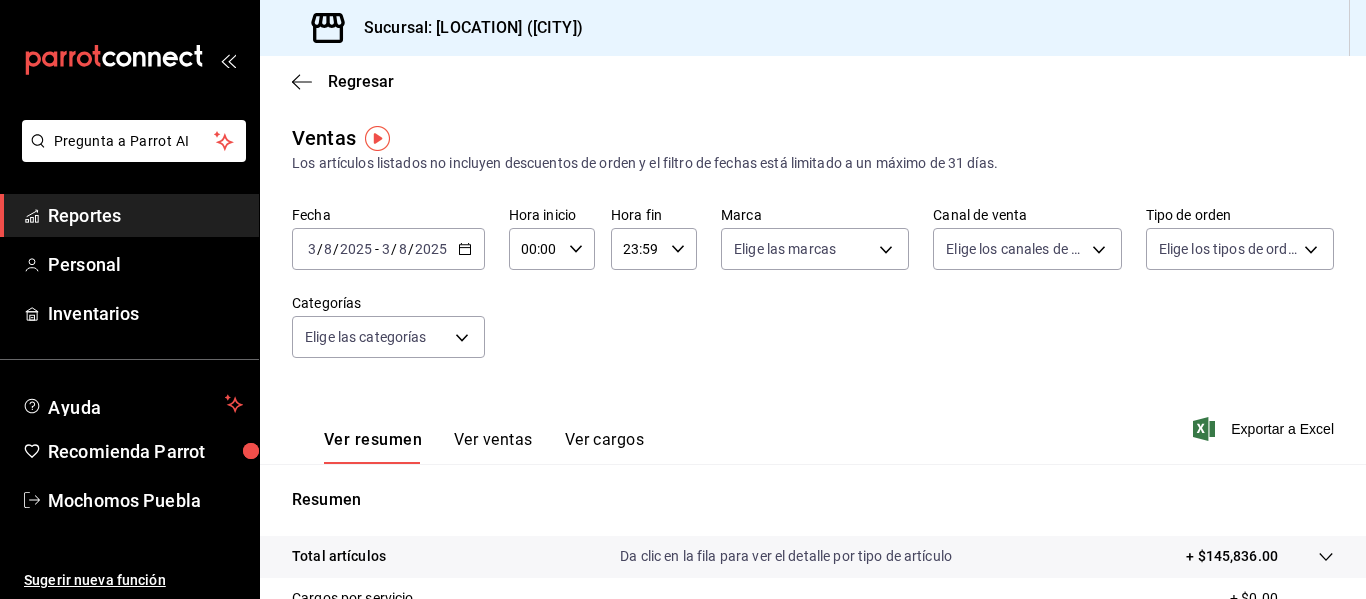 click on "2025-08-03 3 / 8 / 2025 - 2025-08-03 3 / 8 / 2025" at bounding box center (388, 249) 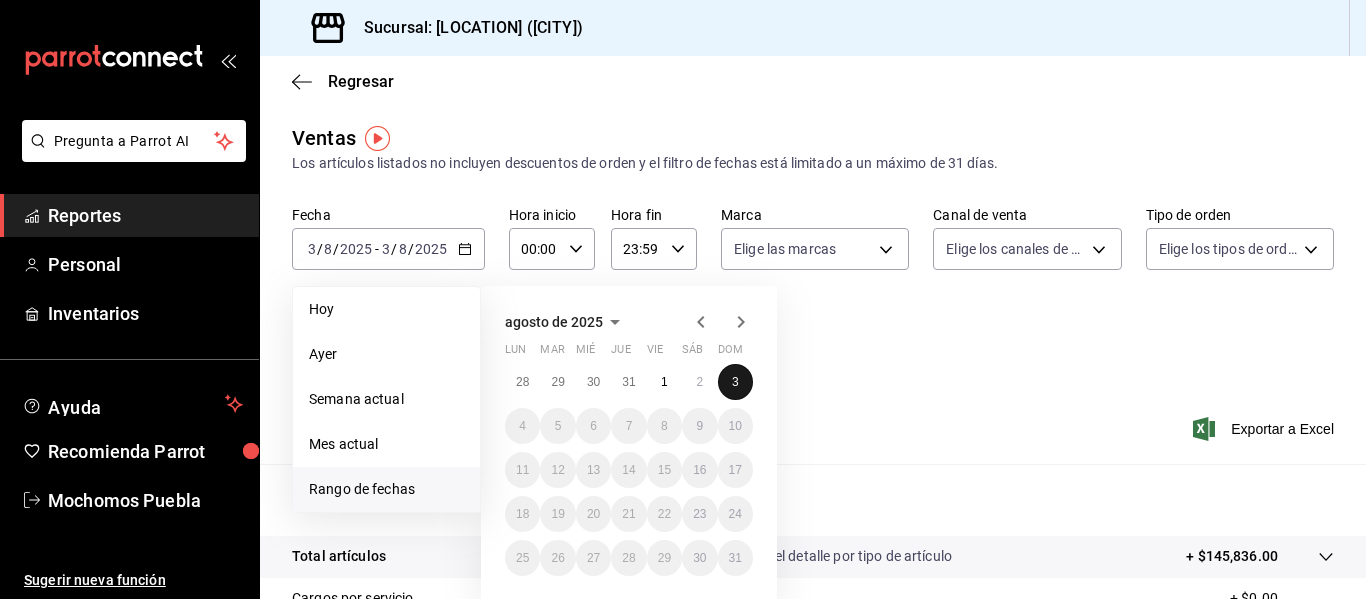 click on "3" at bounding box center [735, 382] 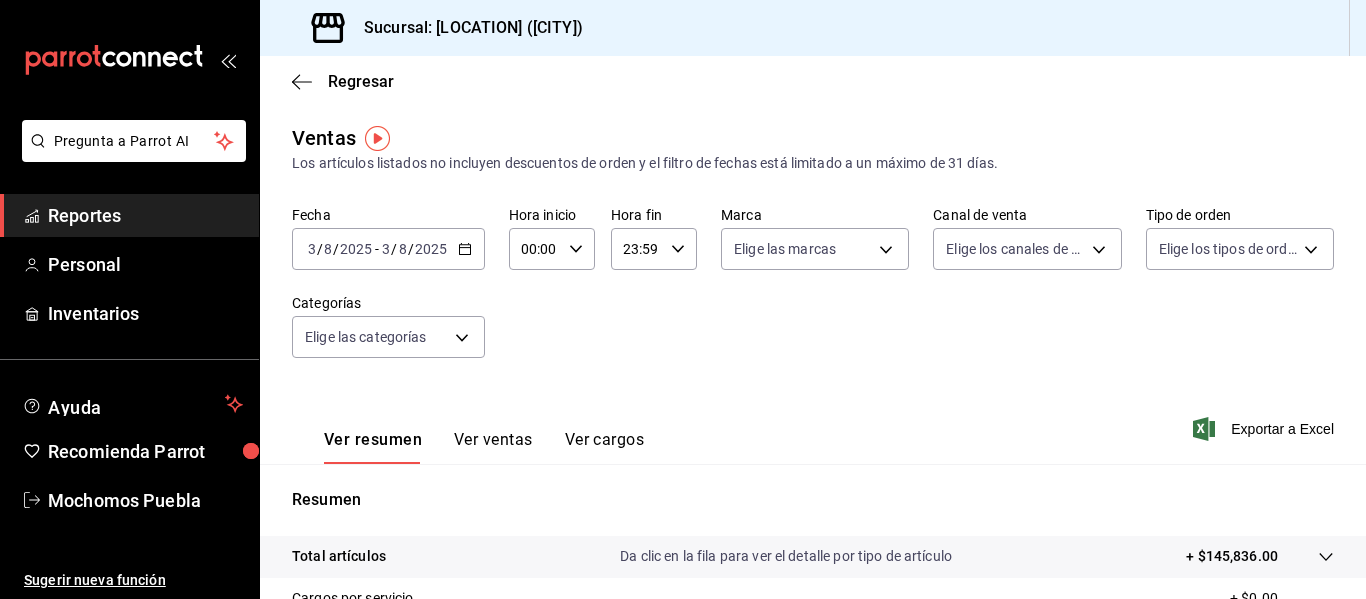 click on "00:00 Hora inicio" at bounding box center [552, 249] 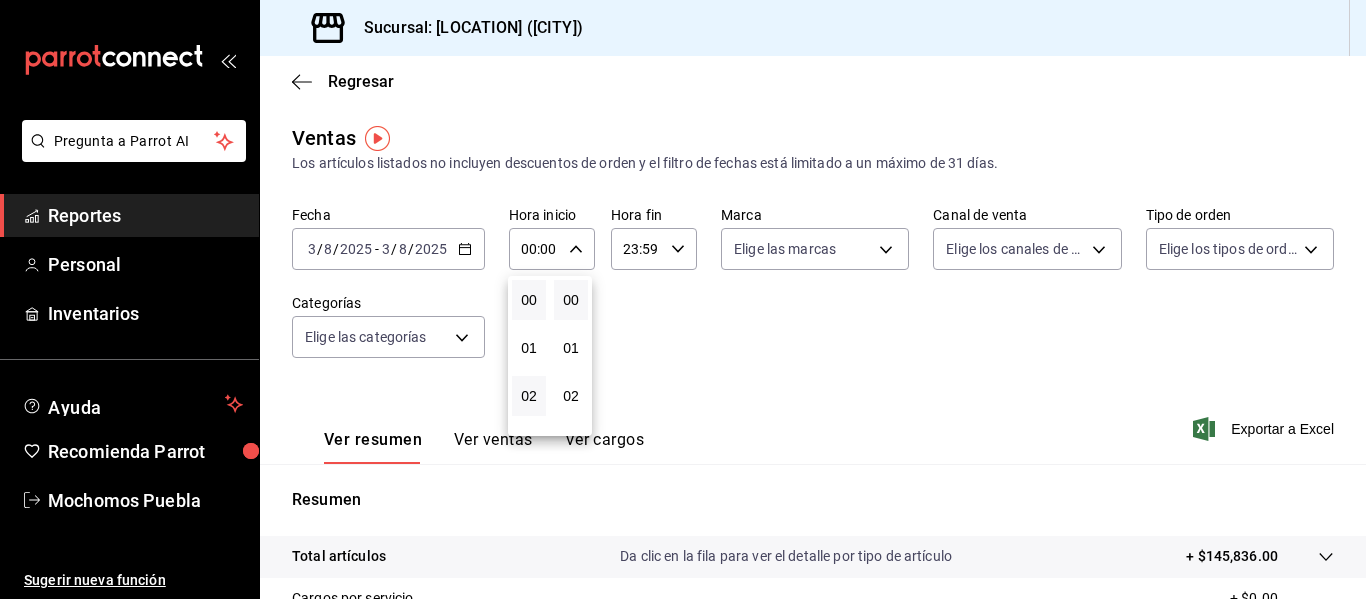 click on "02" at bounding box center [529, 396] 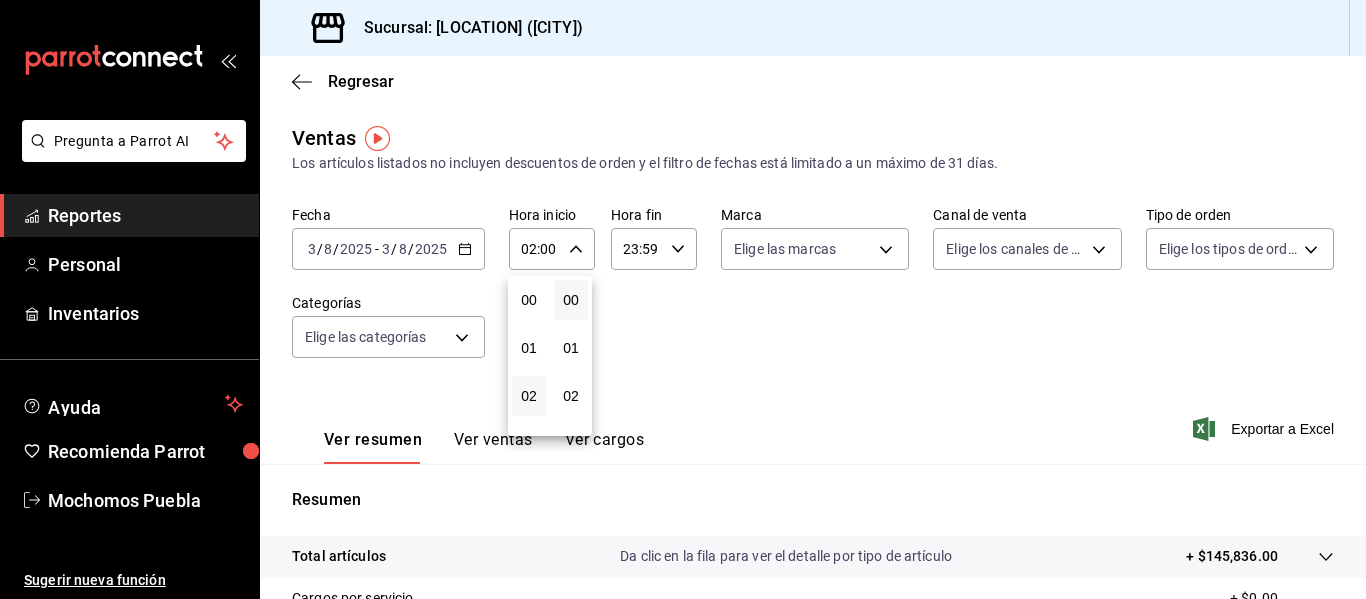 click at bounding box center (683, 299) 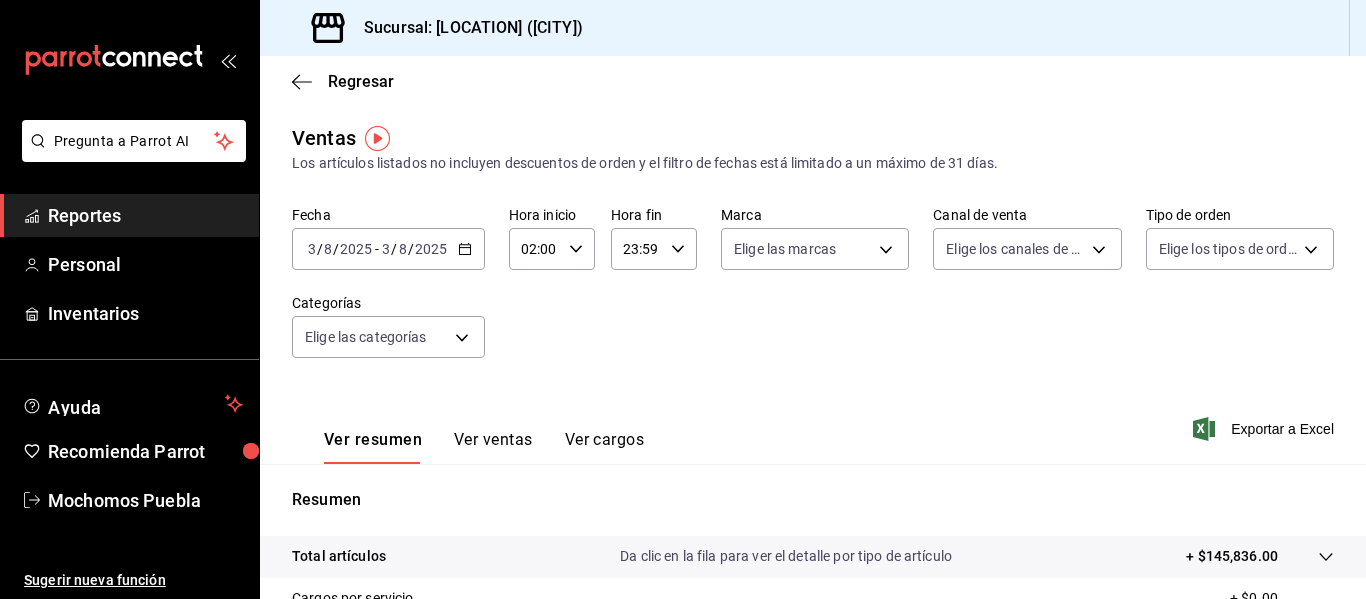click on "02:00" at bounding box center [535, 249] 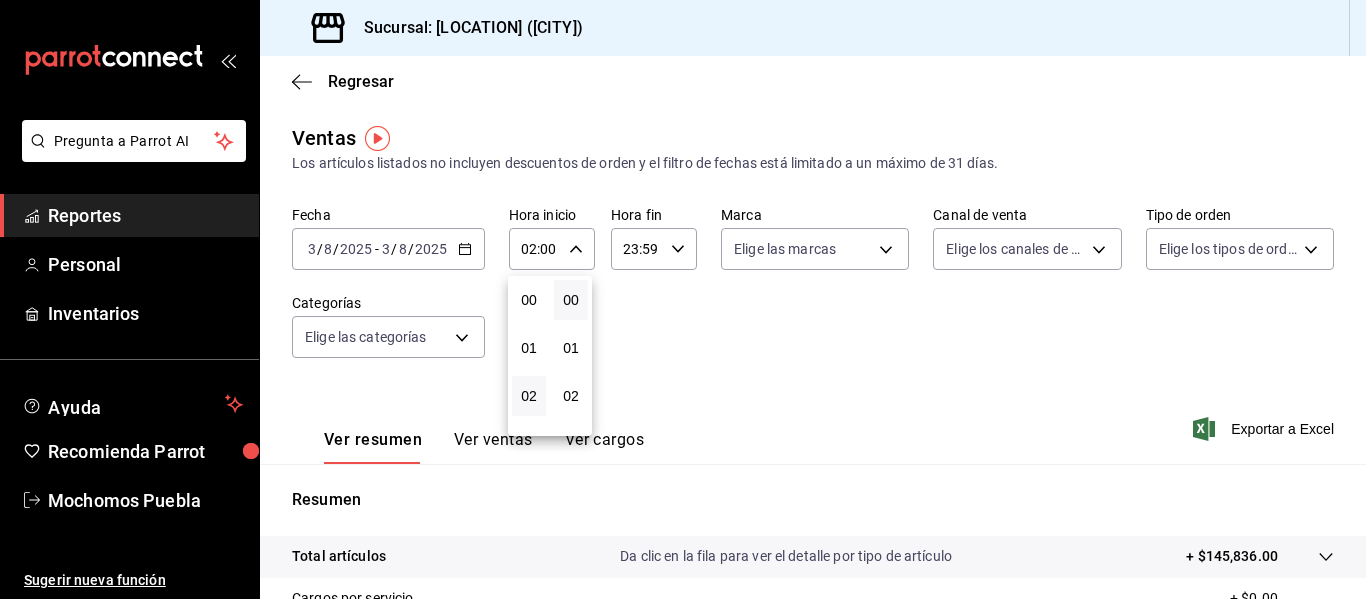 scroll, scrollTop: 96, scrollLeft: 0, axis: vertical 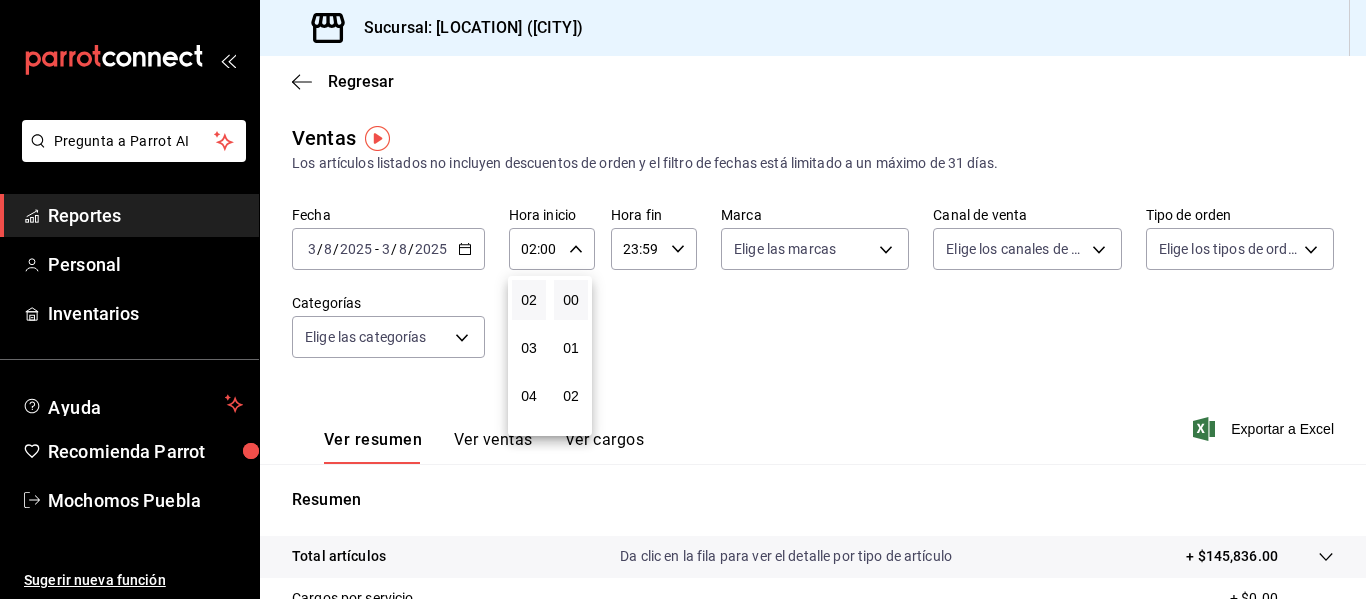 click at bounding box center [683, 299] 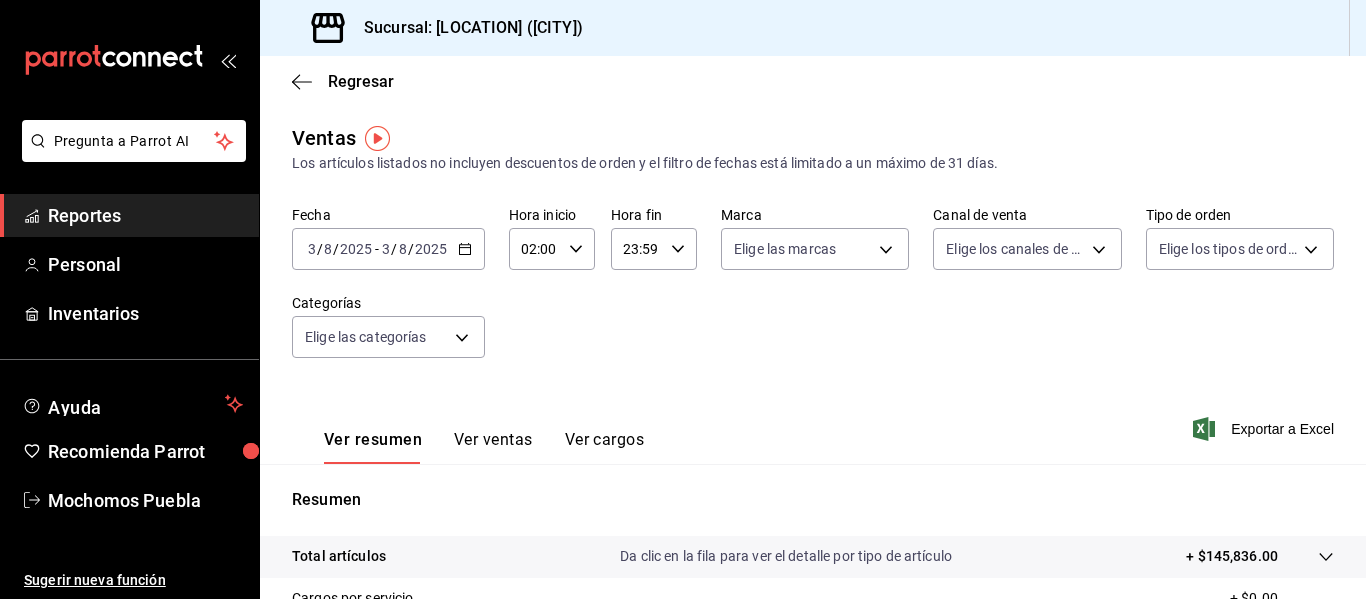 click on "02:00" at bounding box center [535, 249] 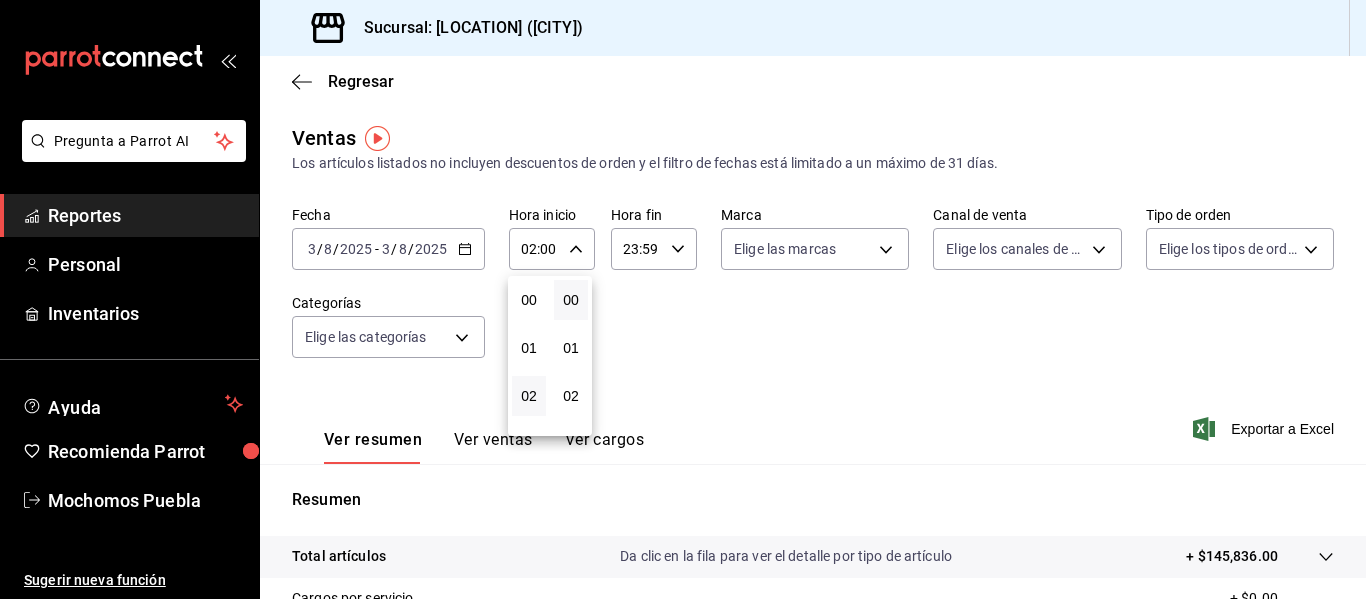 scroll, scrollTop: 96, scrollLeft: 0, axis: vertical 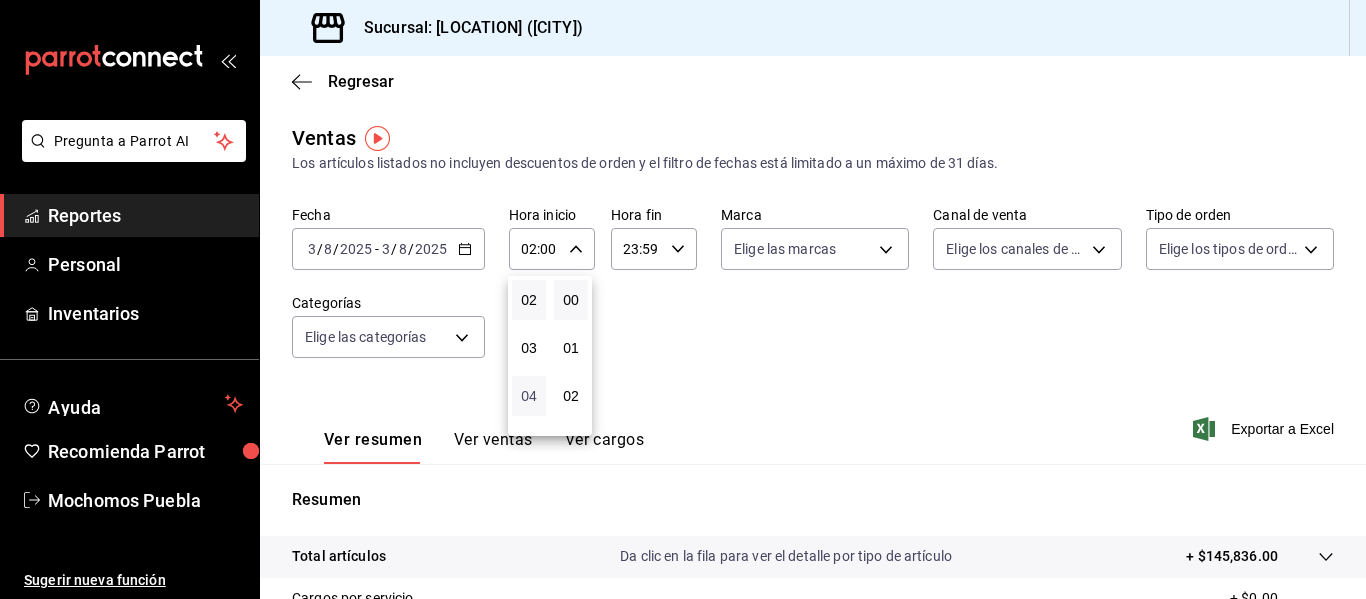 click on "04" at bounding box center (529, 396) 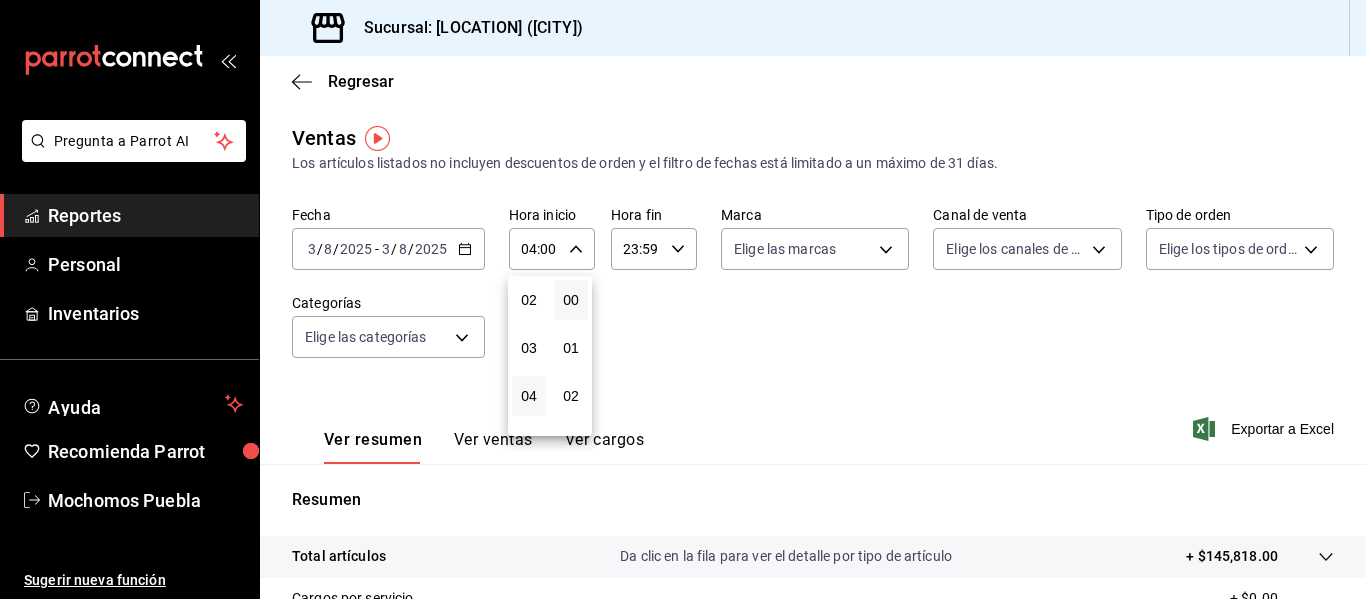 click at bounding box center [683, 299] 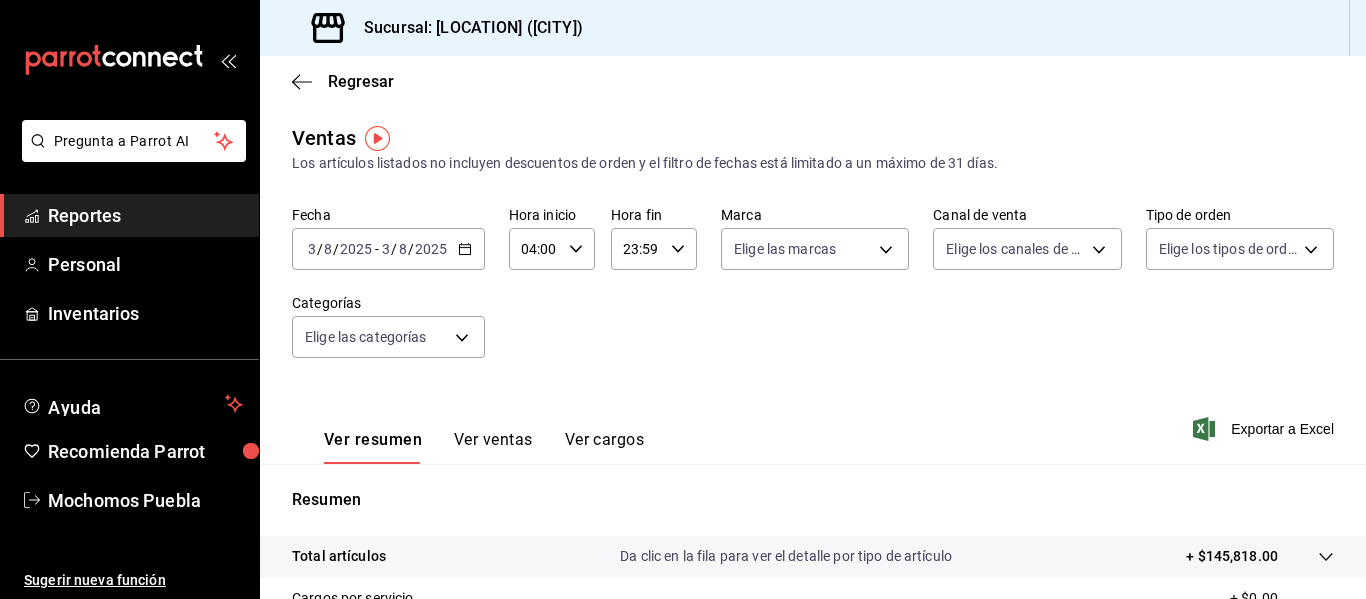 click 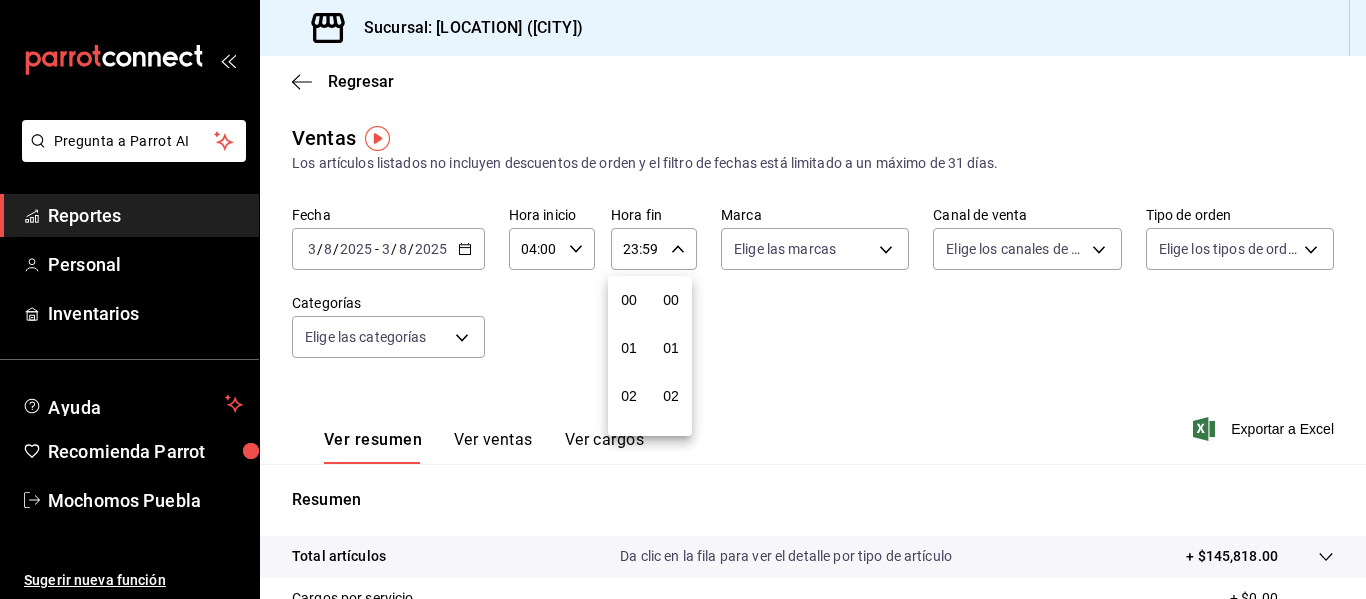 scroll, scrollTop: 992, scrollLeft: 0, axis: vertical 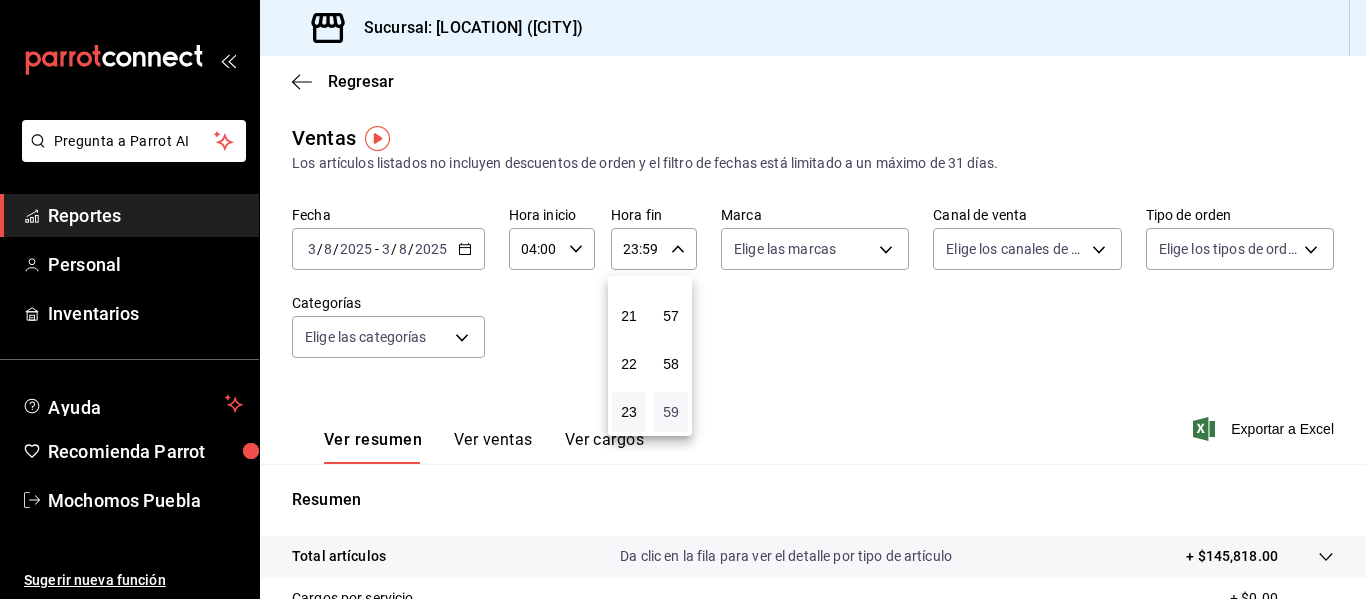 click on "59" at bounding box center (671, 412) 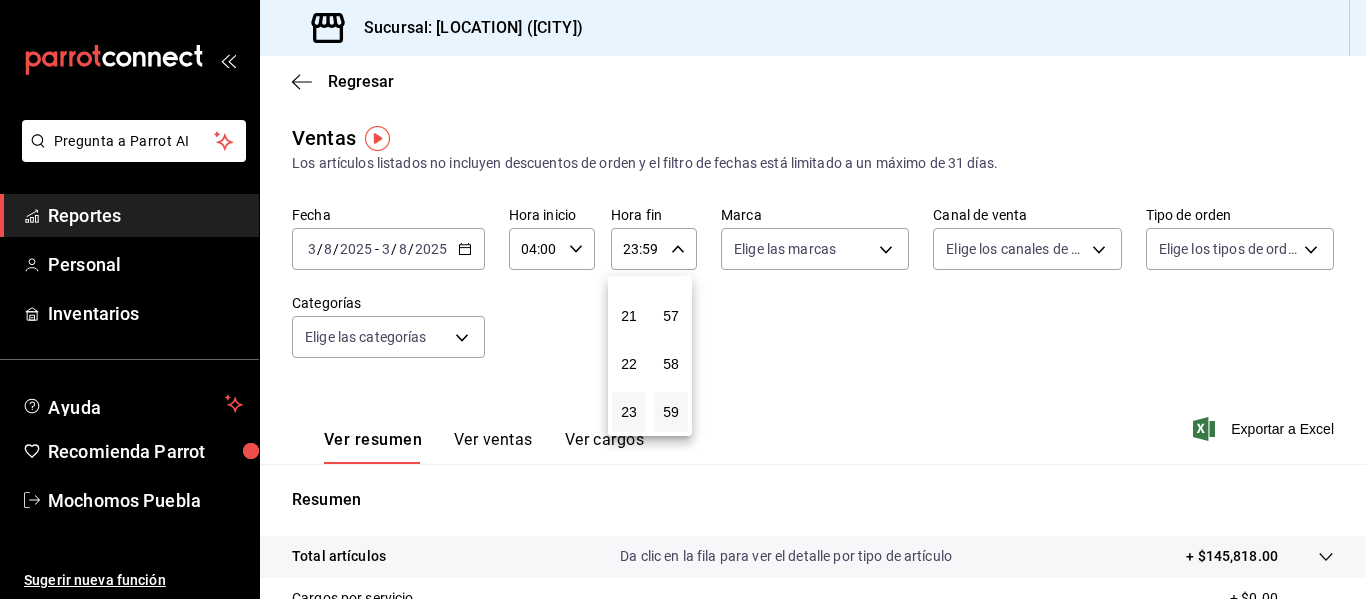 click at bounding box center (683, 299) 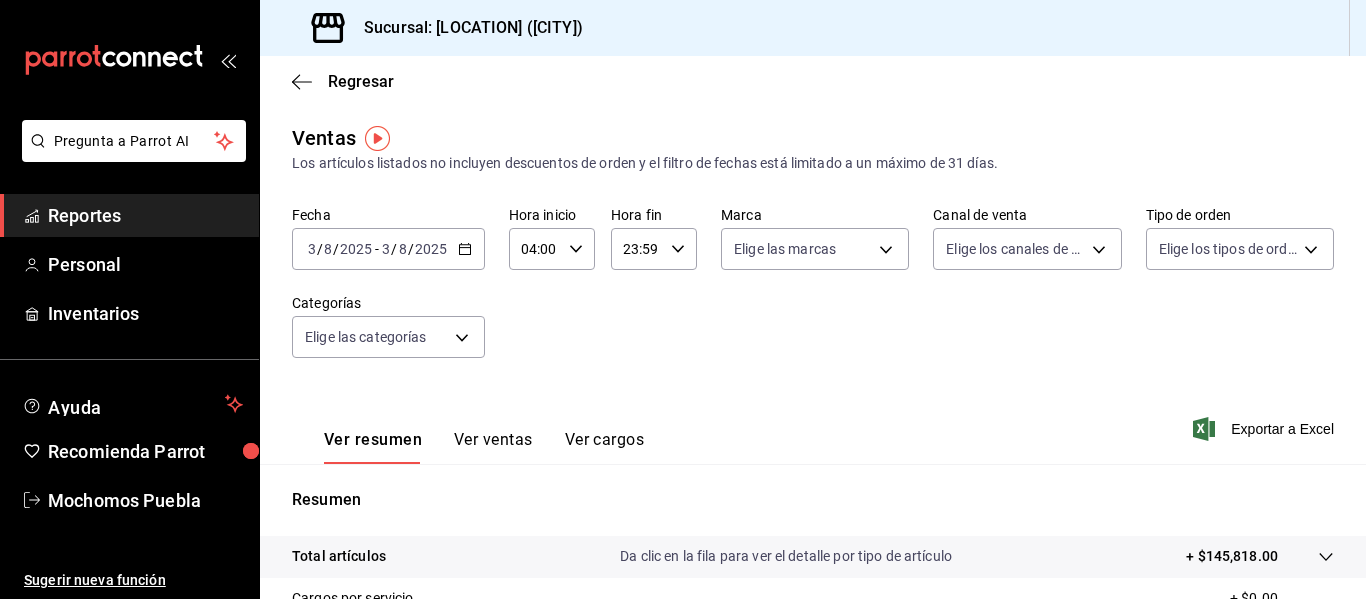 click 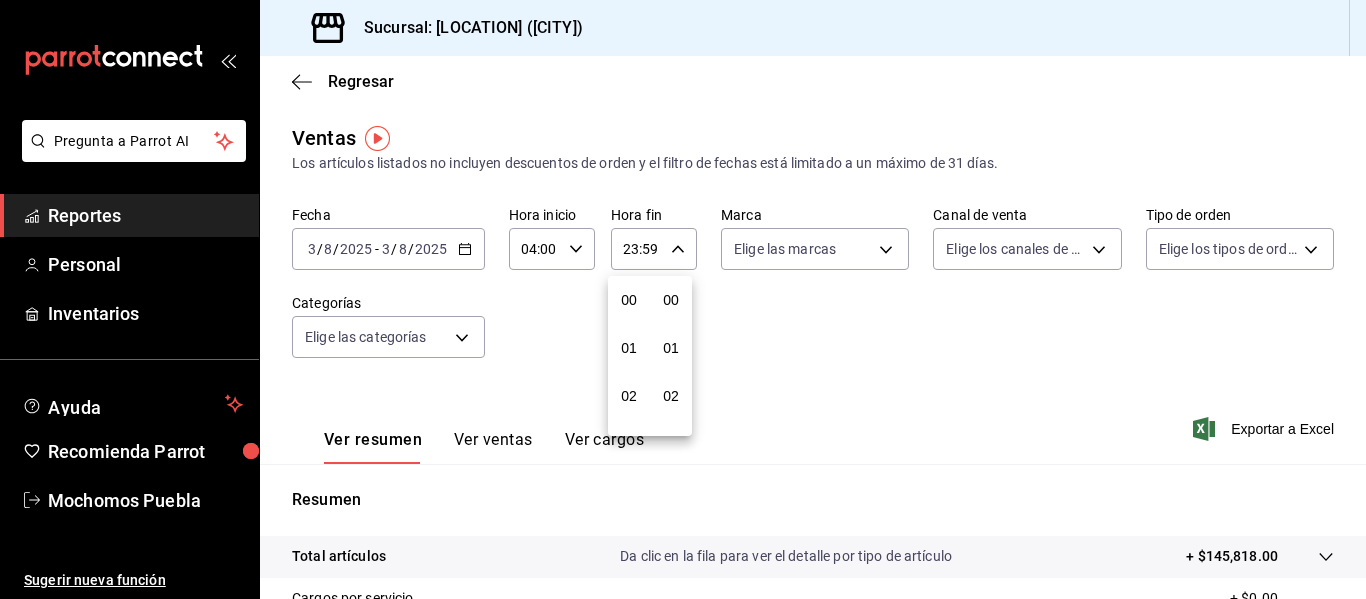 scroll, scrollTop: 992, scrollLeft: 0, axis: vertical 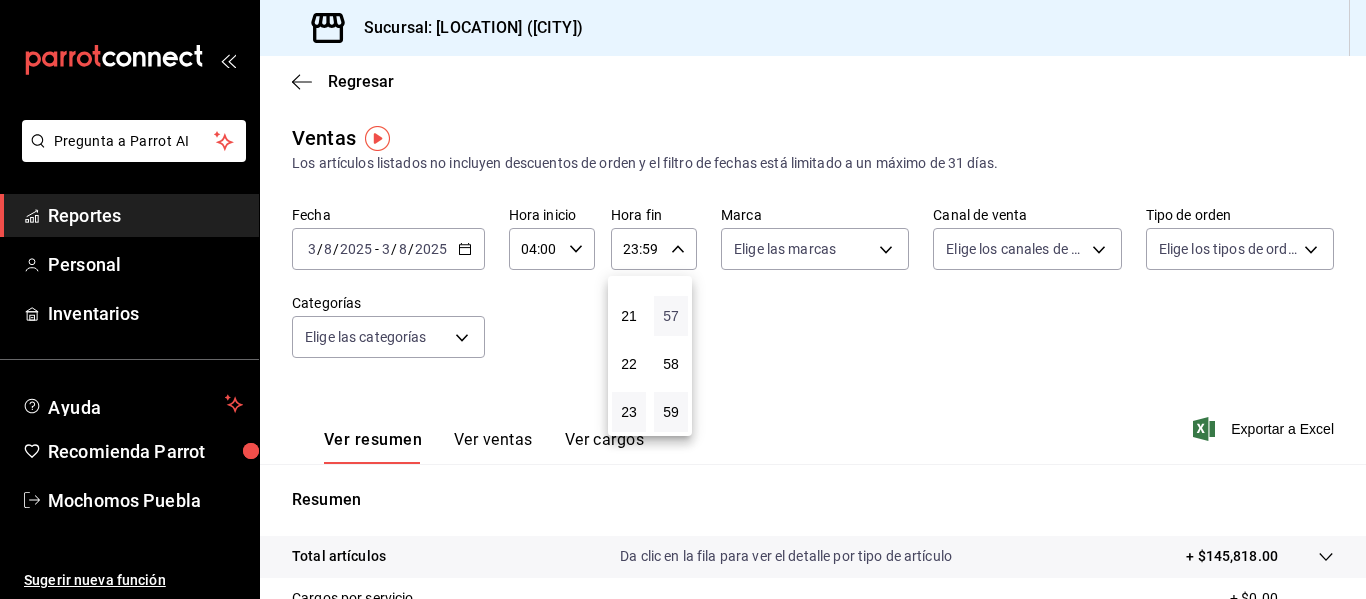 click on "57" at bounding box center [671, 316] 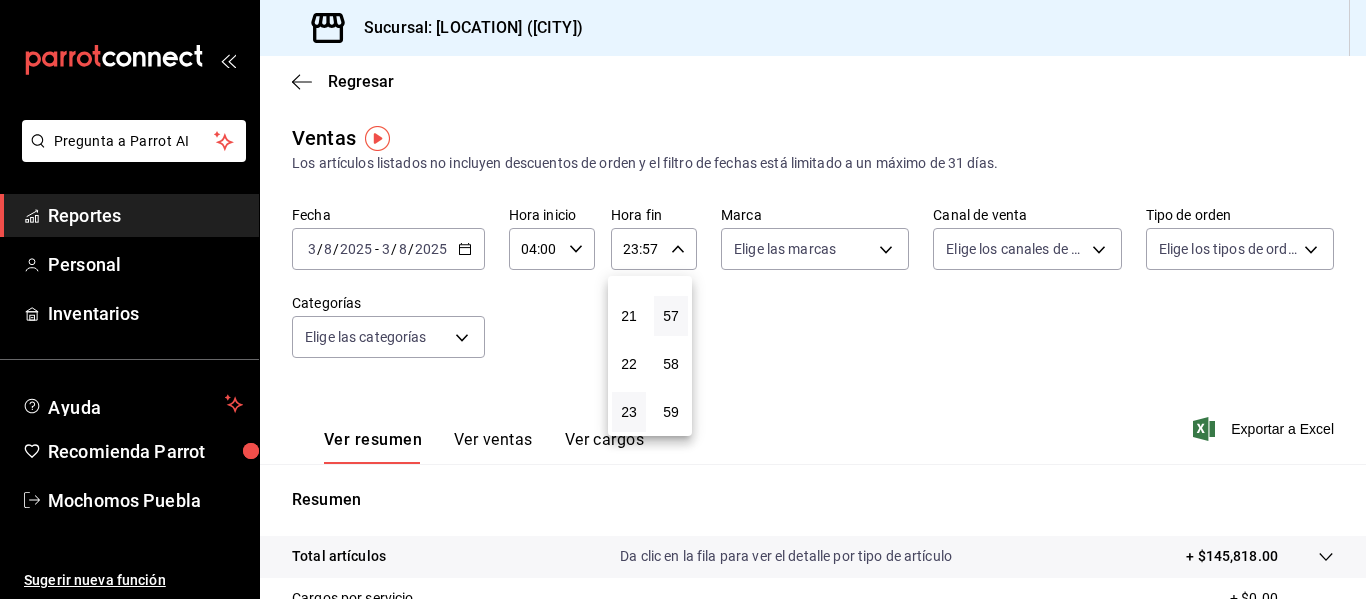 click at bounding box center [683, 299] 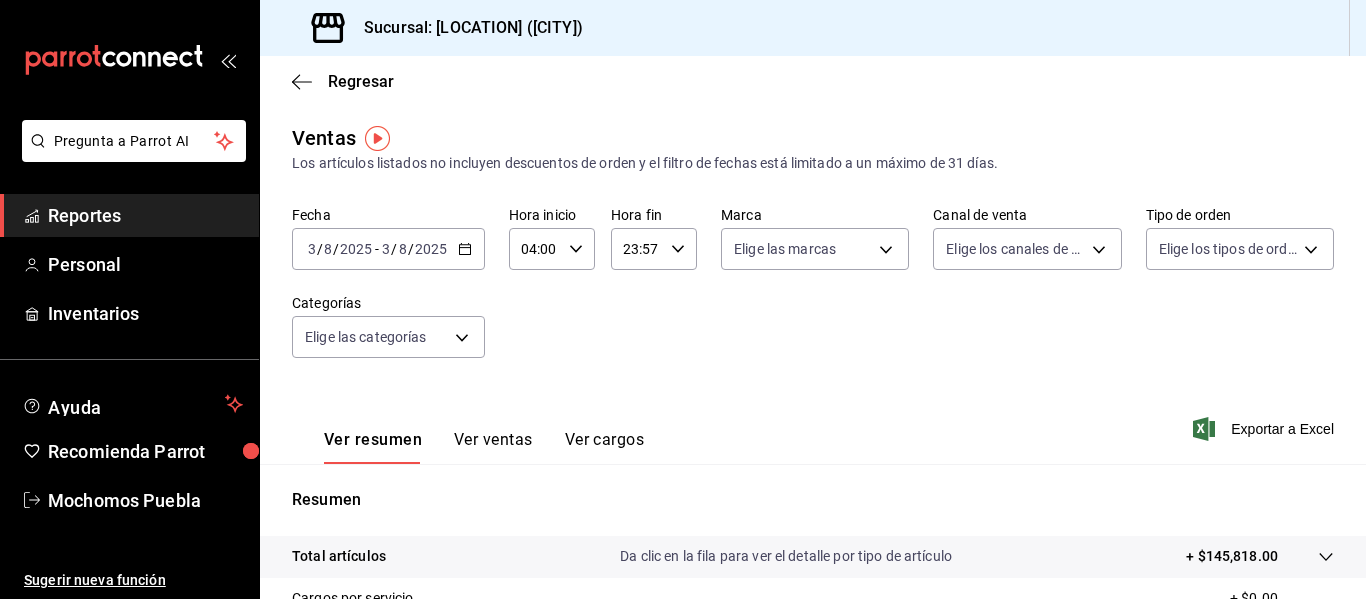 click at bounding box center [683, 299] 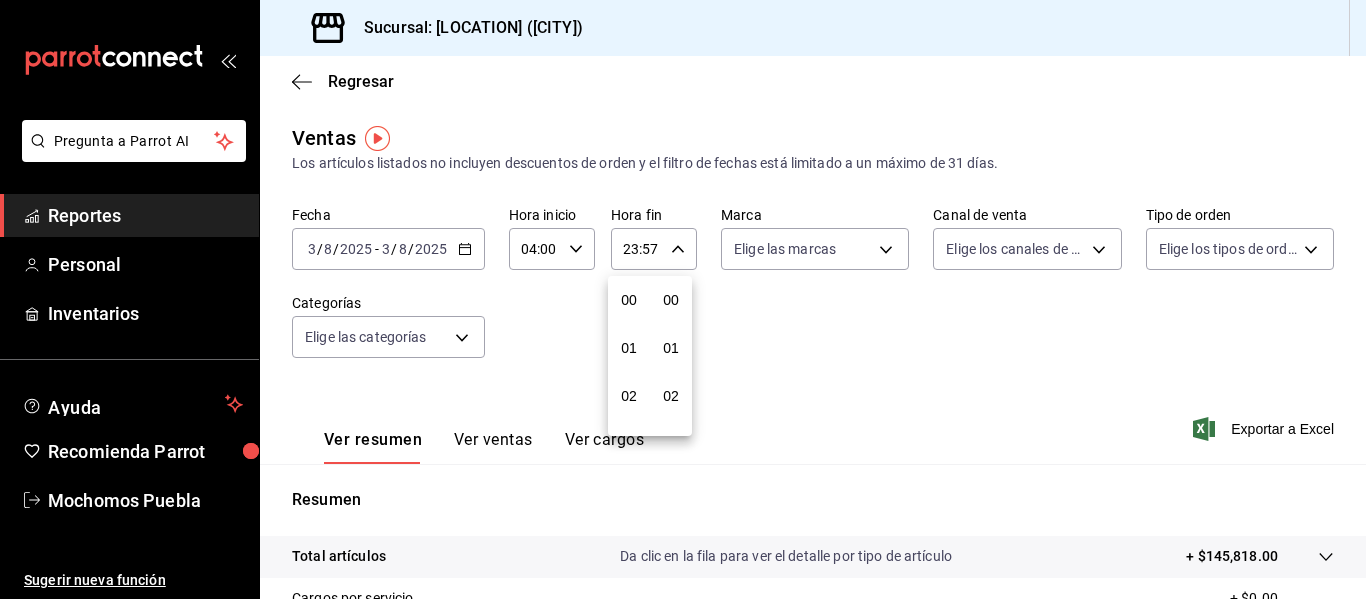 click at bounding box center (683, 299) 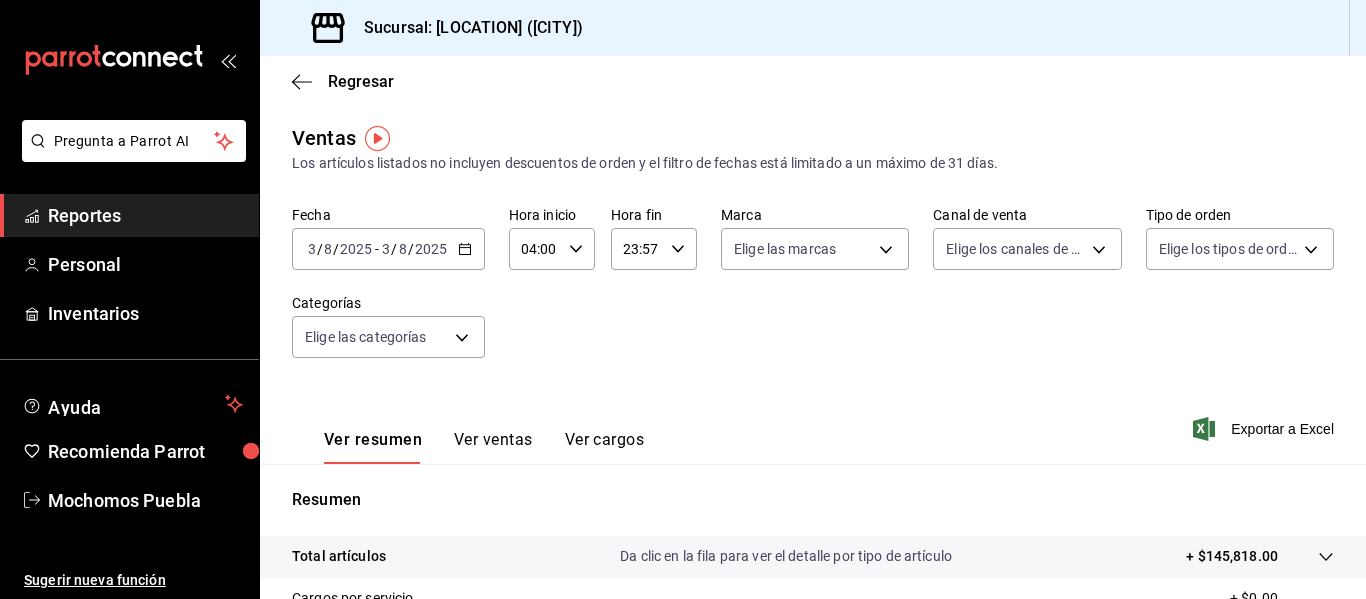 click on "23:57" at bounding box center (637, 249) 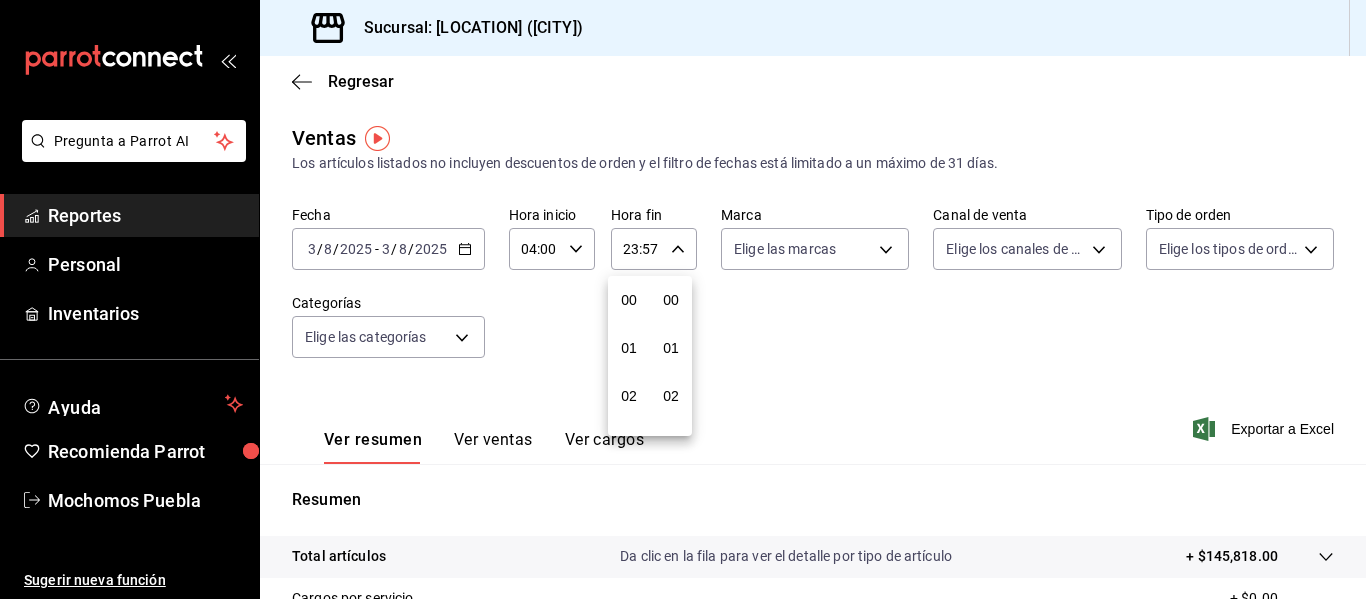 scroll, scrollTop: 992, scrollLeft: 0, axis: vertical 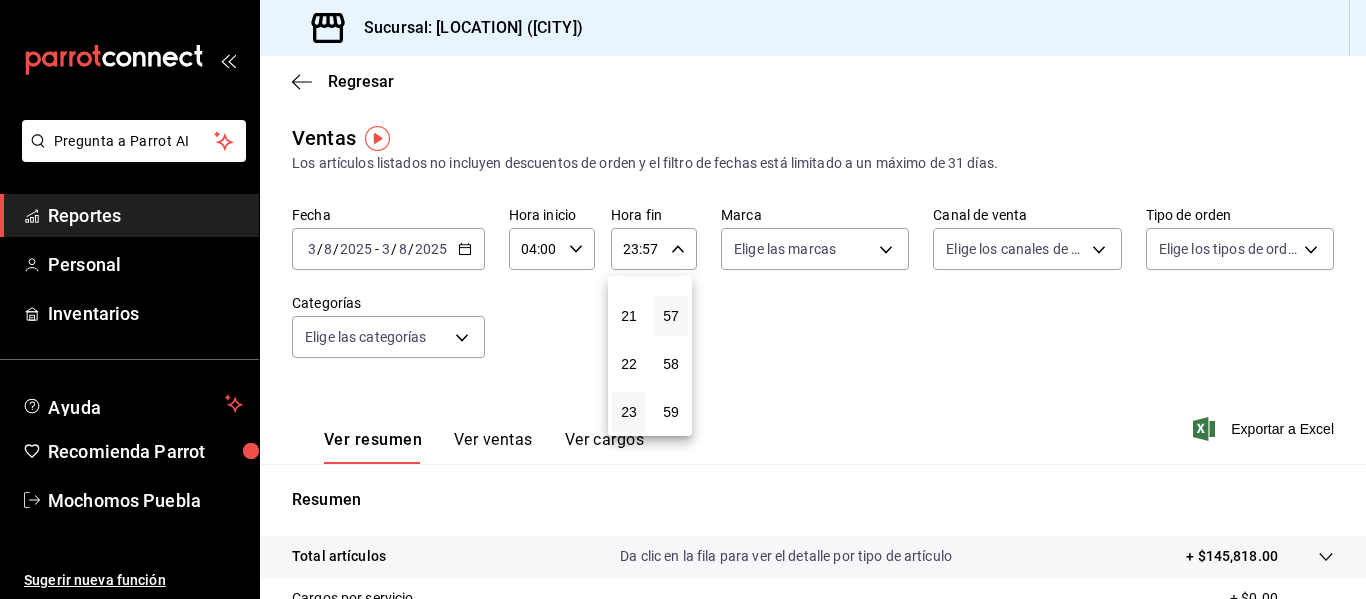 click at bounding box center (683, 299) 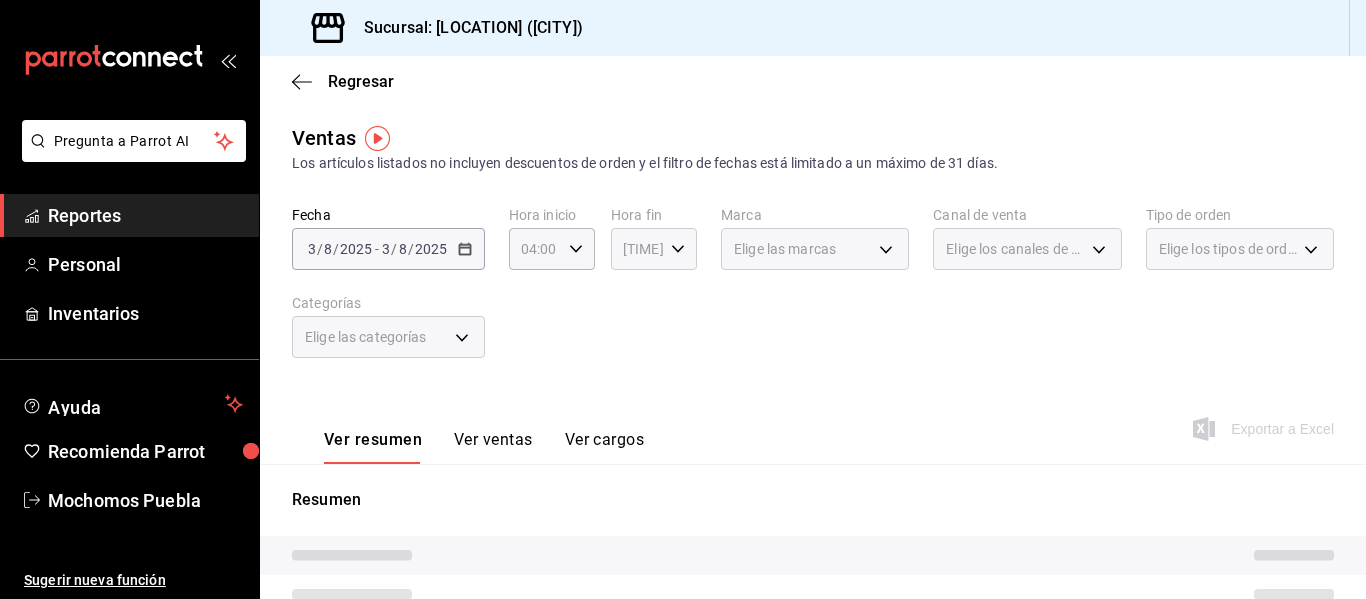 click on "[TIME]" at bounding box center (637, 249) 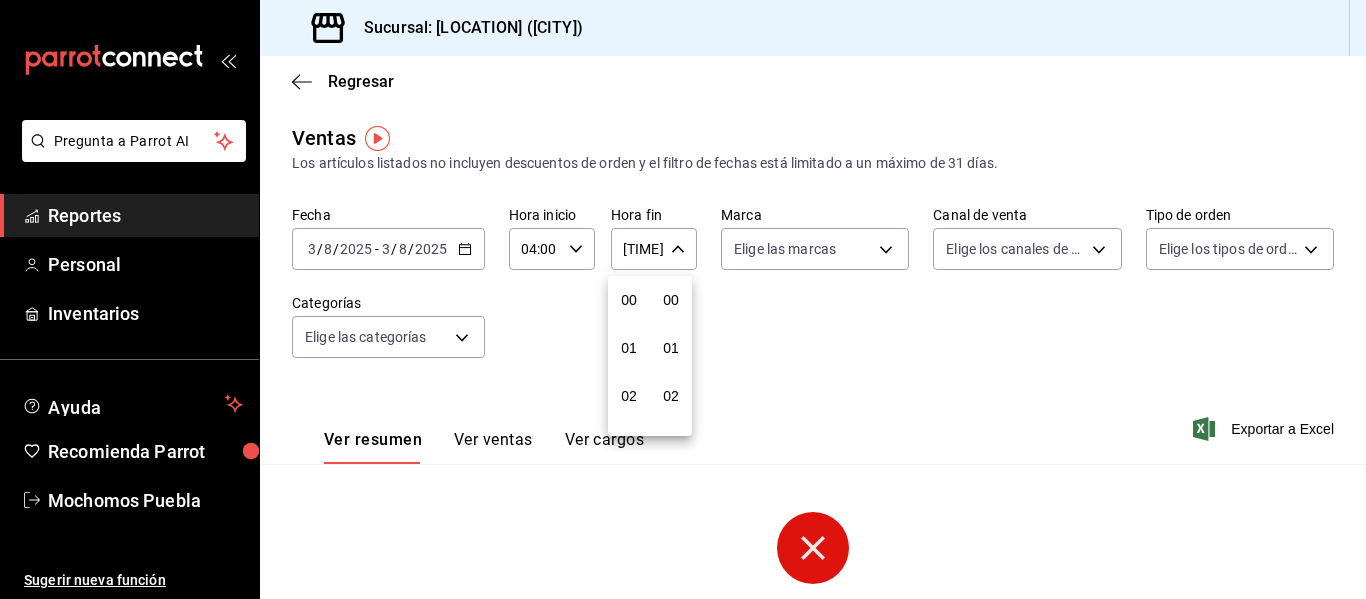 scroll, scrollTop: 992, scrollLeft: 0, axis: vertical 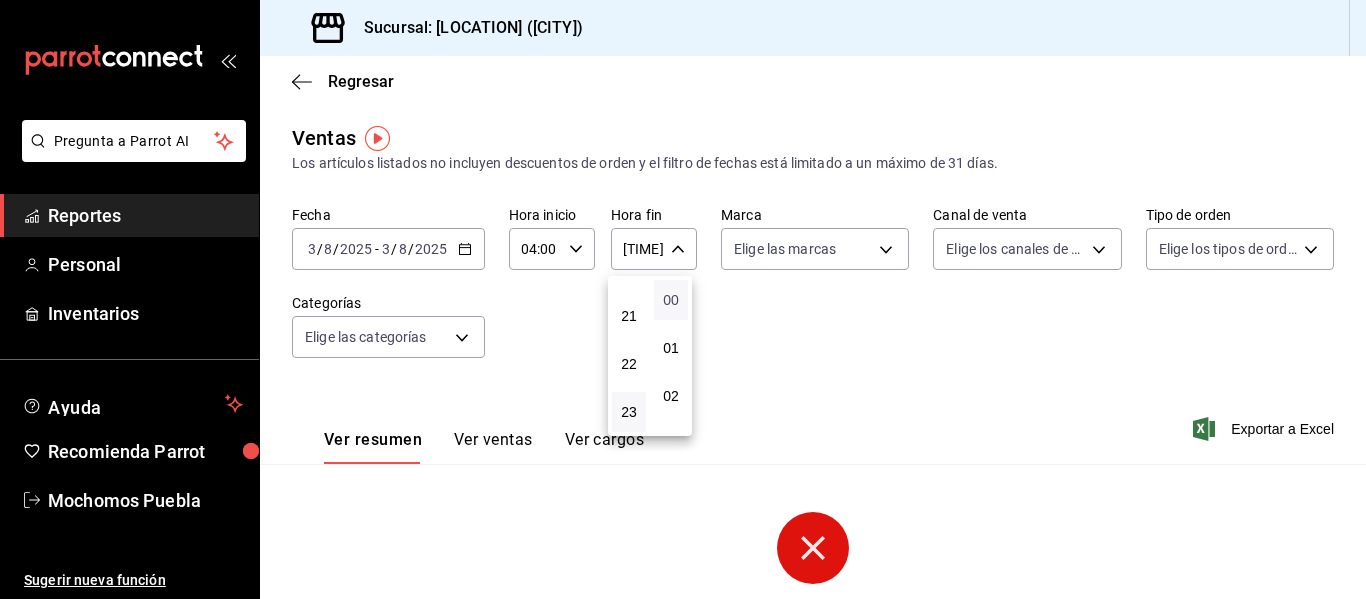 click on "00" at bounding box center [671, 300] 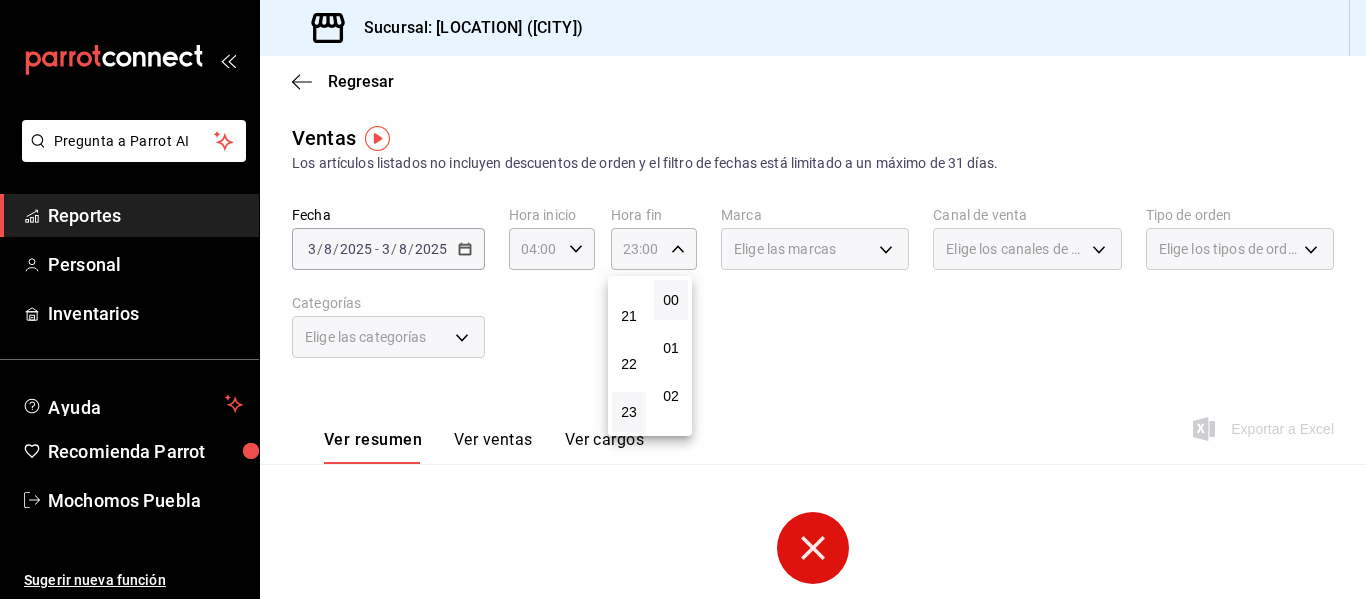click at bounding box center (683, 299) 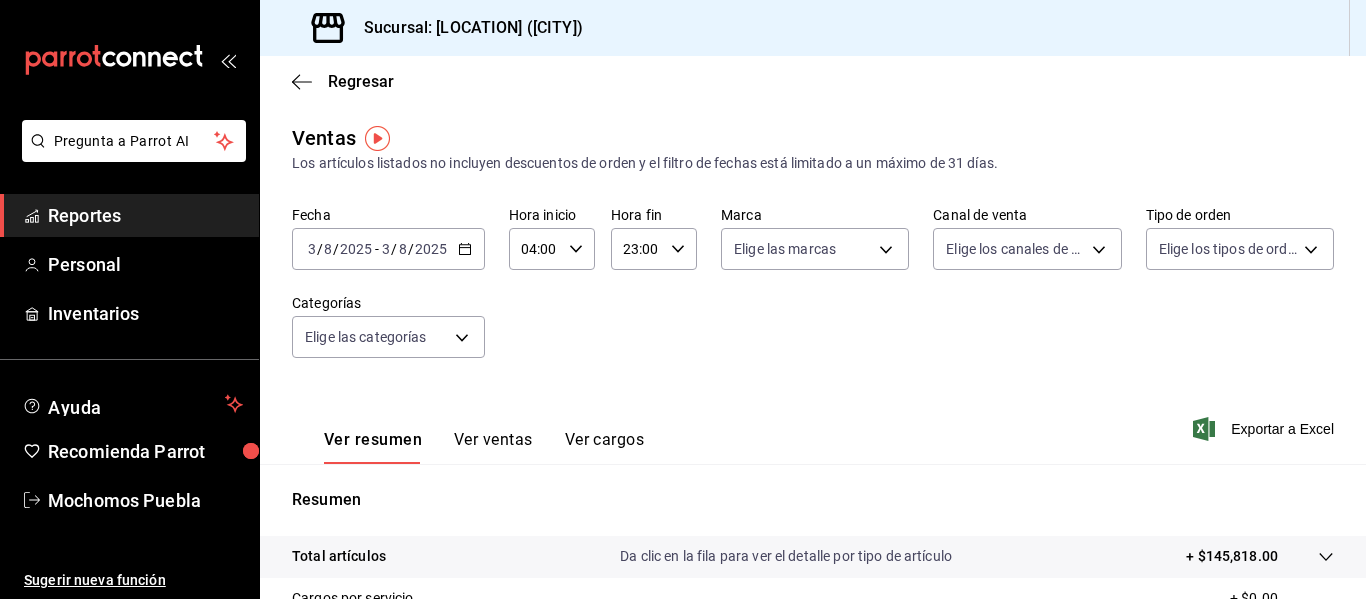 click on "23:00" at bounding box center [637, 249] 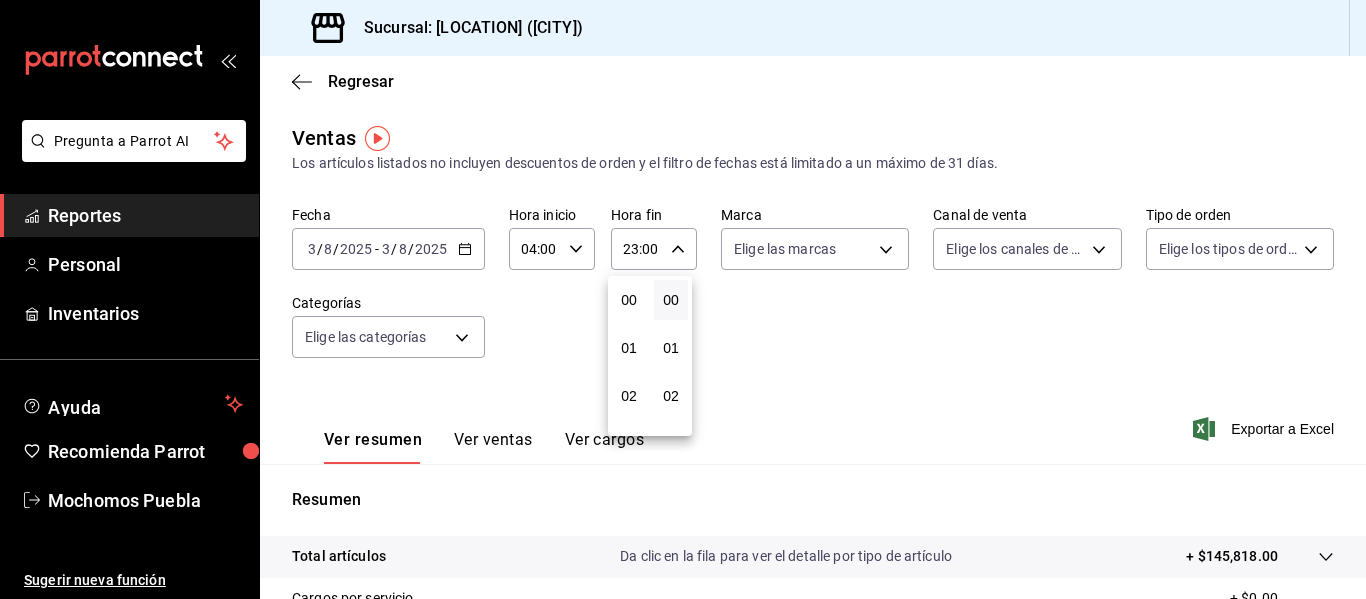 scroll, scrollTop: 992, scrollLeft: 0, axis: vertical 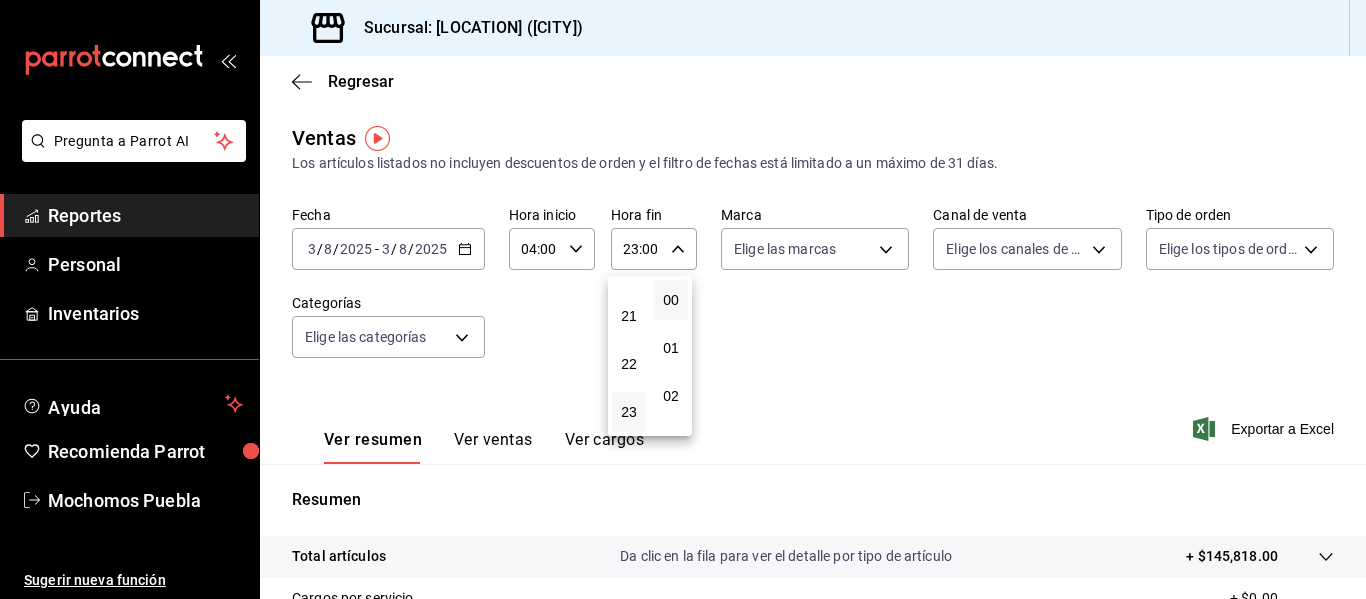 click at bounding box center [683, 299] 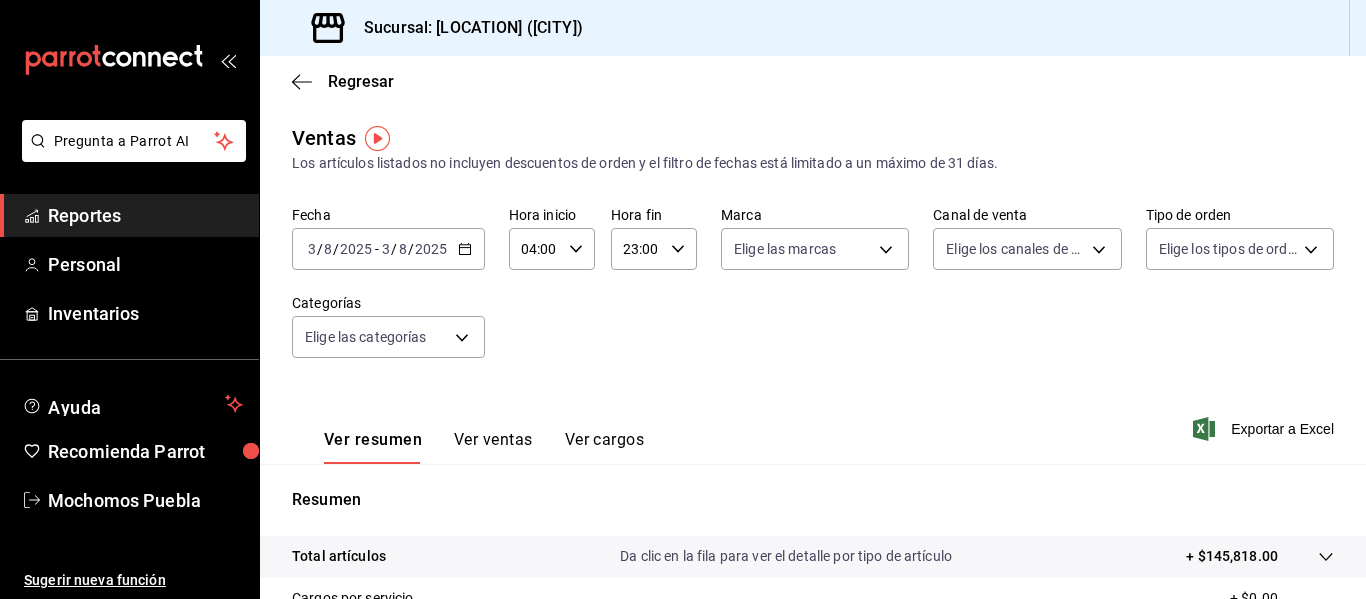 click at bounding box center (683, 299) 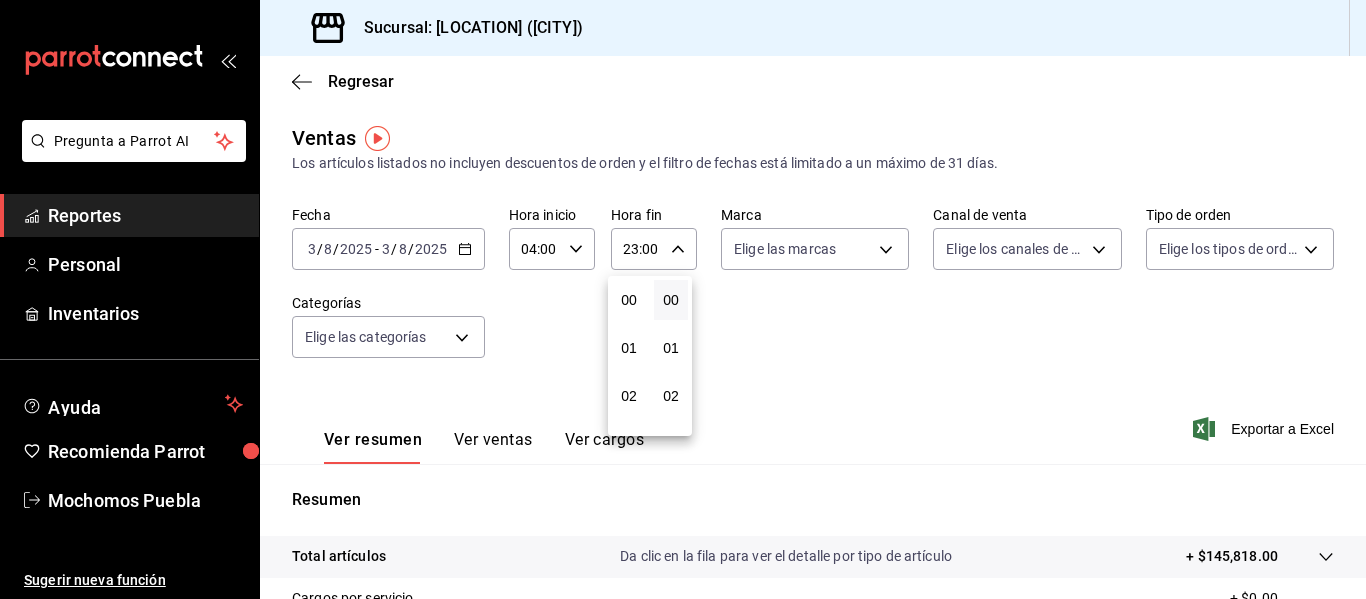 scroll, scrollTop: 992, scrollLeft: 0, axis: vertical 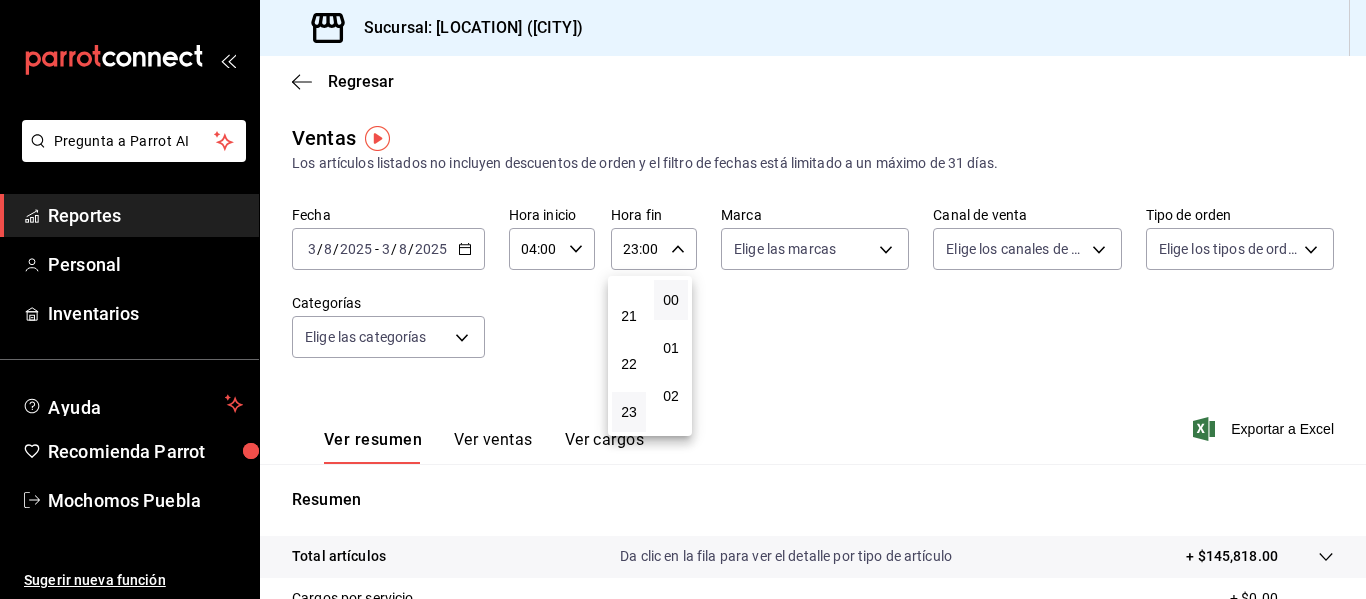 click at bounding box center (683, 299) 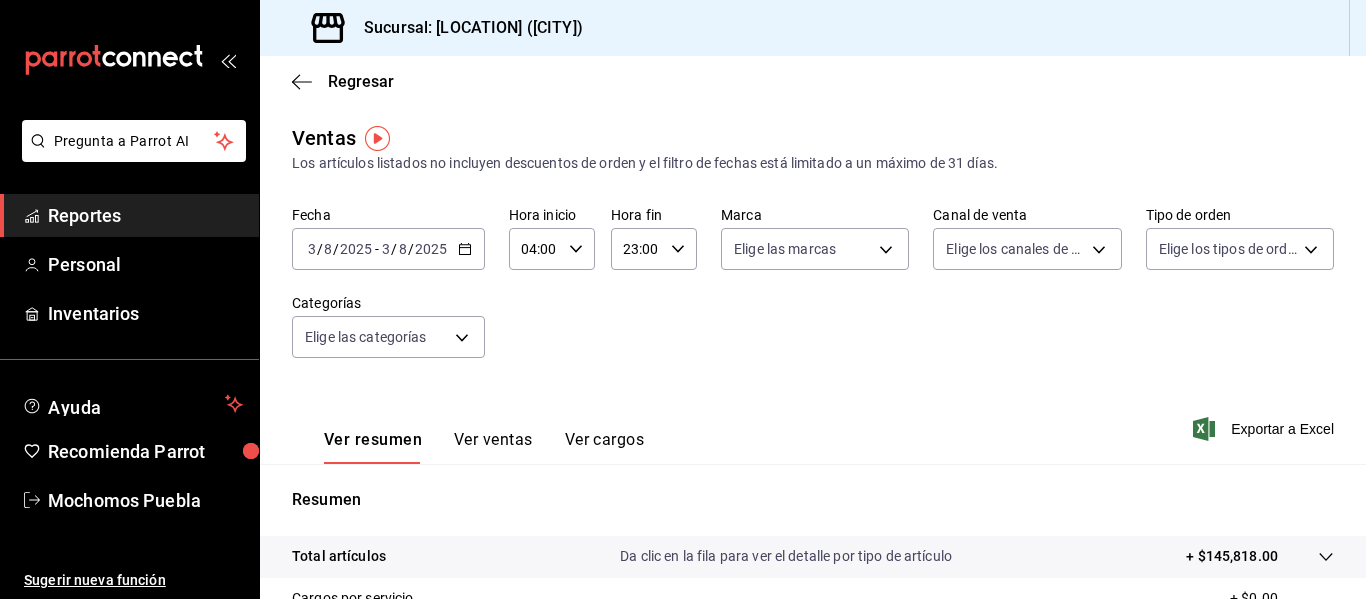 click on "23:00" at bounding box center (637, 249) 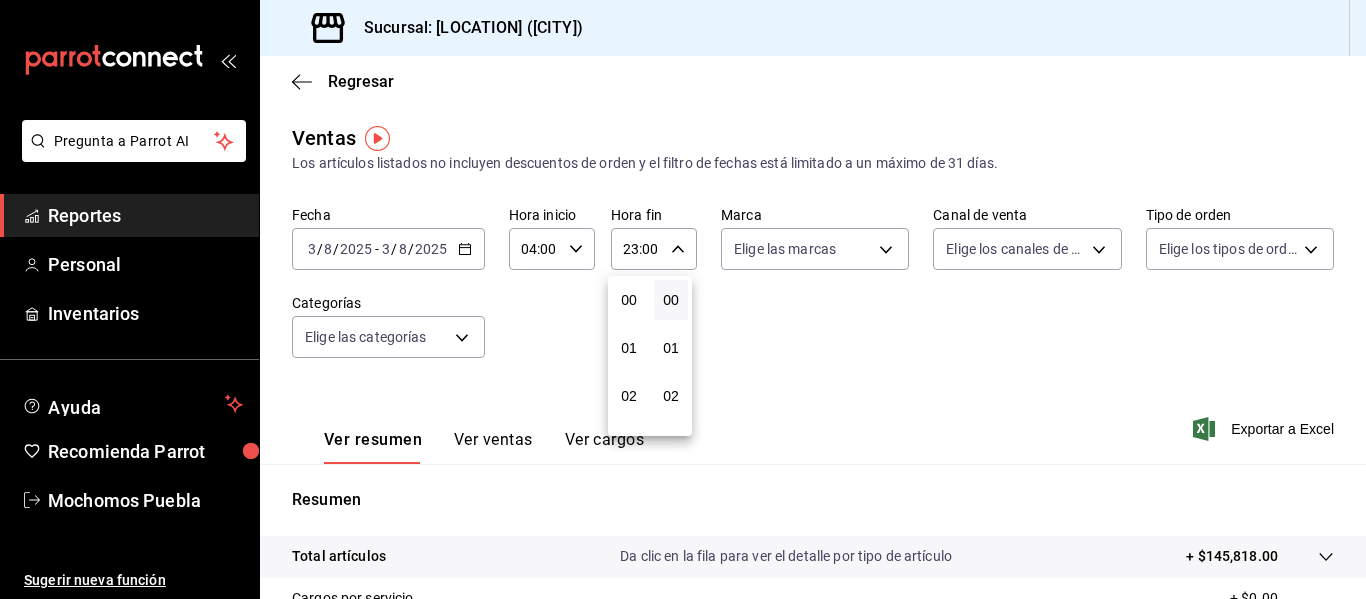 click at bounding box center (683, 299) 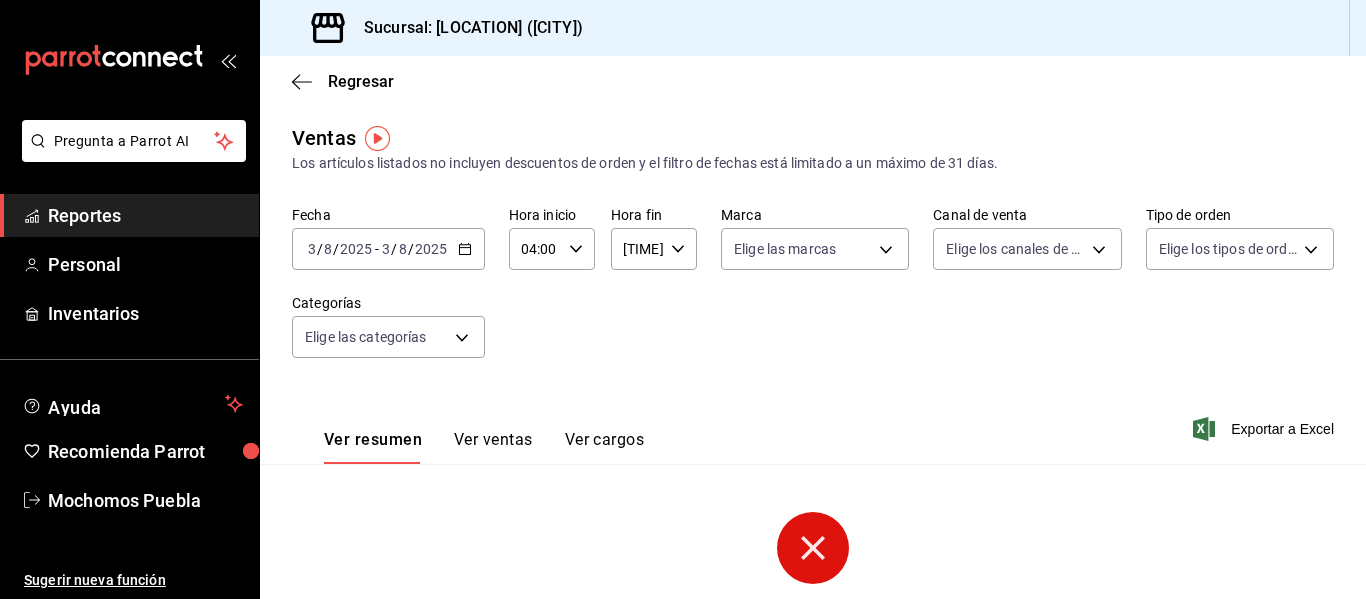 click on "[TIME]" at bounding box center (637, 249) 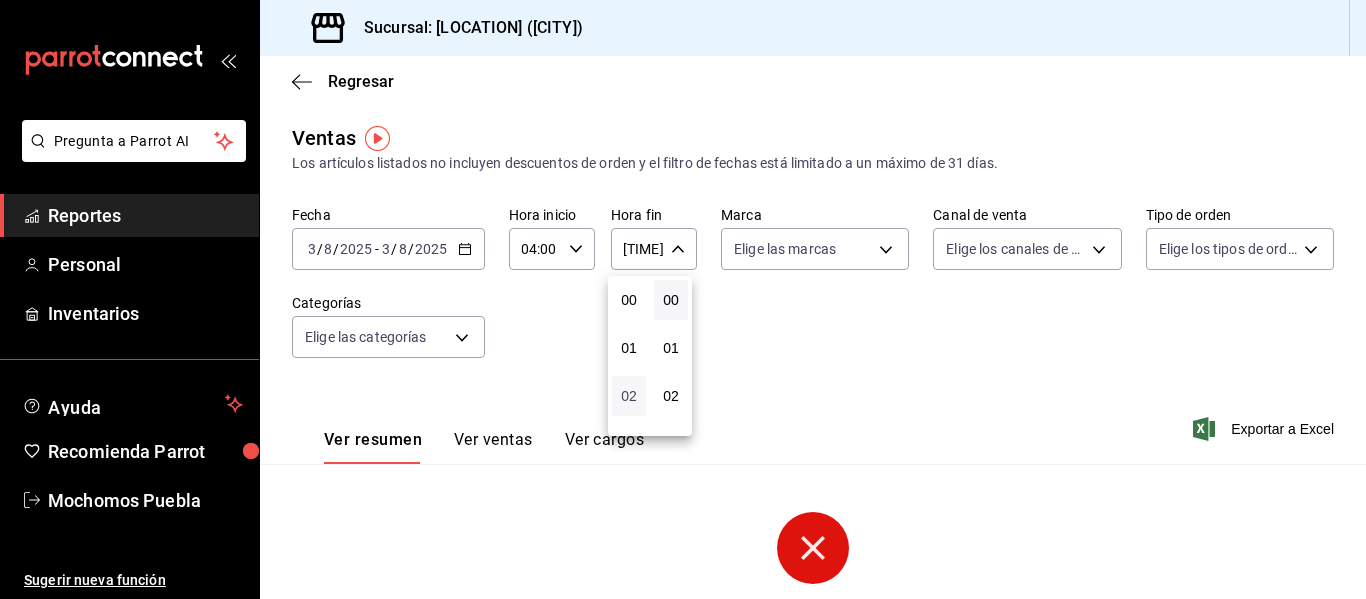 click on "02" at bounding box center [629, 396] 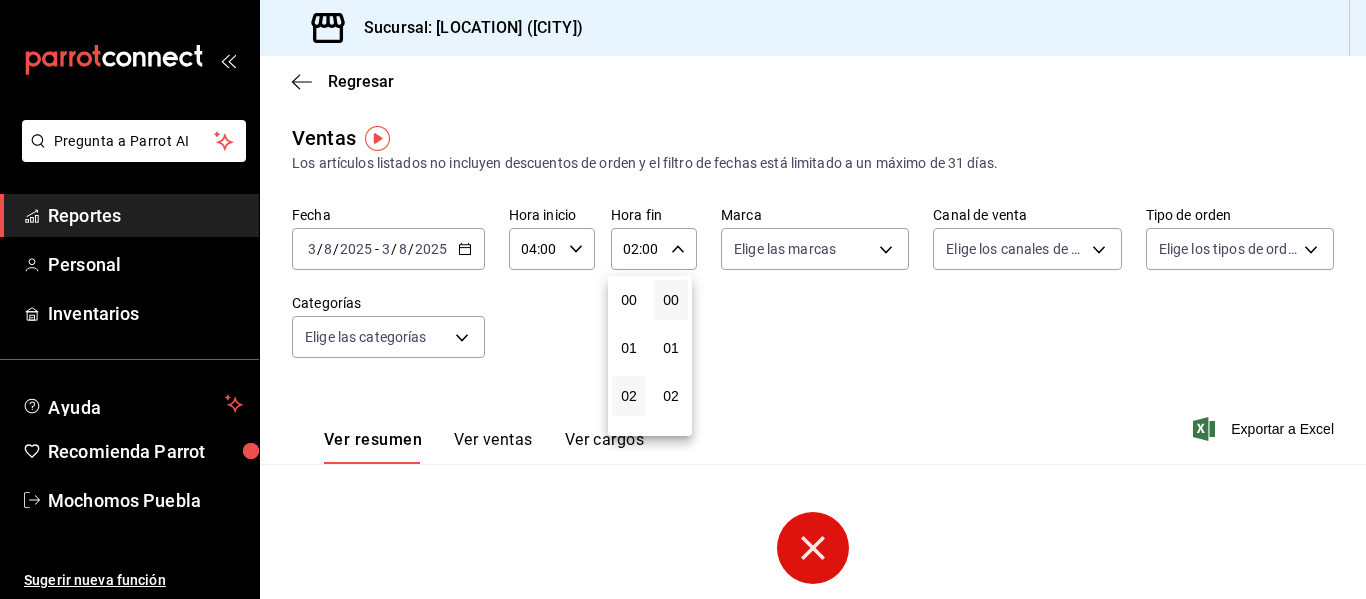 click at bounding box center (683, 299) 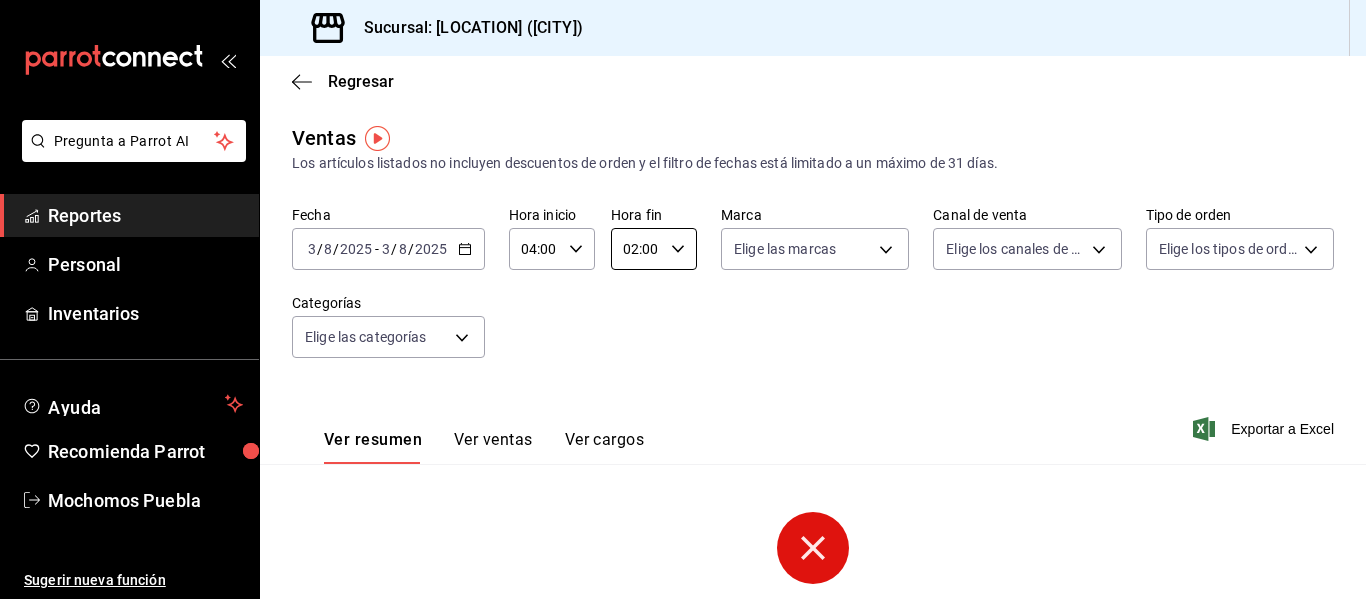 click on "02:00" at bounding box center [637, 249] 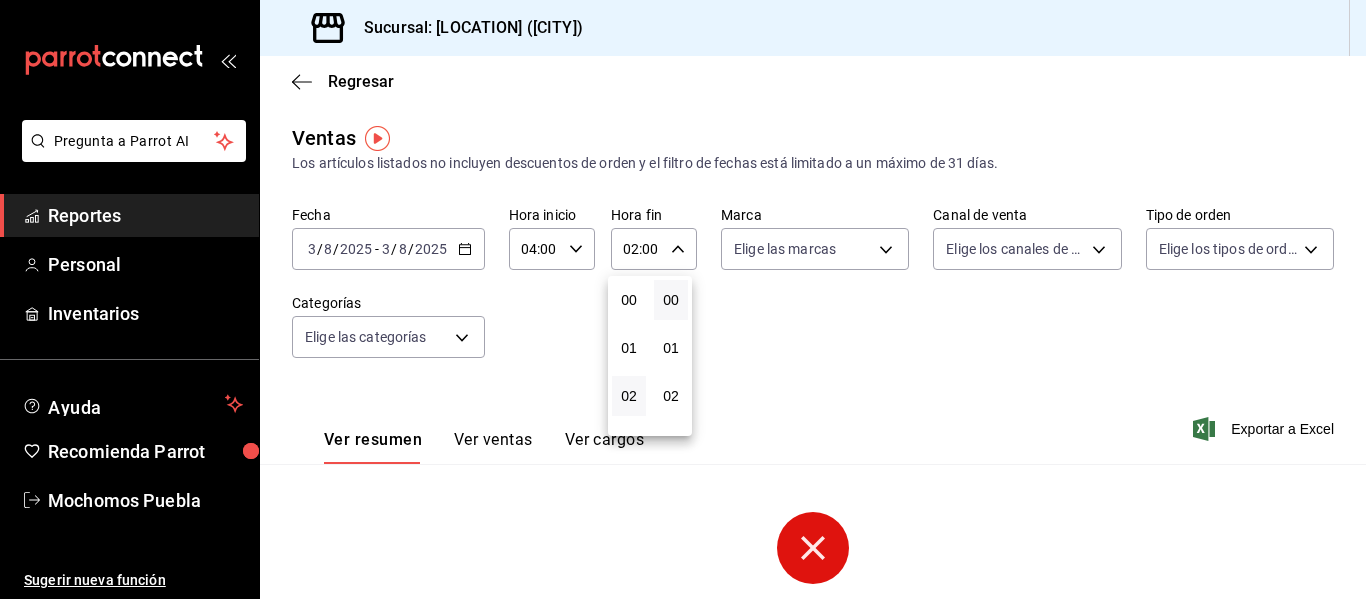 scroll, scrollTop: 96, scrollLeft: 0, axis: vertical 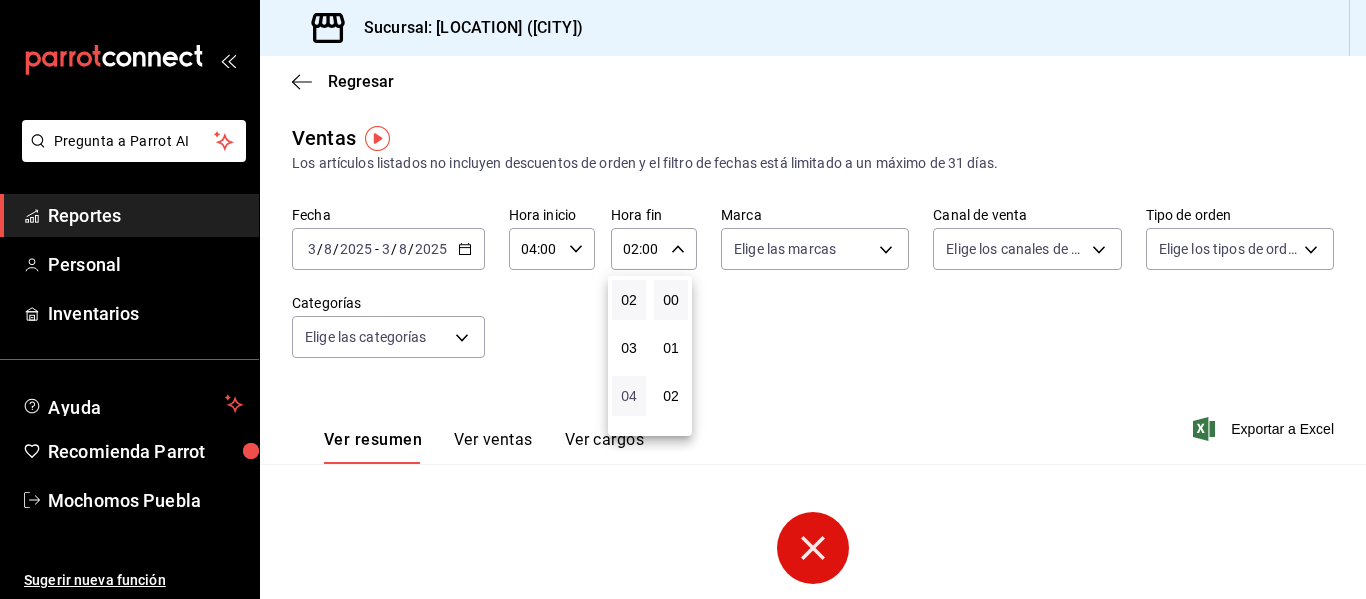click on "04" at bounding box center (629, 396) 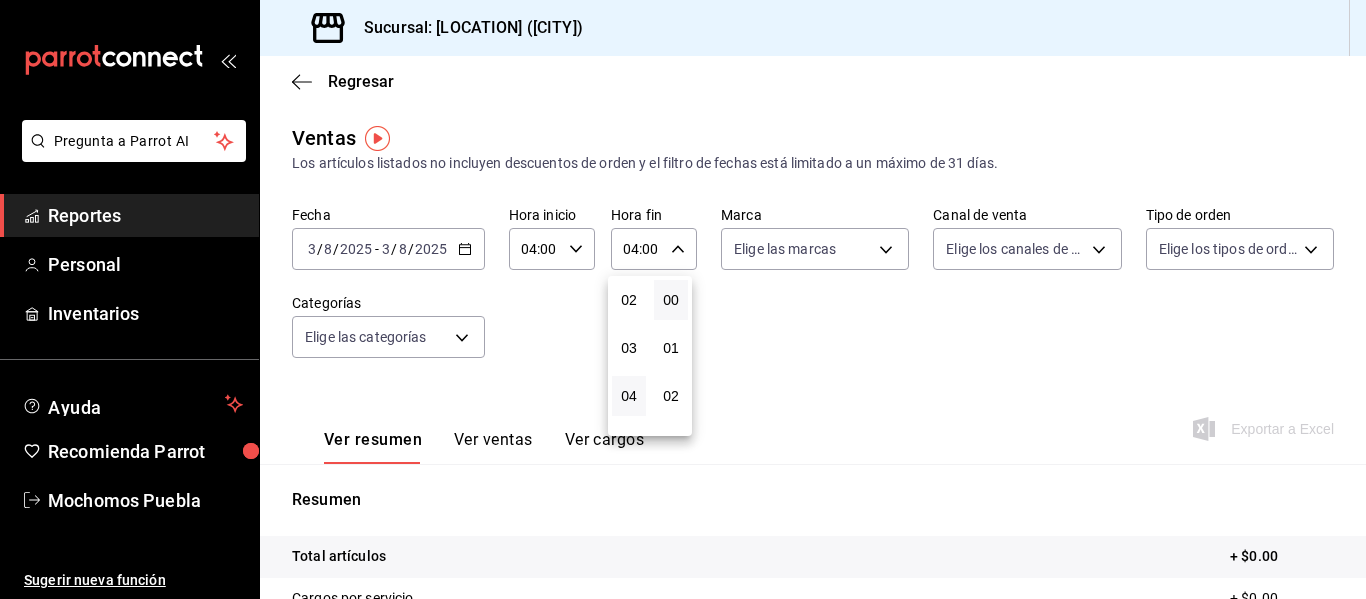 click at bounding box center (683, 299) 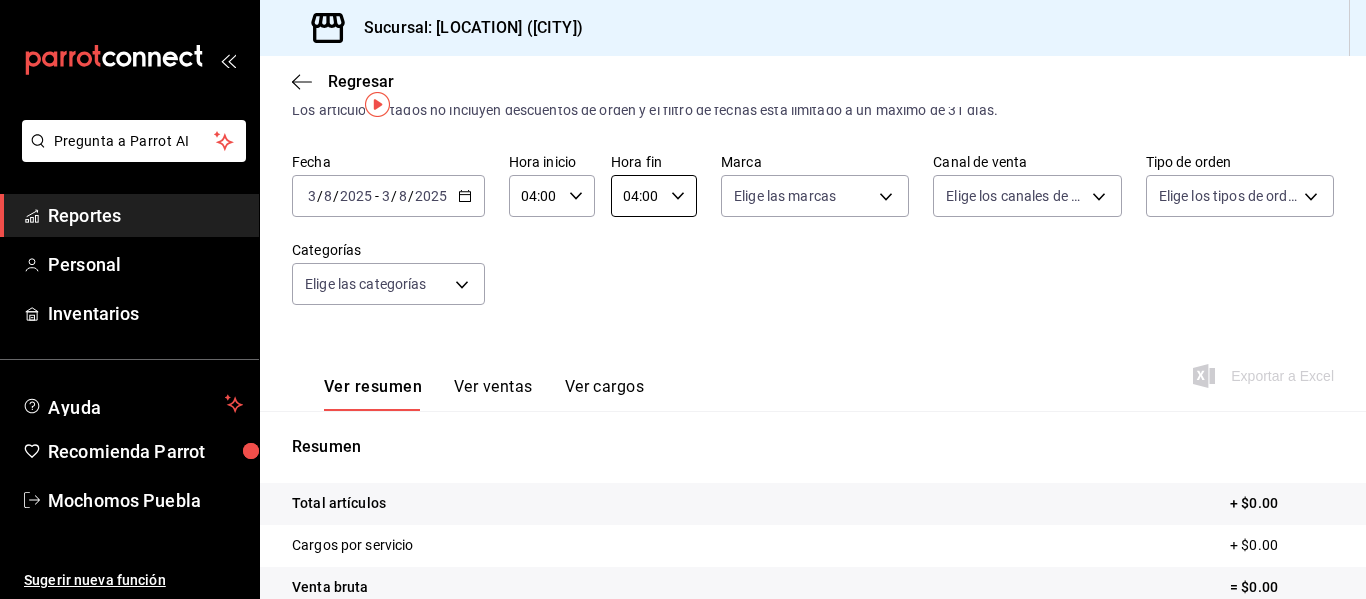 scroll, scrollTop: 34, scrollLeft: 0, axis: vertical 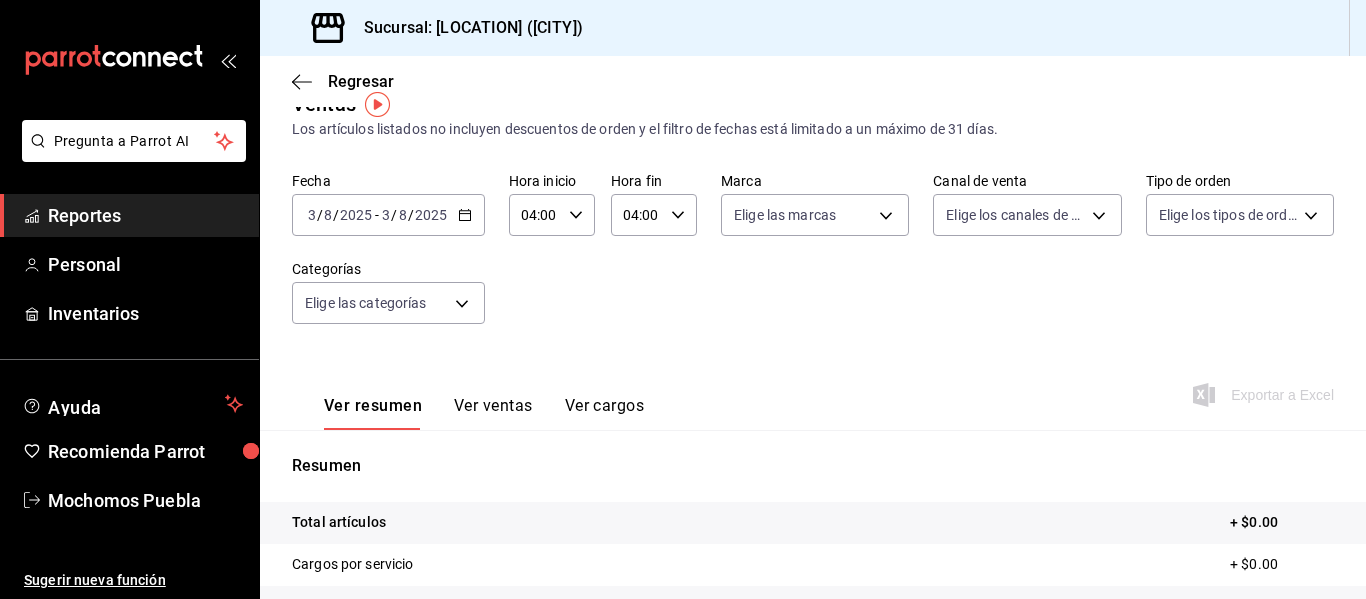 click on "Fecha [DATE] [DATE] - [DATE] [DATE] Hora inicio [TIME] Hora inicio Hora fin [TIME] Hora fin Marca Elige las marcas Canal de venta Elige los canales de venta Tipo de orden Elige los tipos de orden Categorías Elige las categorías" at bounding box center (813, 260) 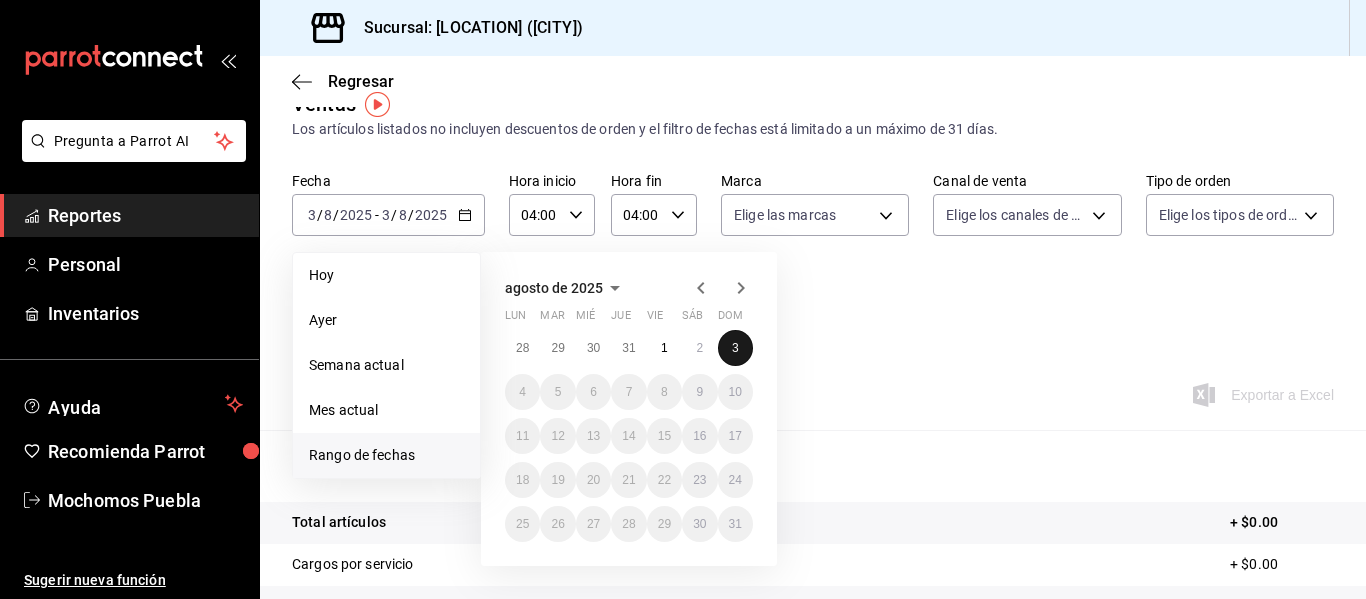 click on "3" at bounding box center [735, 348] 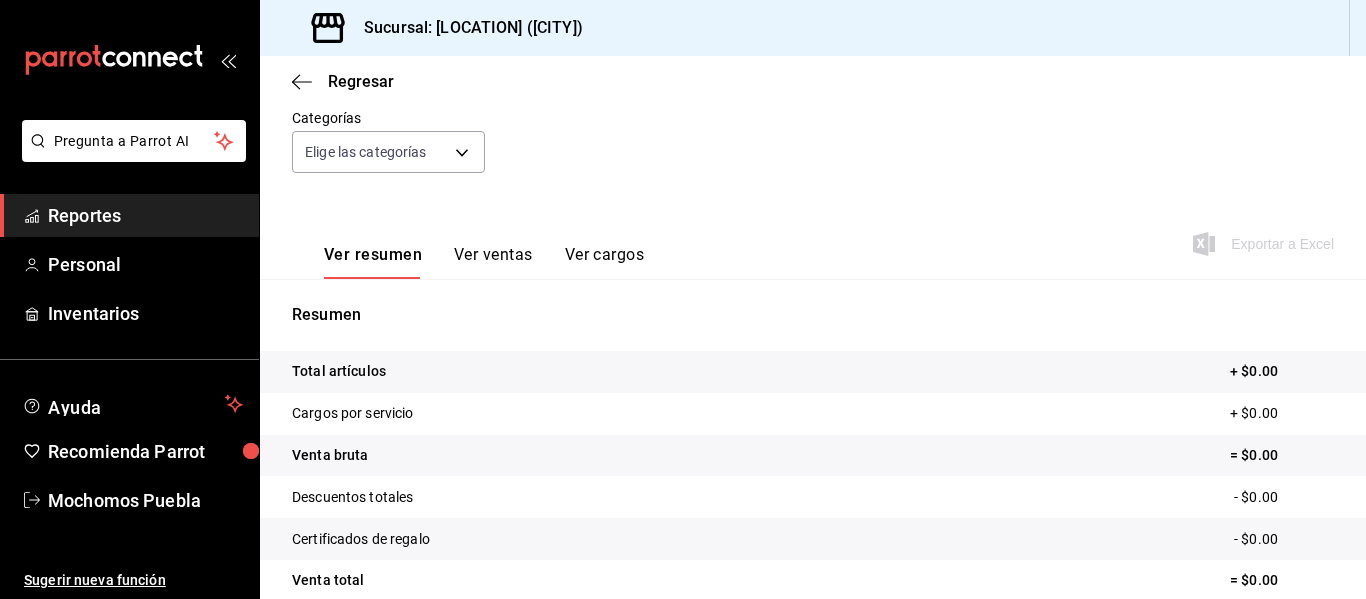 scroll, scrollTop: 96, scrollLeft: 0, axis: vertical 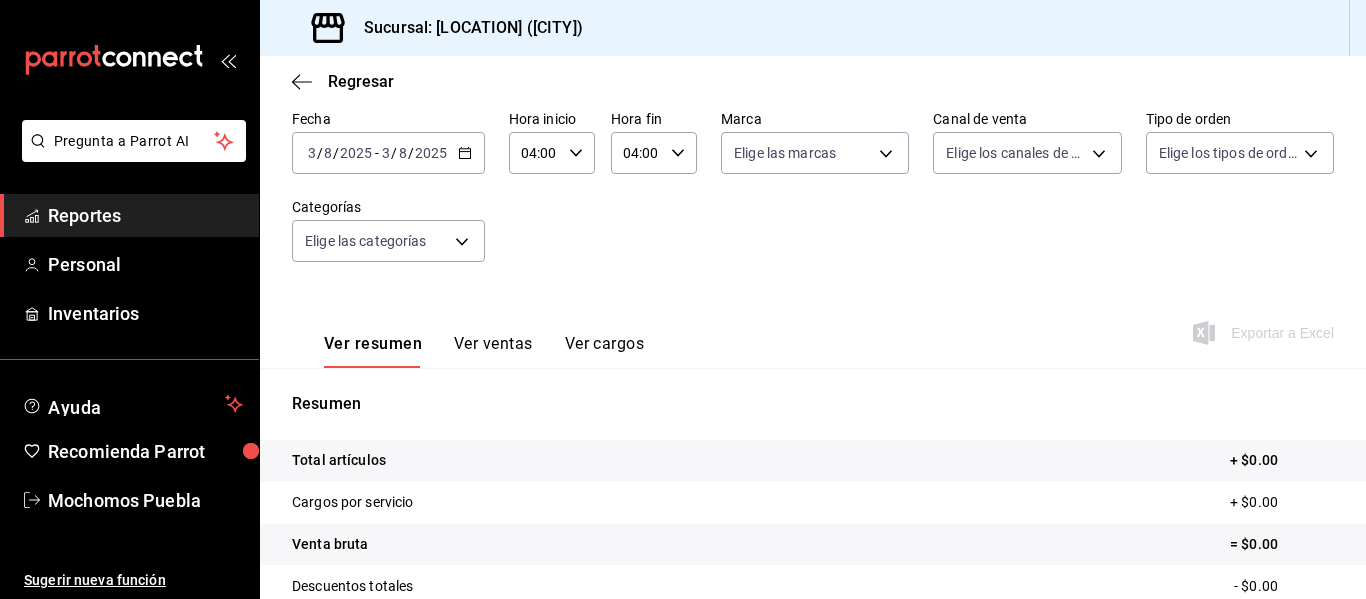 click 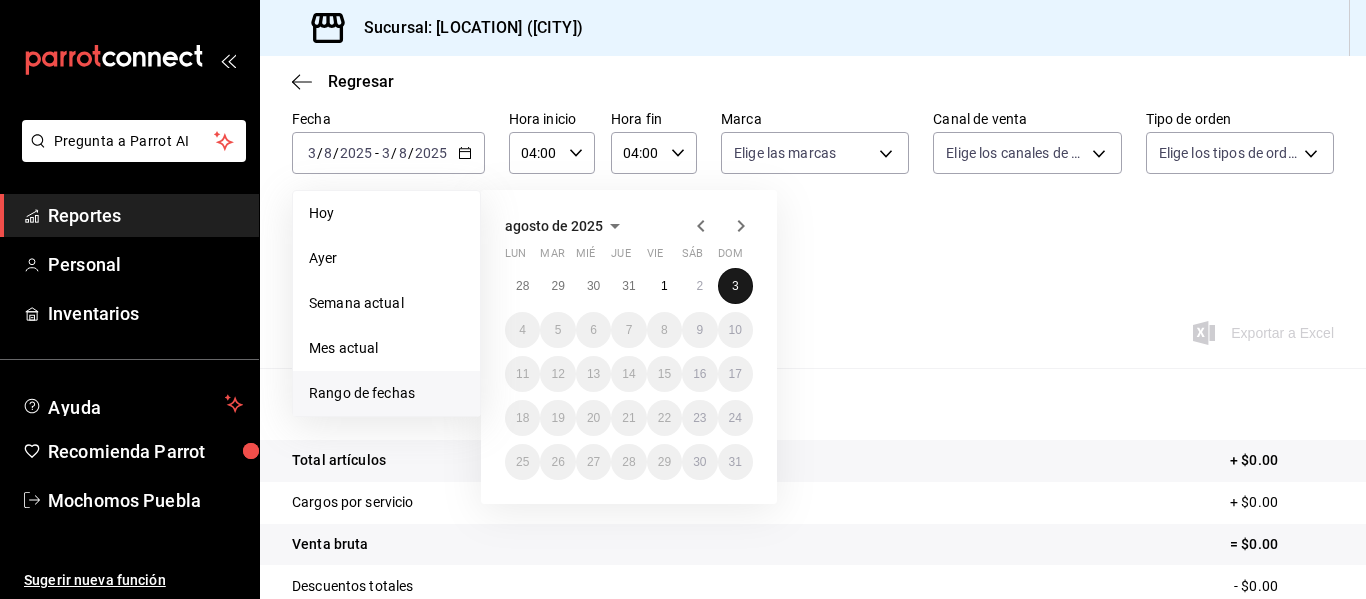 click on "3" at bounding box center [735, 286] 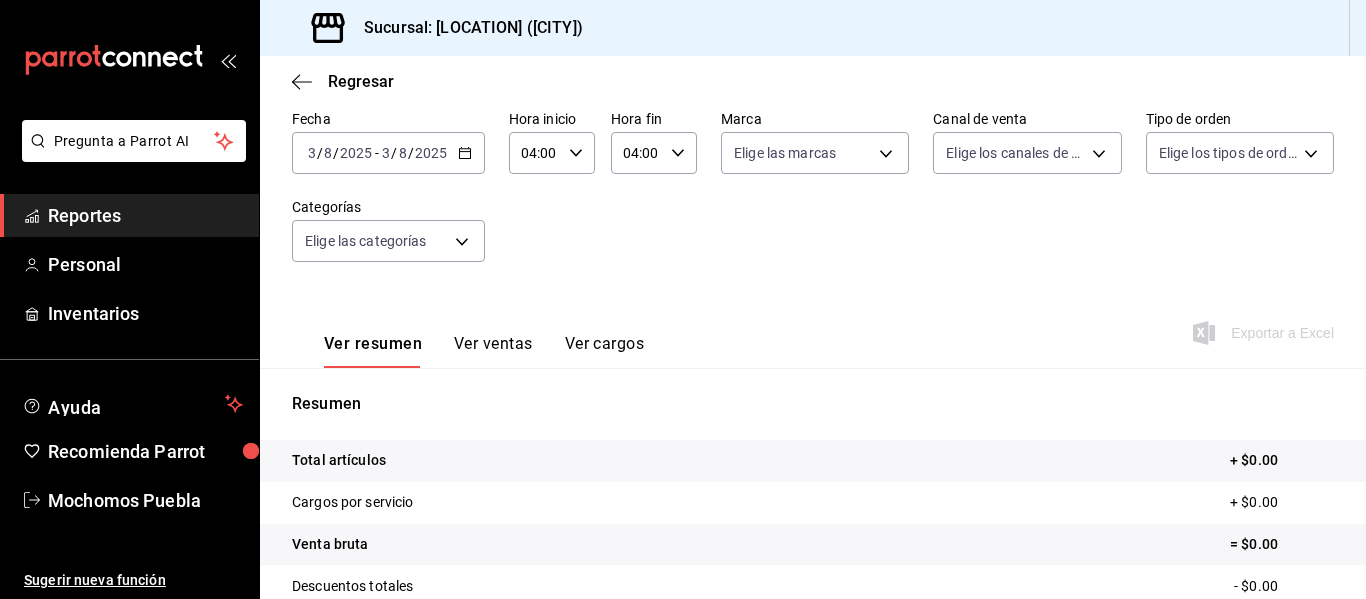 click 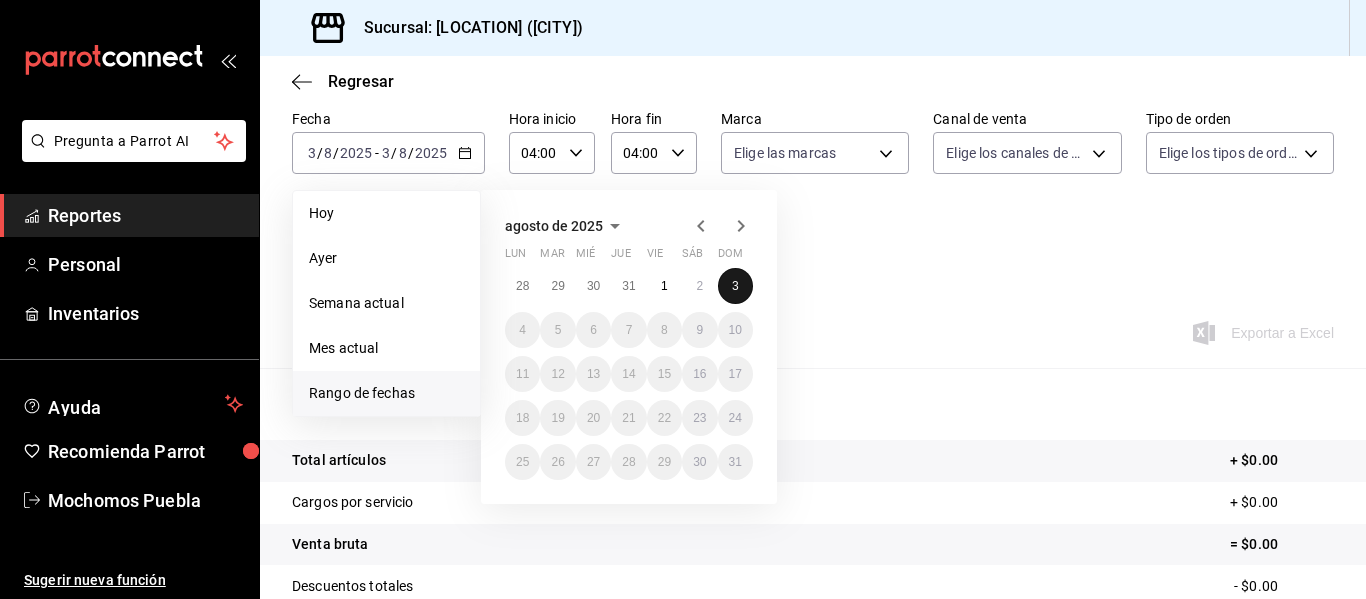 click on "3" at bounding box center (735, 286) 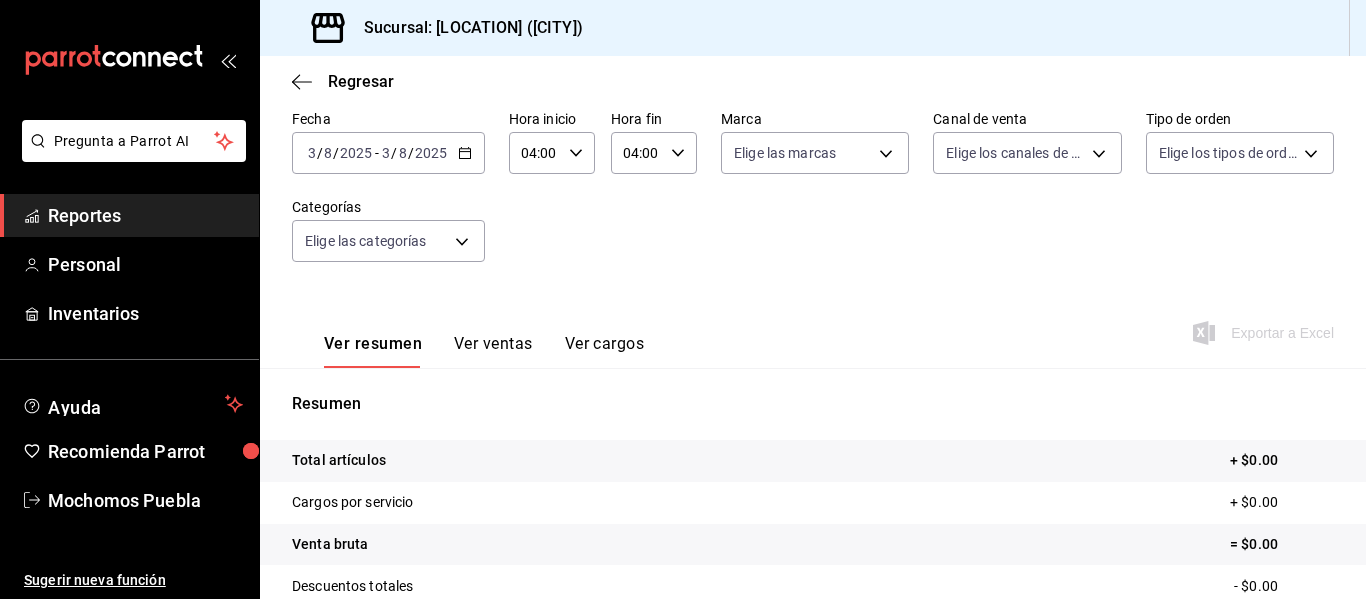 click 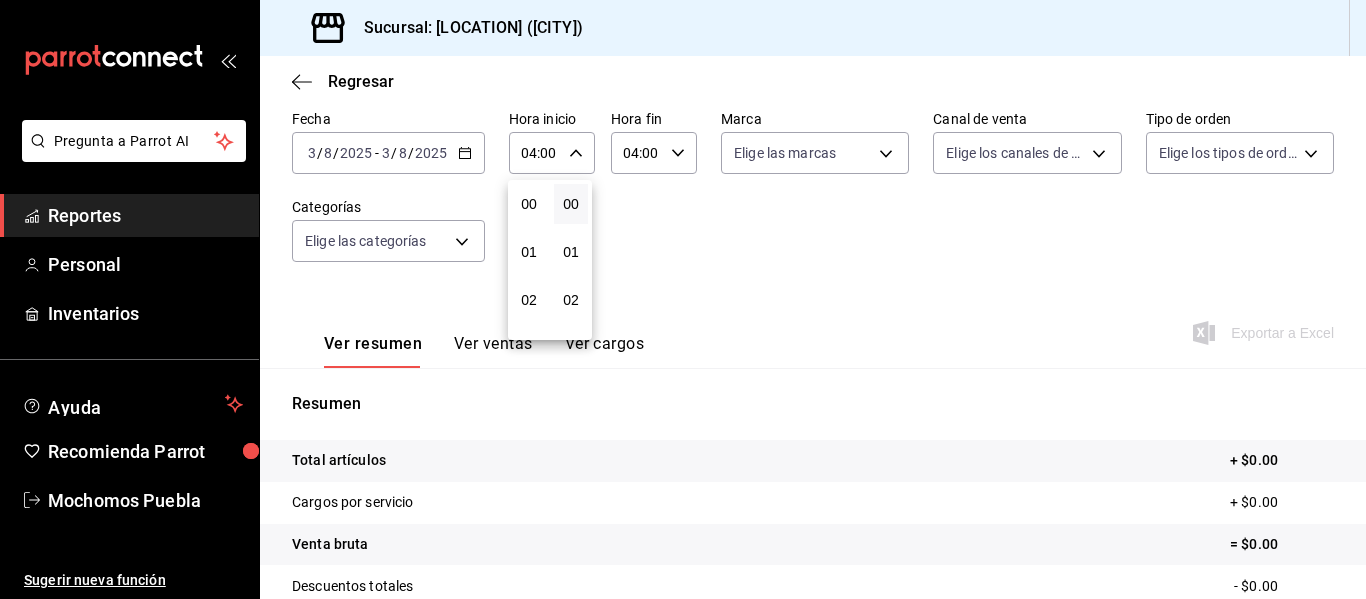 scroll, scrollTop: 192, scrollLeft: 0, axis: vertical 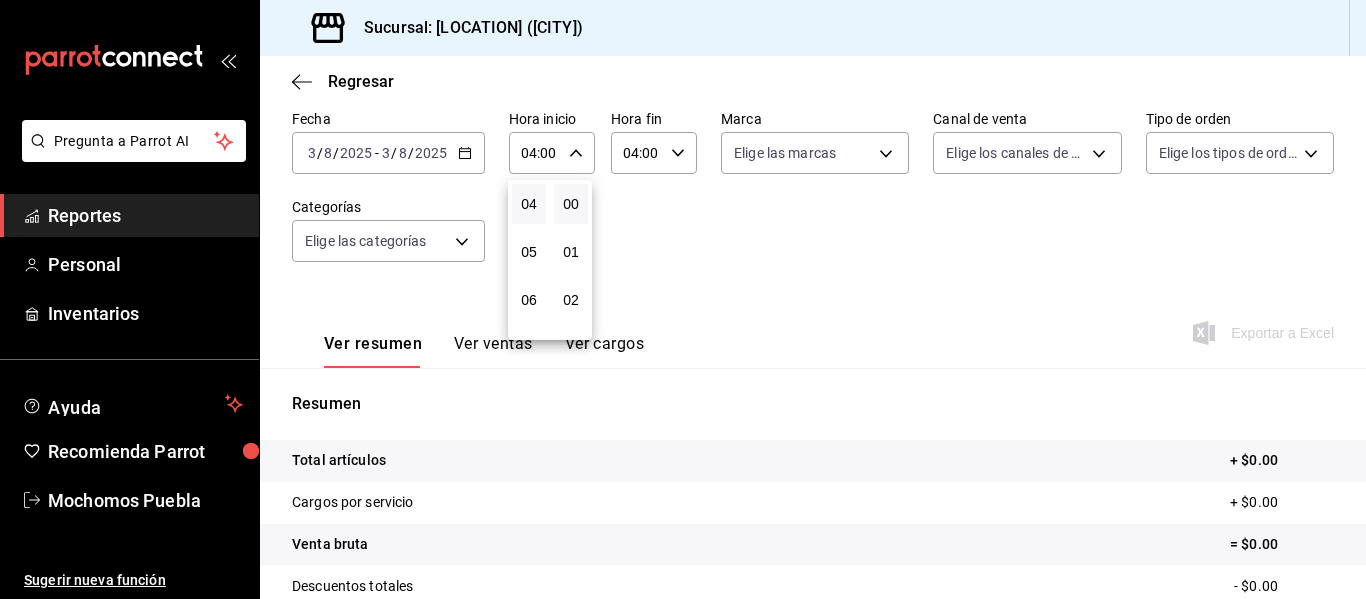 click at bounding box center [683, 299] 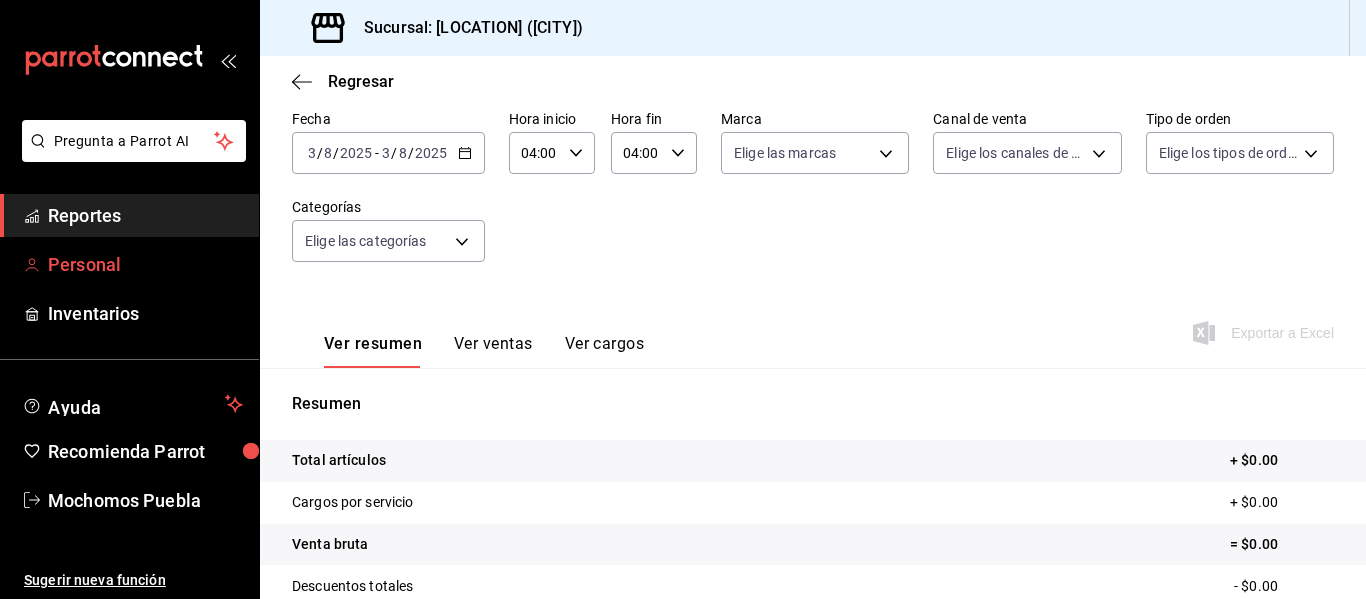 click on "Personal" at bounding box center [145, 264] 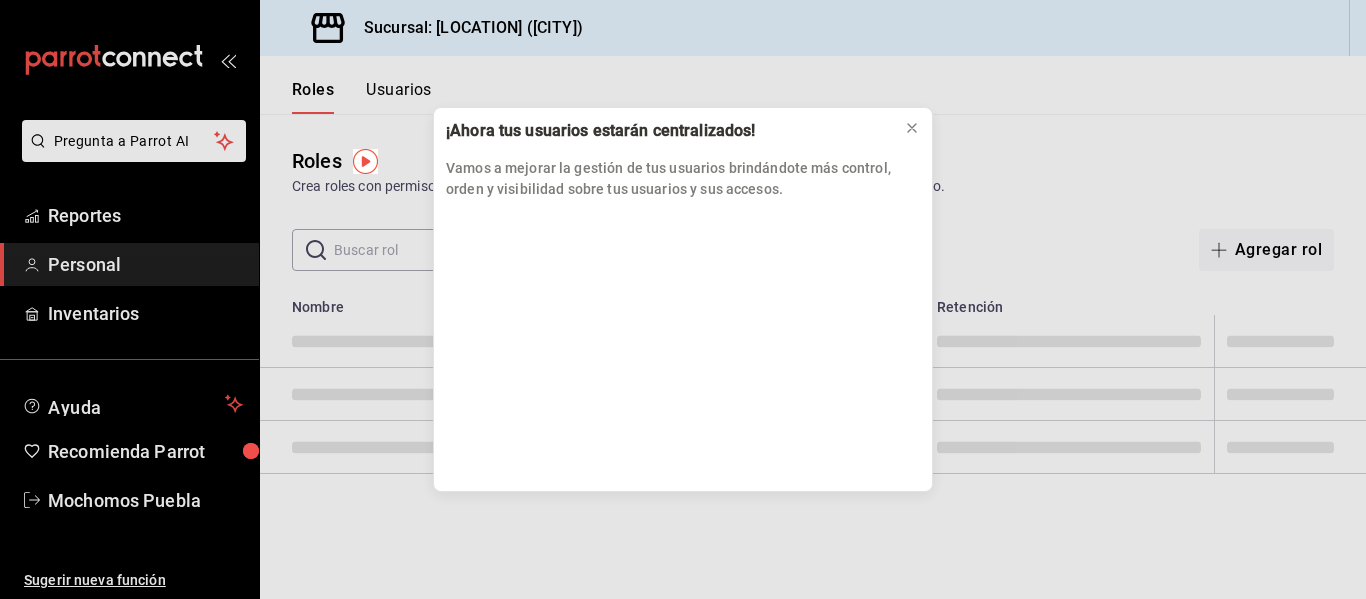 click on "¡Ahora tus usuarios estarán centralizados! Vamos a mejorar la gestión de tus usuarios brindándote más control, orden y visibilidad sobre tus usuarios y sus accesos." at bounding box center (683, 299) 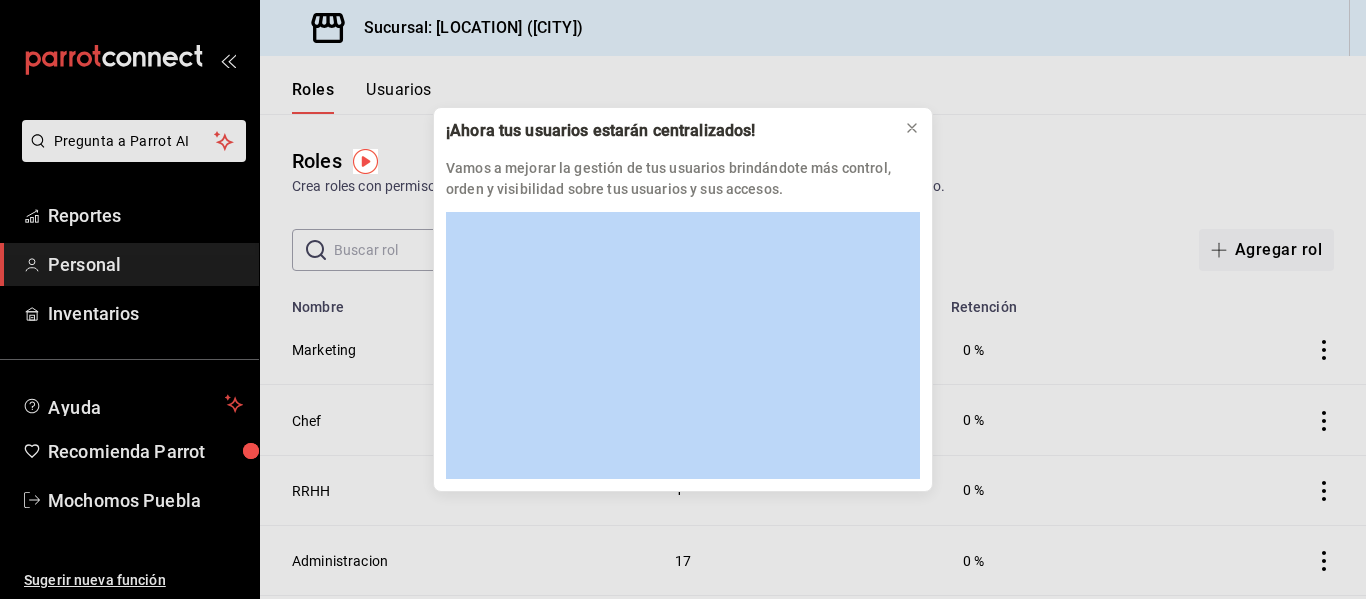 click on "¡Ahora tus usuarios estarán centralizados! Vamos a mejorar la gestión de tus usuarios brindándote más control, orden y visibilidad sobre tus usuarios y sus accesos." at bounding box center (683, 299) 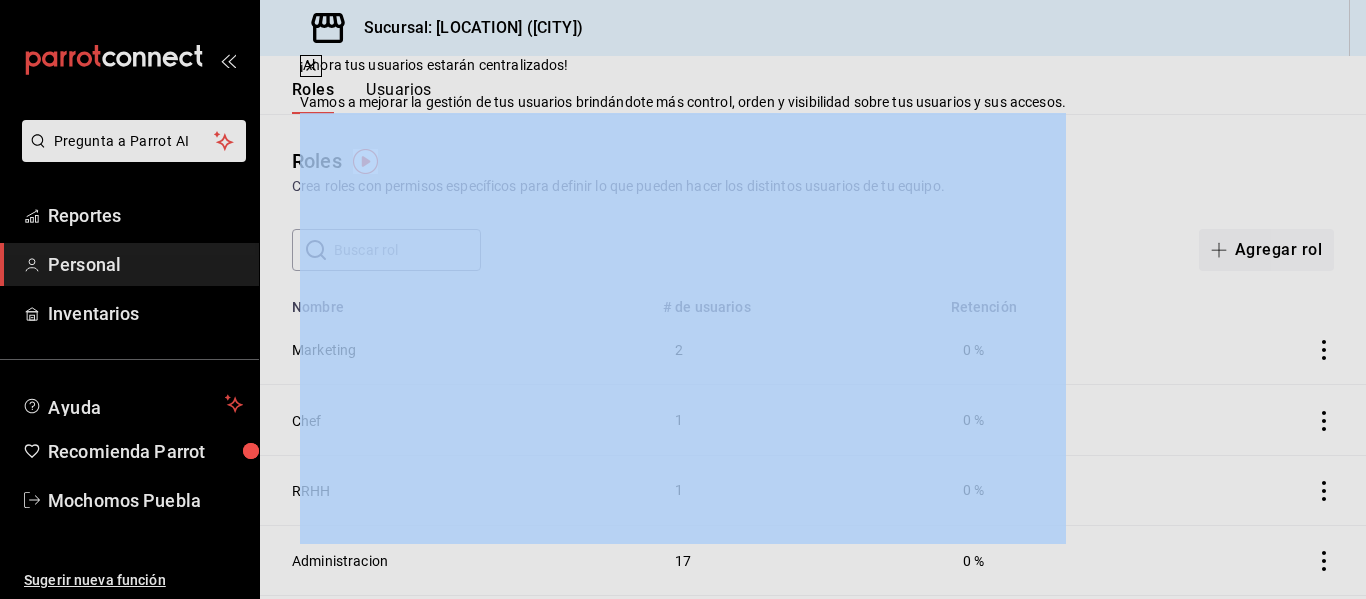 click on "Reportes" at bounding box center [145, 215] 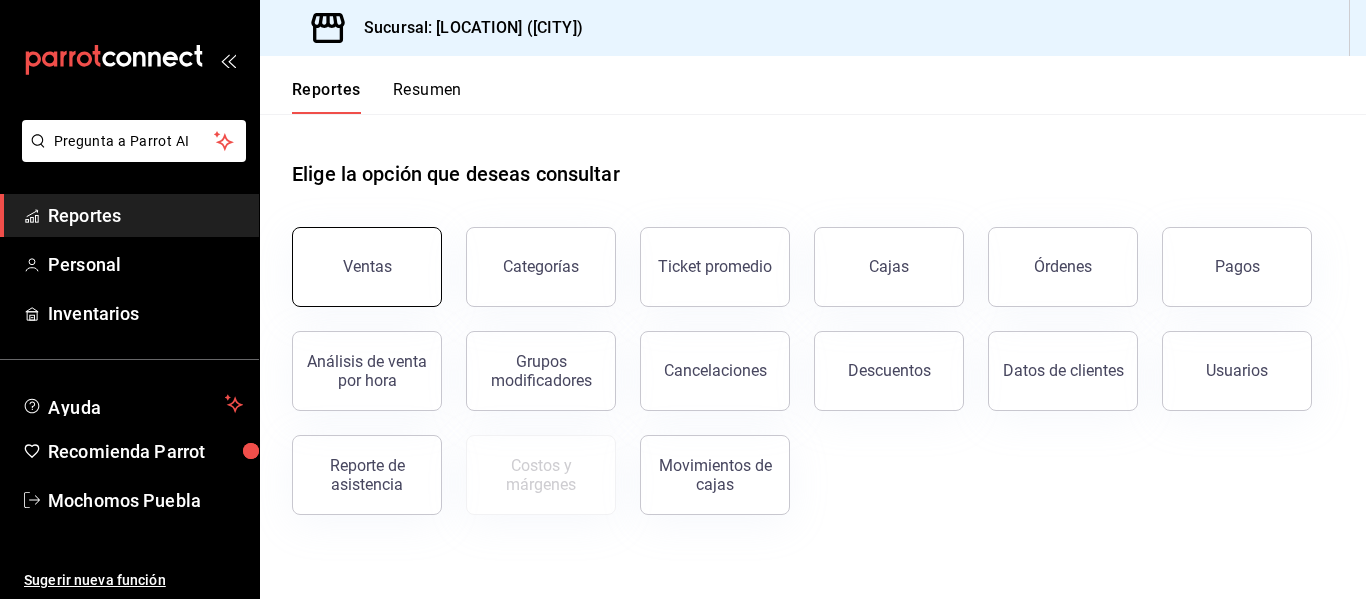 click on "Ventas" at bounding box center [367, 267] 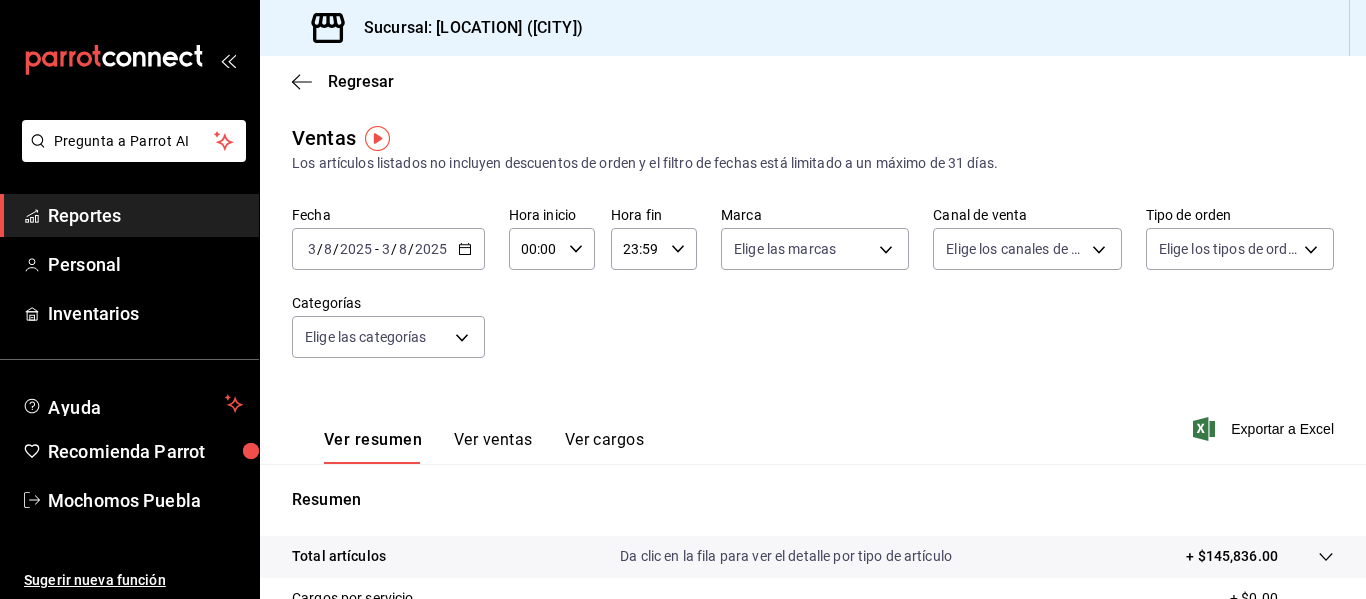 click on "Reportes" at bounding box center [145, 215] 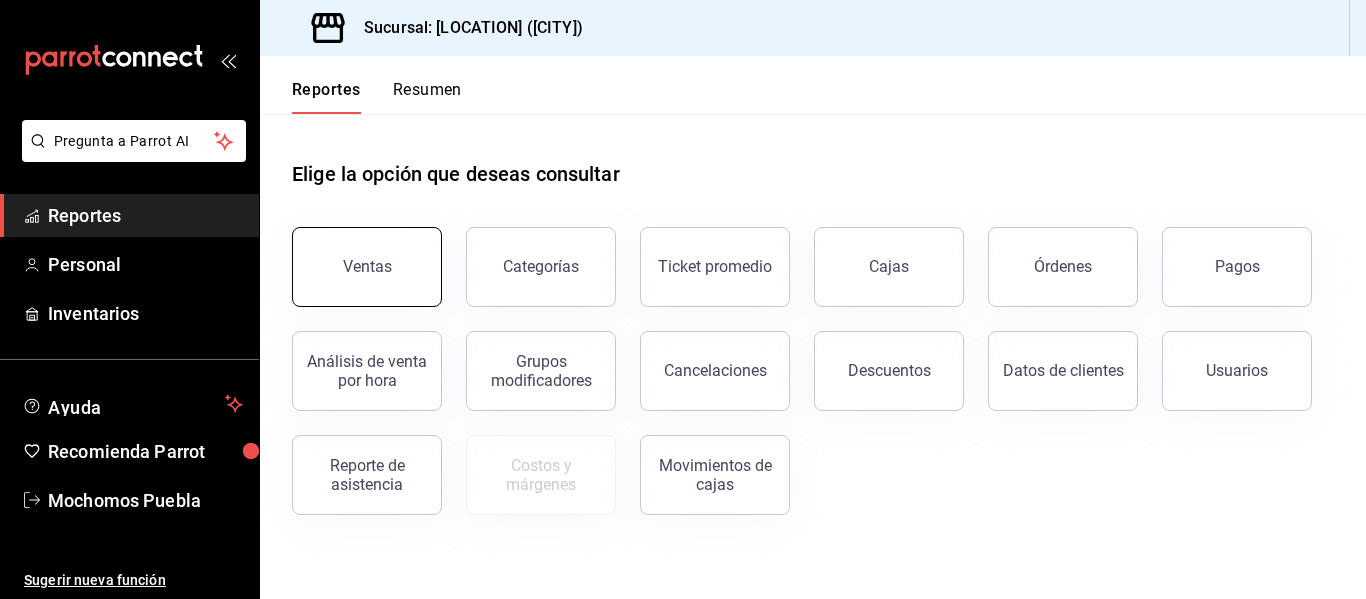 click on "Ventas" at bounding box center (367, 266) 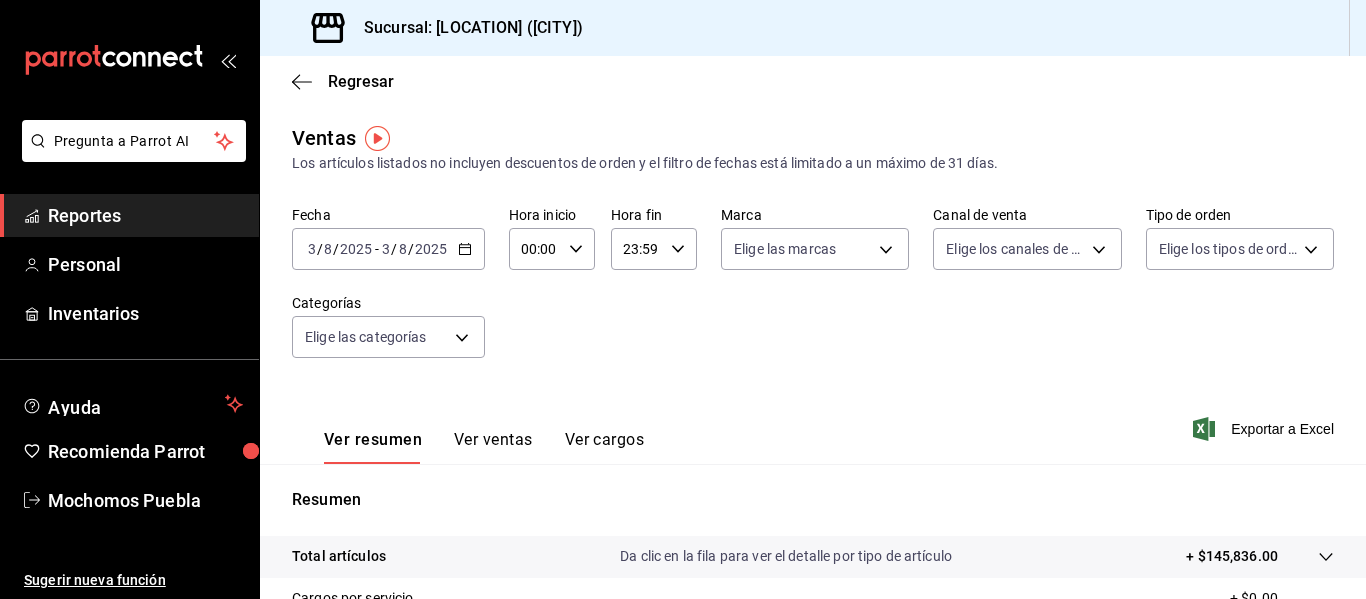 click 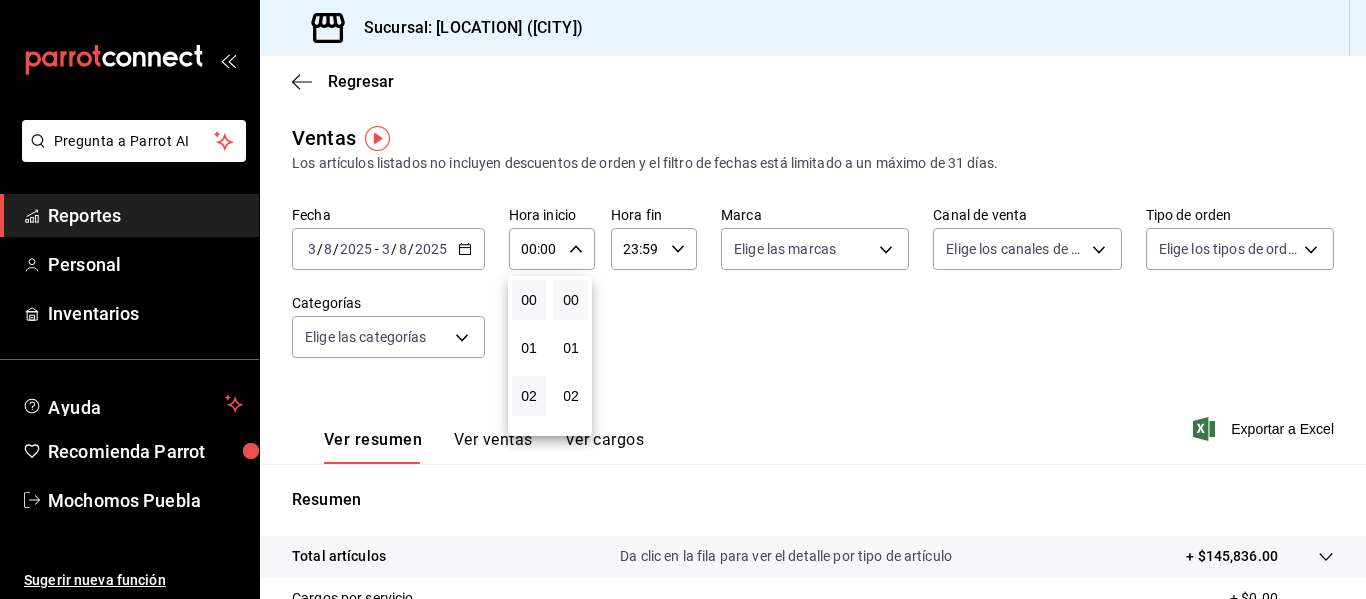 click on "02" at bounding box center (529, 396) 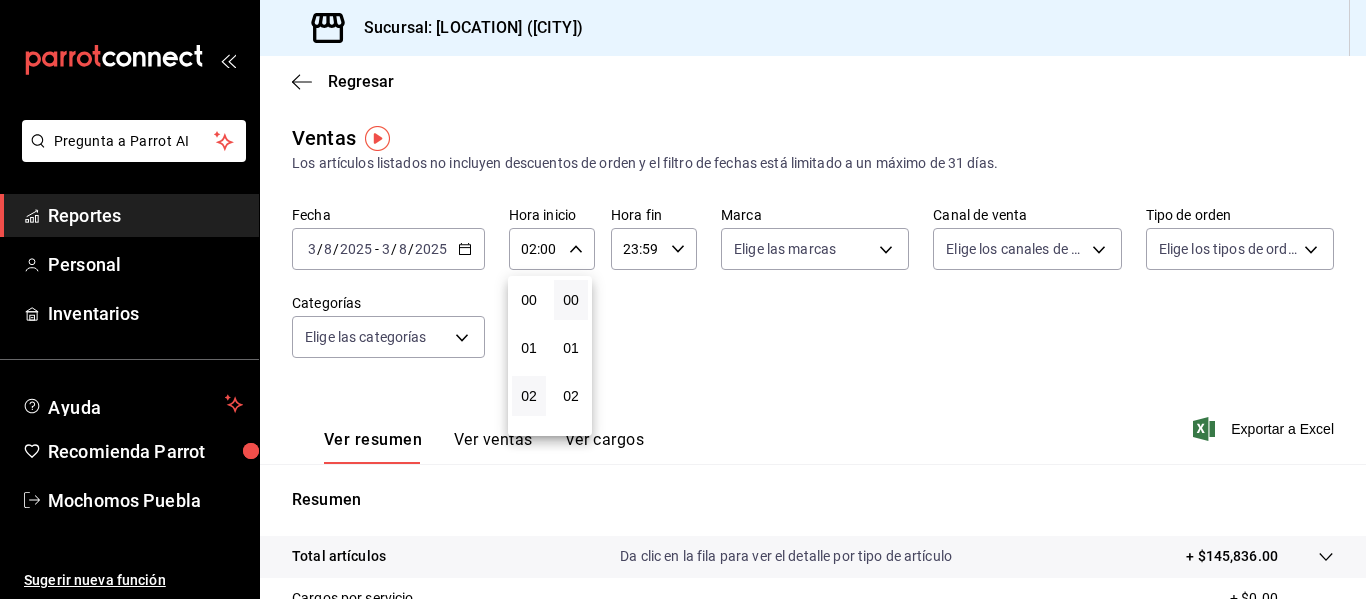 click at bounding box center (683, 299) 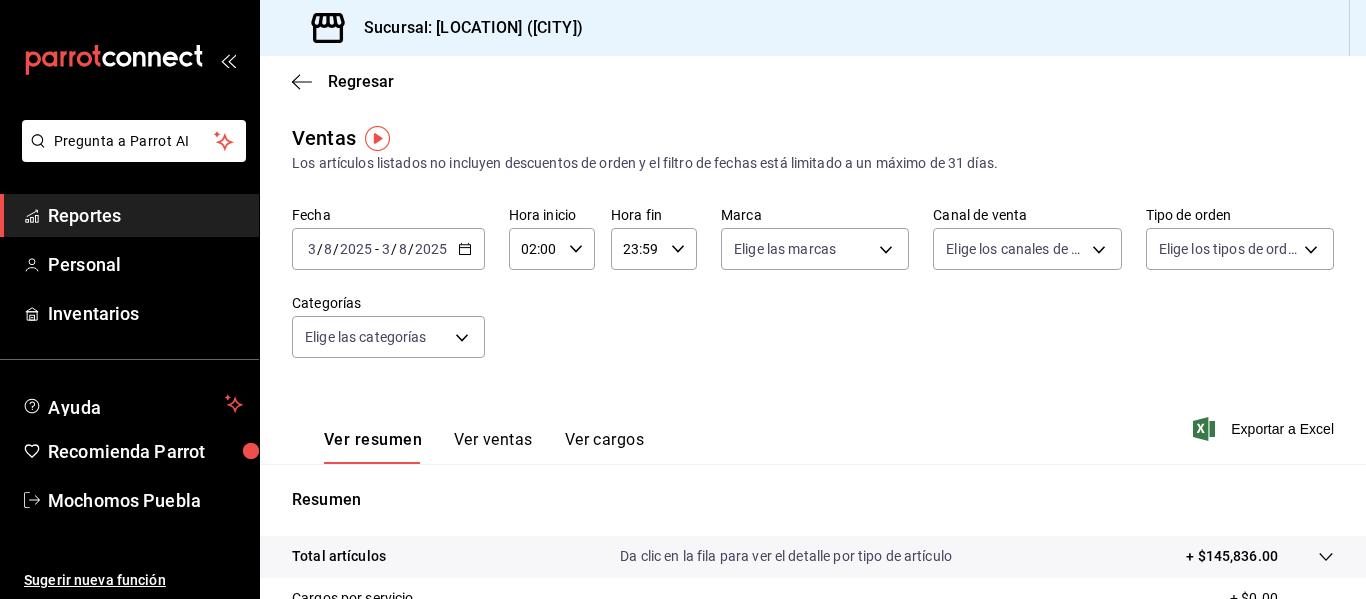 click 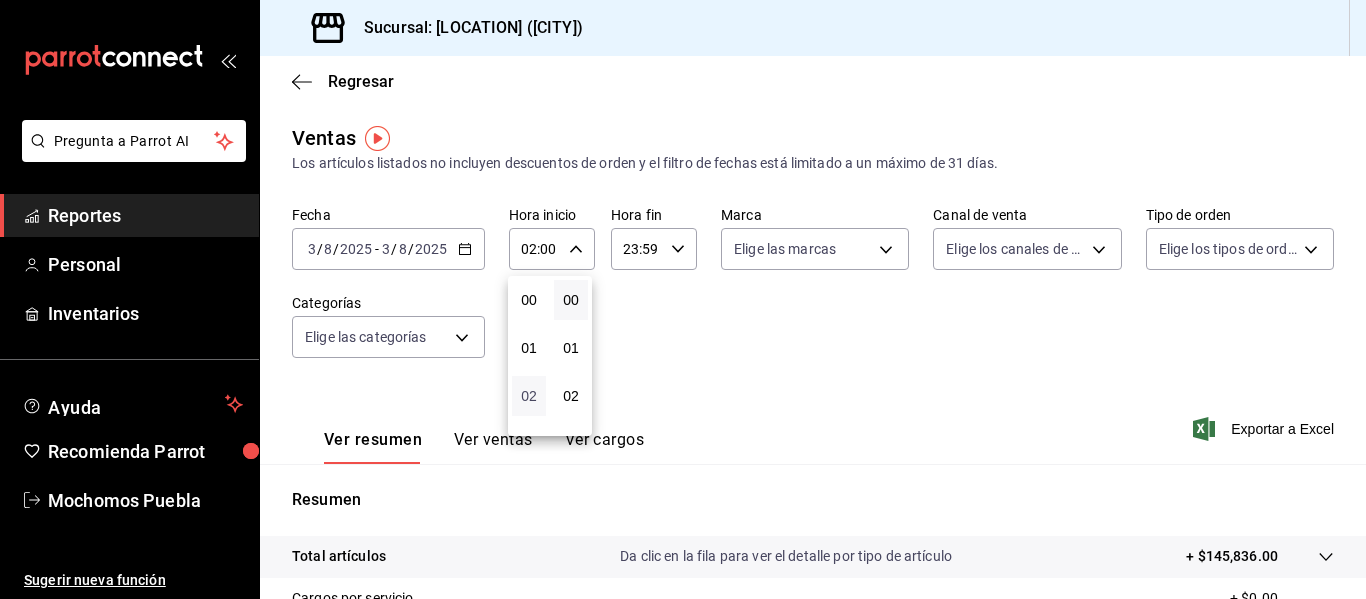 scroll, scrollTop: 96, scrollLeft: 0, axis: vertical 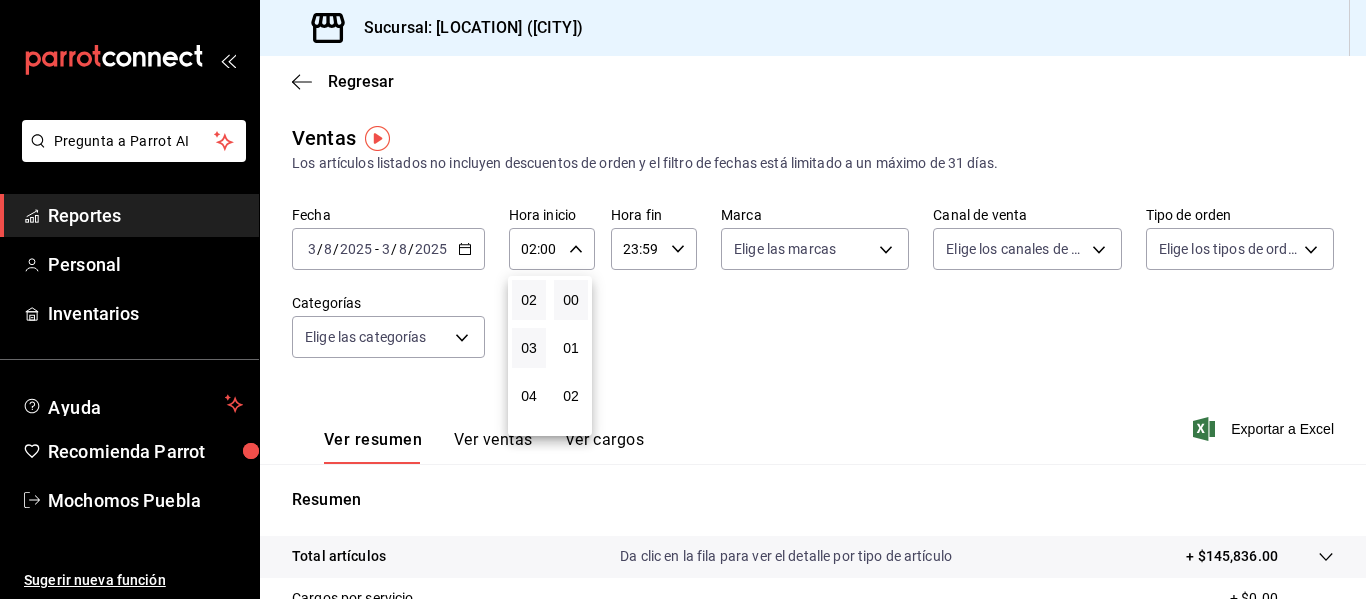 click on "03" at bounding box center [529, 348] 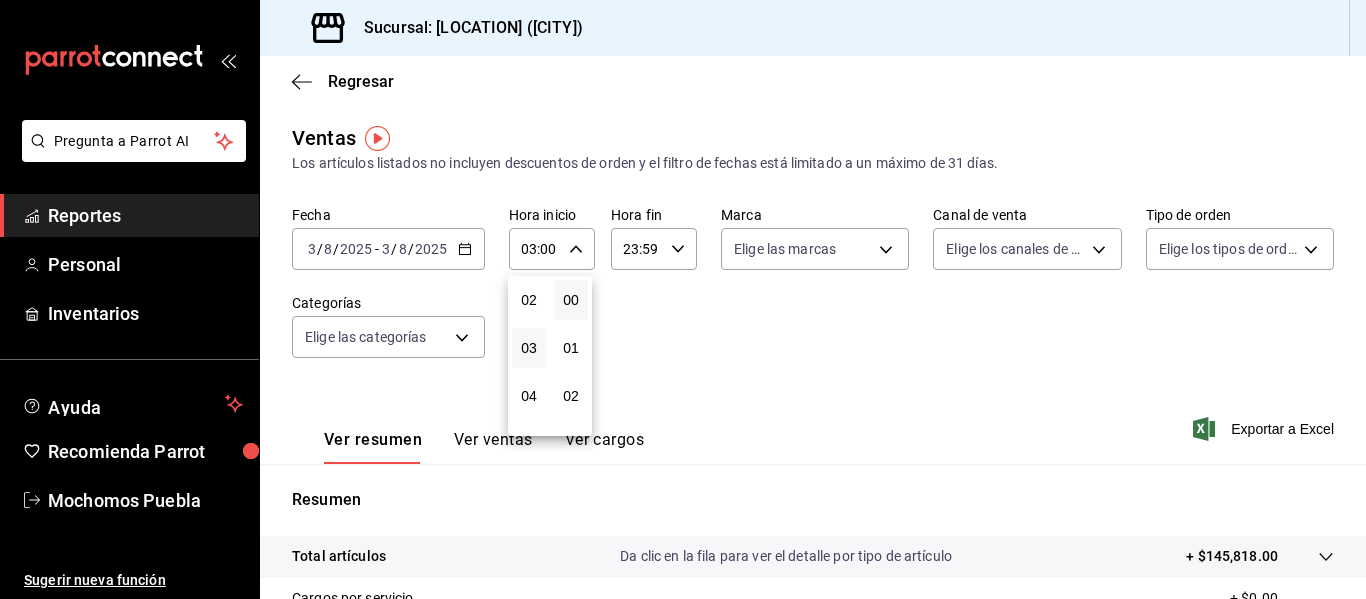 click at bounding box center [683, 299] 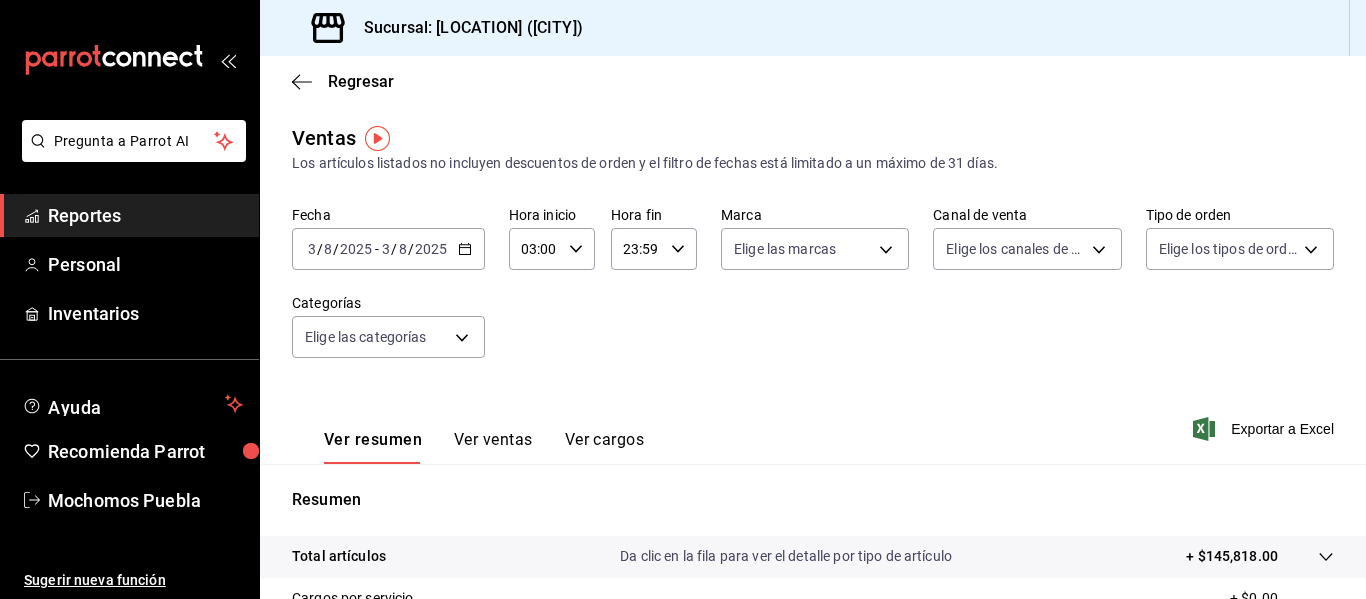 click 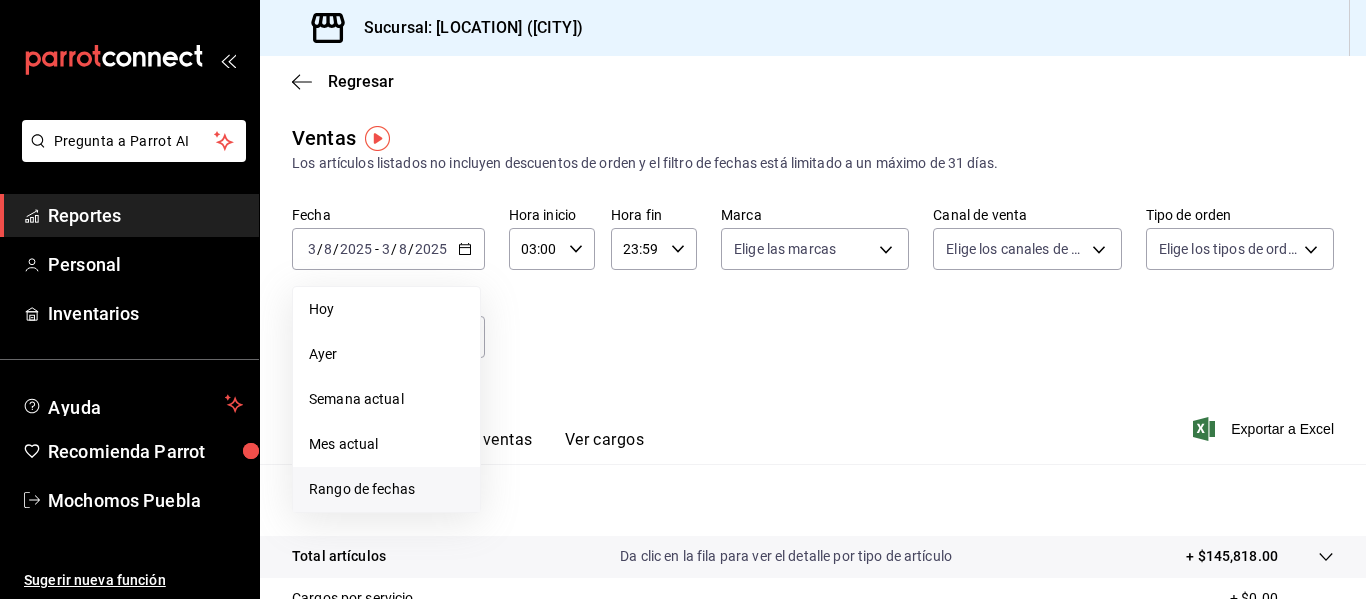 click on "Rango de fechas" at bounding box center [386, 489] 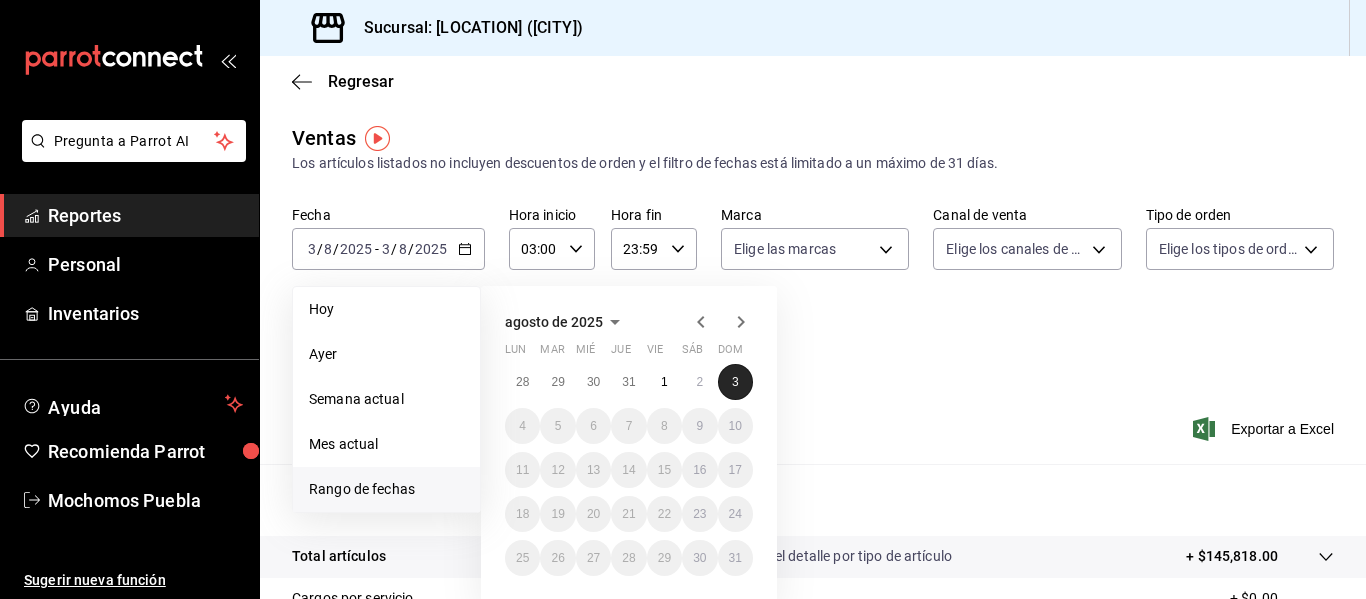 click on "3" at bounding box center (735, 382) 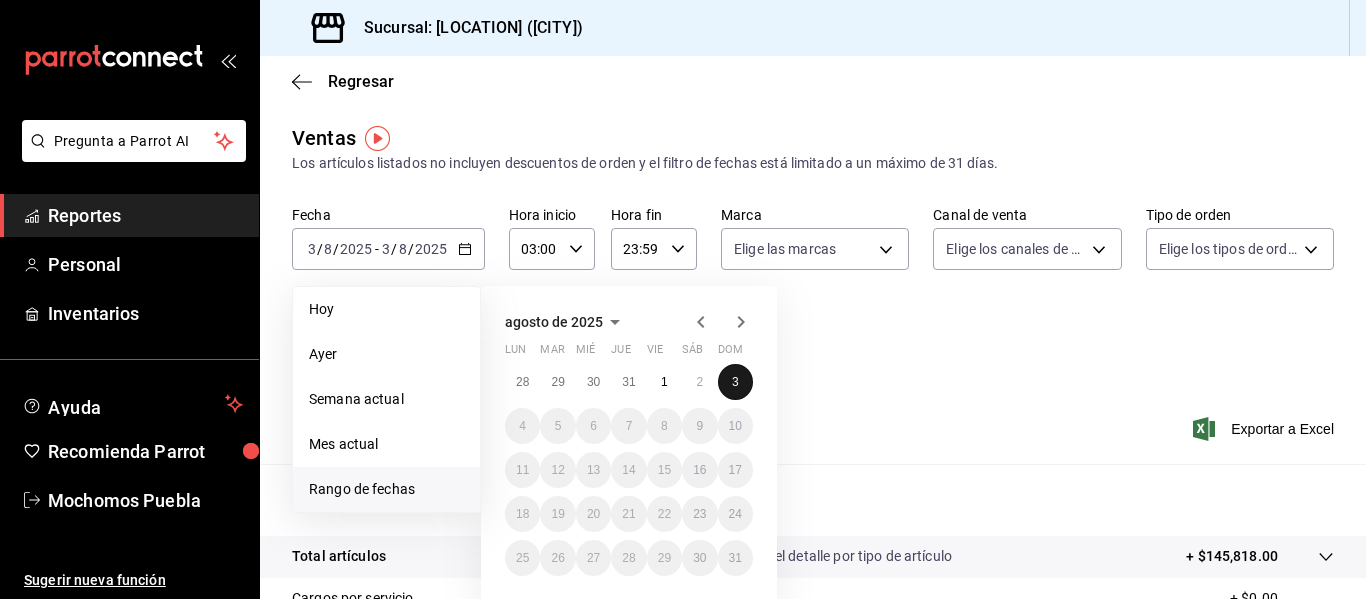 click on "3" at bounding box center (735, 382) 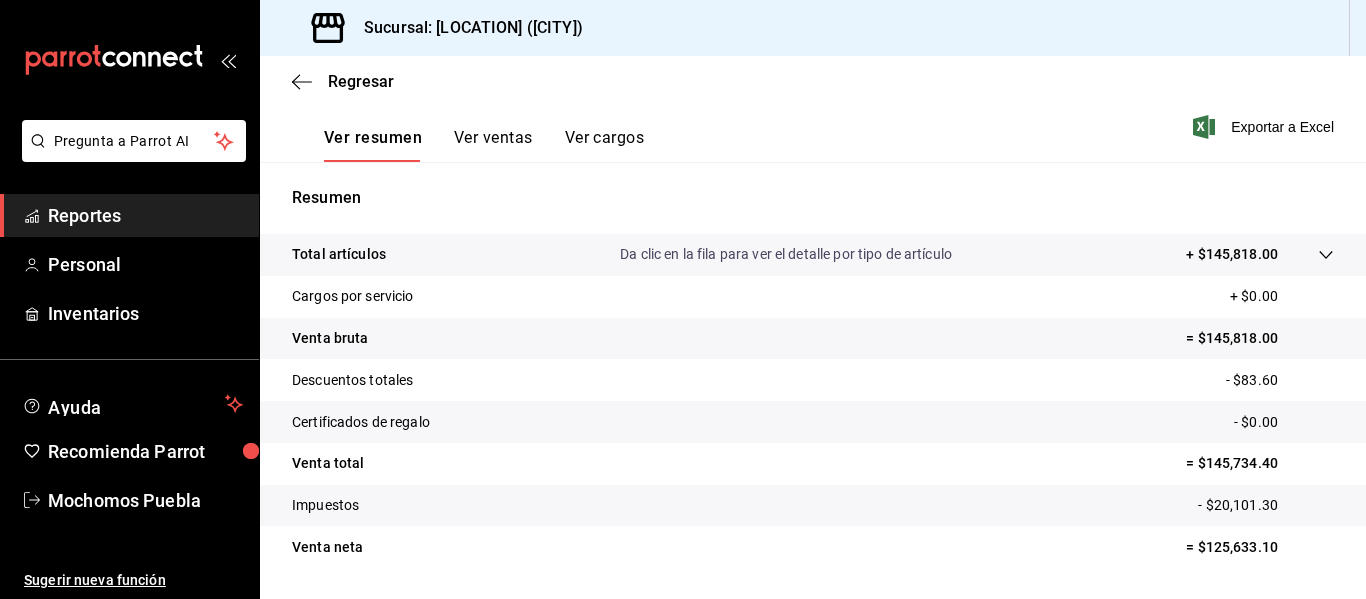 scroll, scrollTop: 359, scrollLeft: 0, axis: vertical 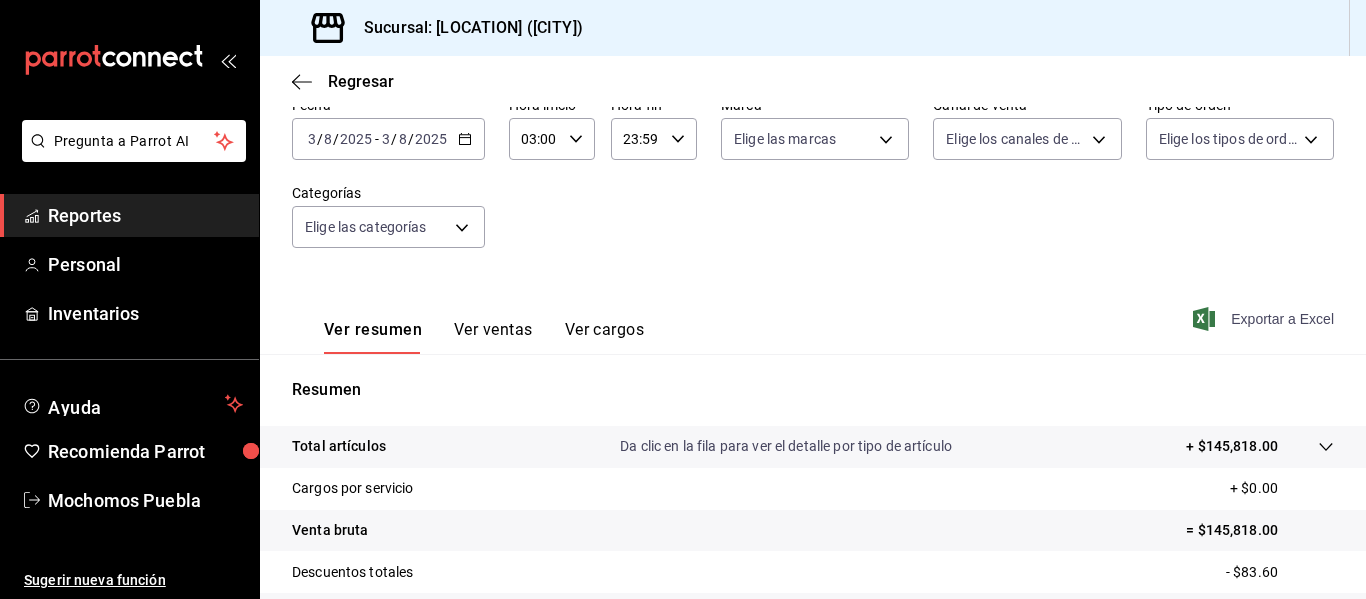 click on "Exportar a Excel" at bounding box center (1265, 319) 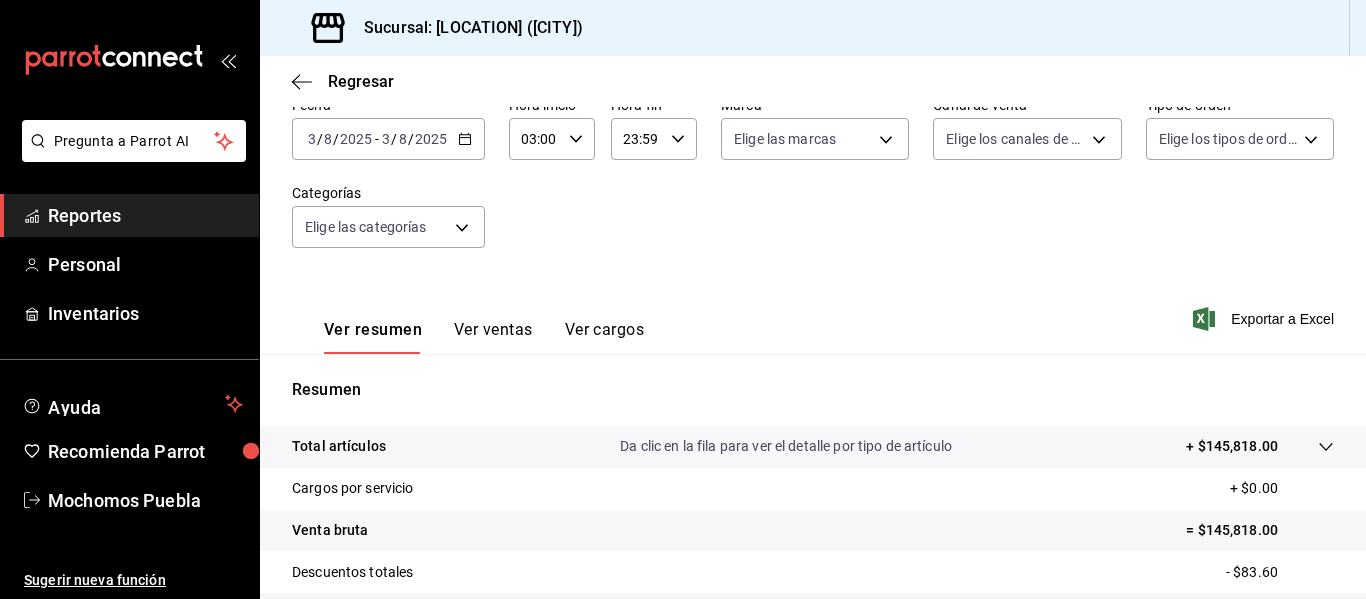 click 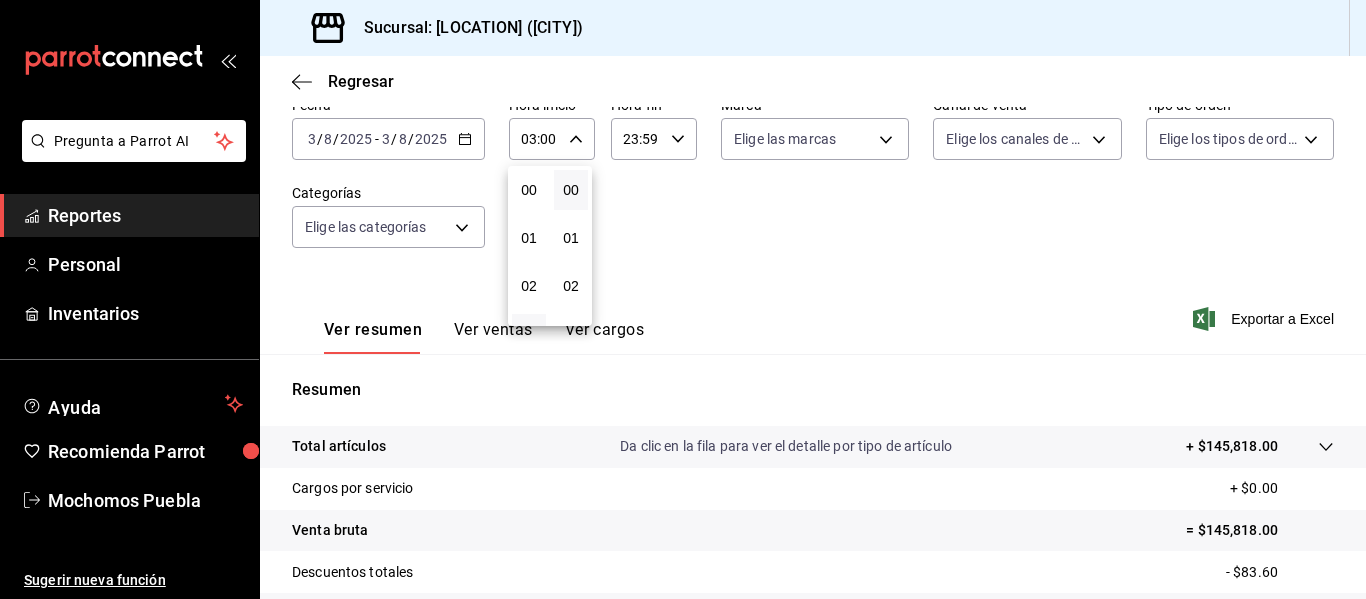 scroll, scrollTop: 144, scrollLeft: 0, axis: vertical 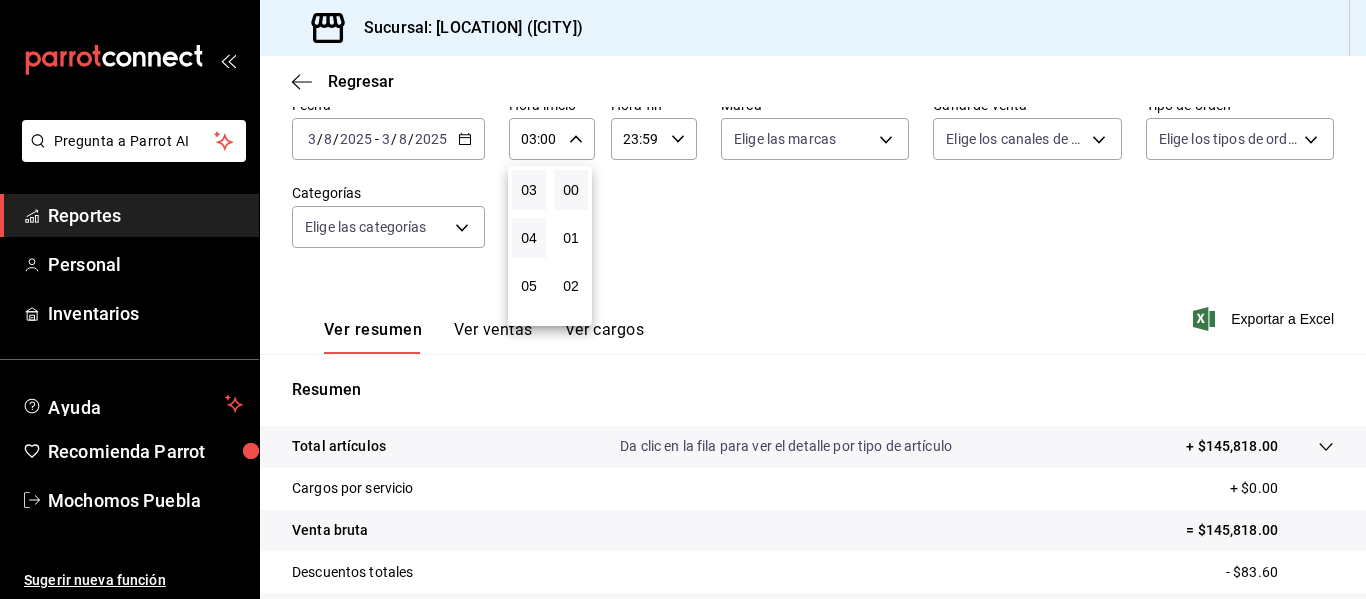 click on "04" at bounding box center [529, 238] 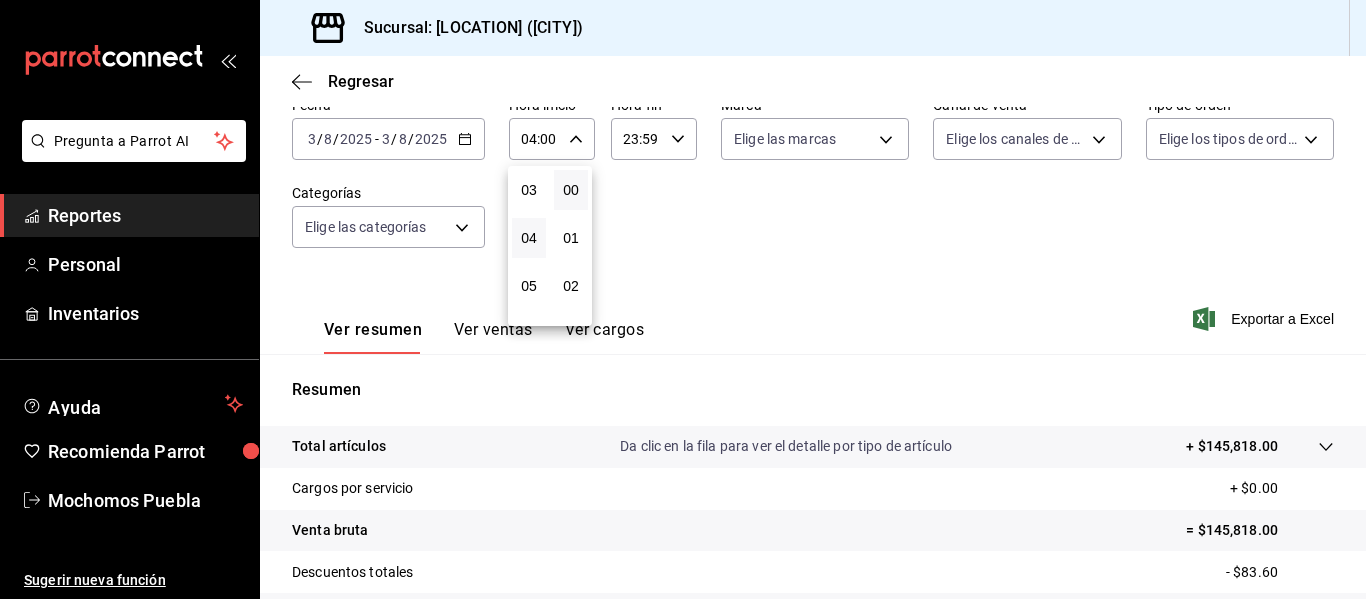 click at bounding box center [683, 299] 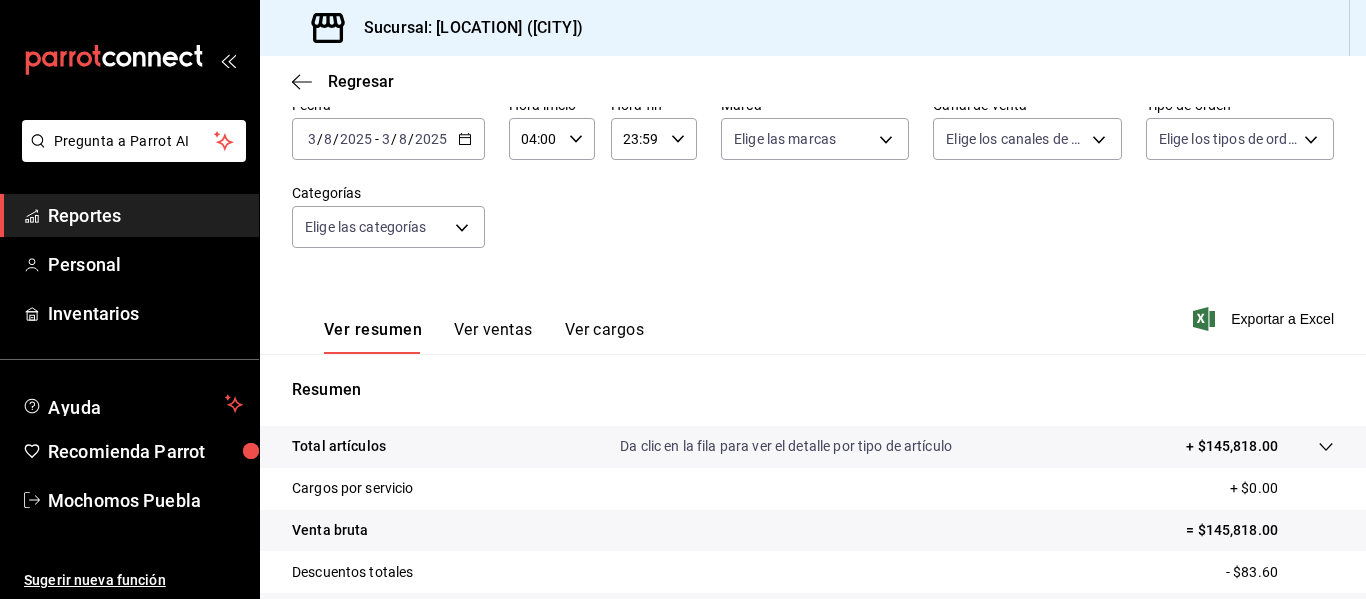 click 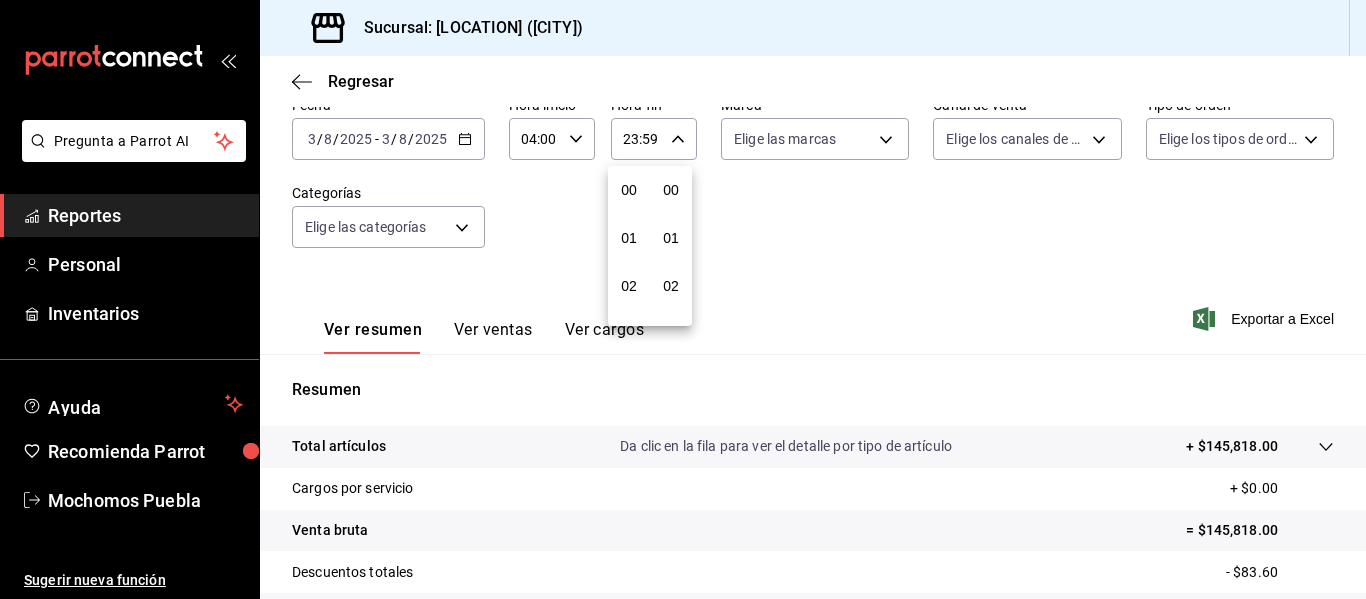 scroll, scrollTop: 992, scrollLeft: 0, axis: vertical 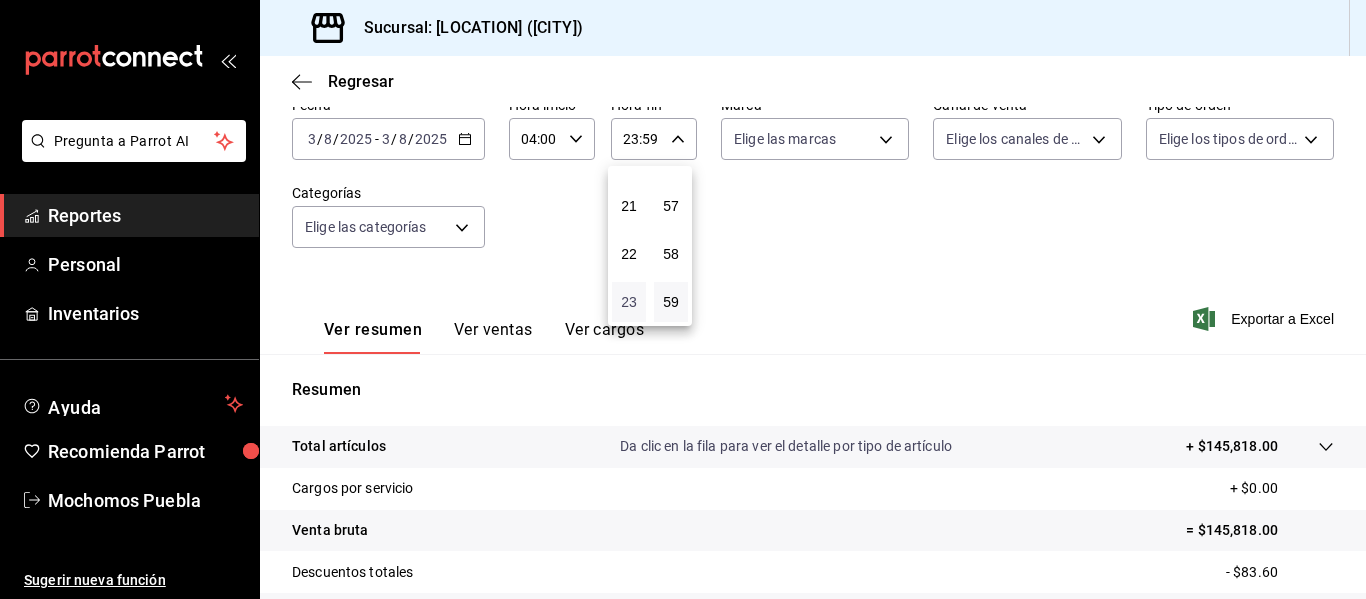 click on "23" at bounding box center (629, 302) 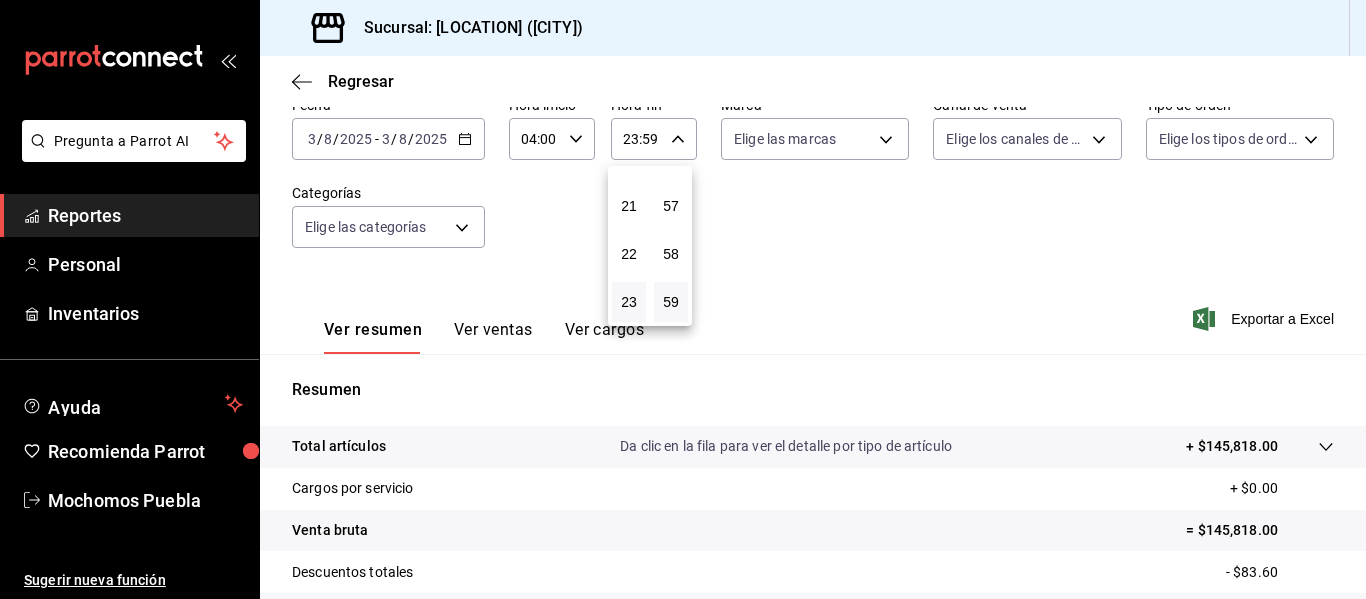 click at bounding box center [683, 299] 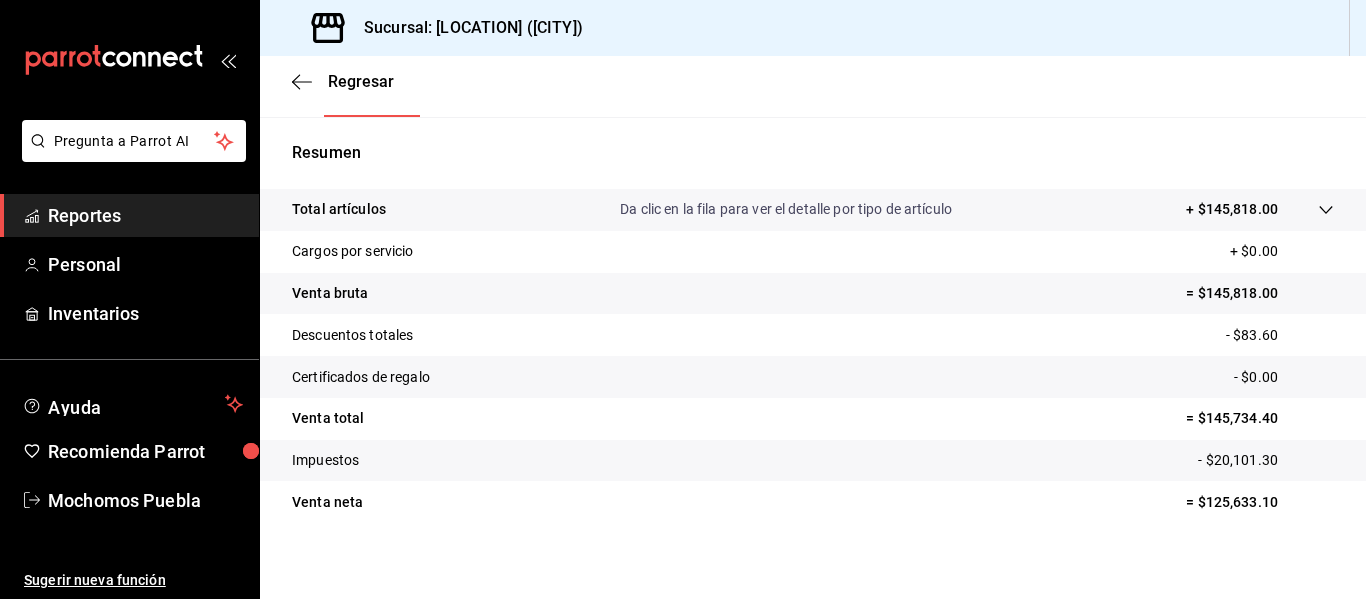 scroll, scrollTop: 359, scrollLeft: 0, axis: vertical 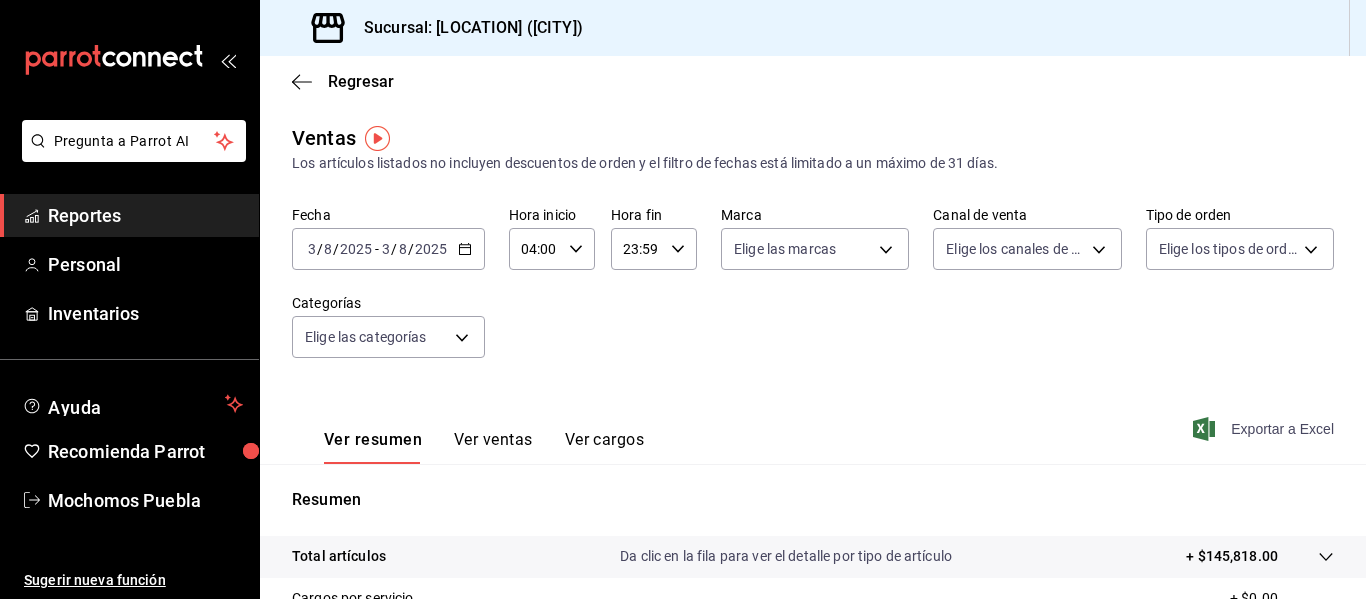 click on "Exportar a Excel" at bounding box center [1265, 429] 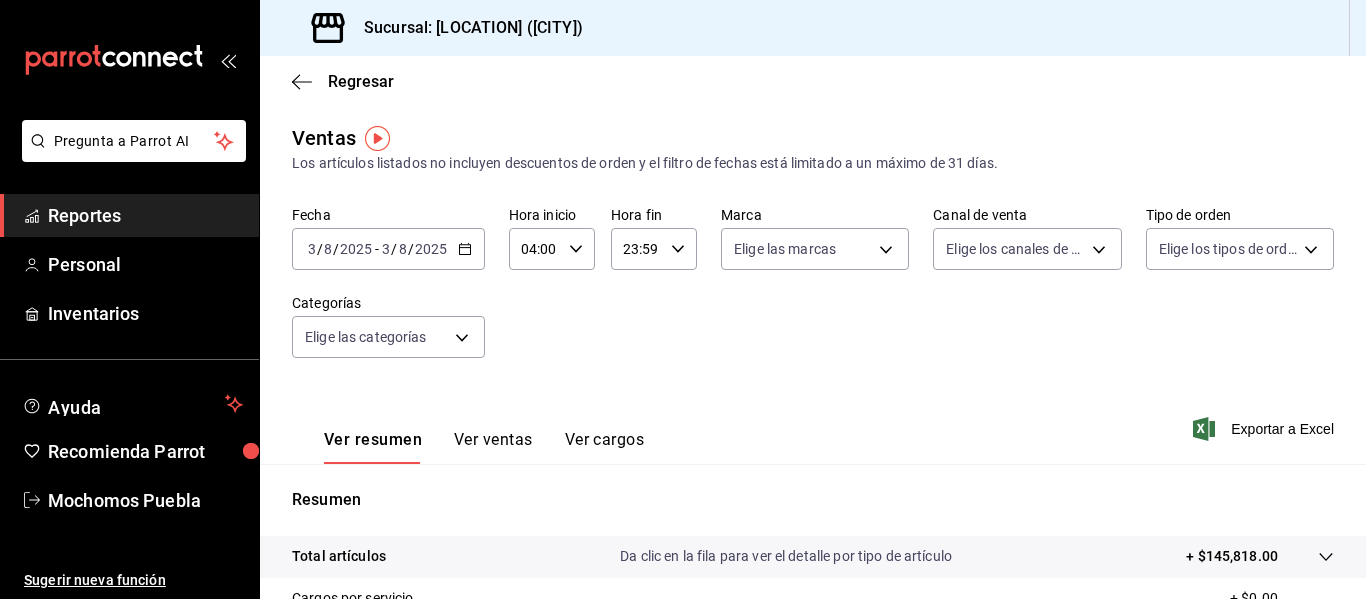 click on "Reportes" at bounding box center (145, 215) 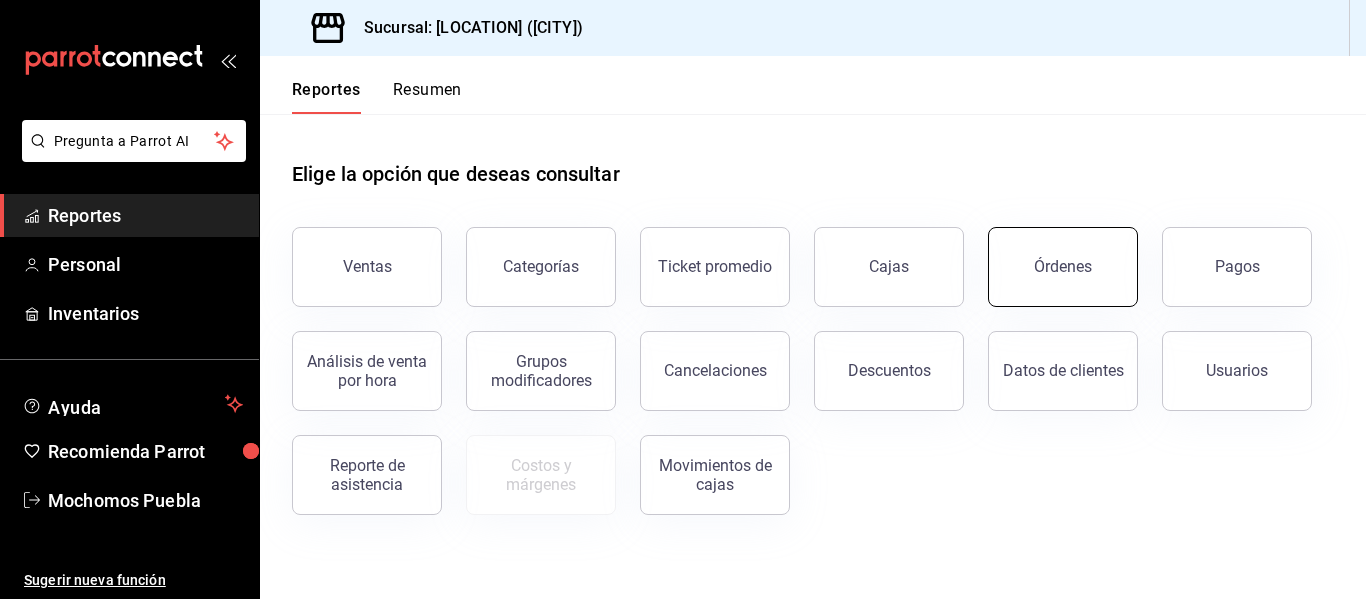 click on "Órdenes" at bounding box center [1063, 267] 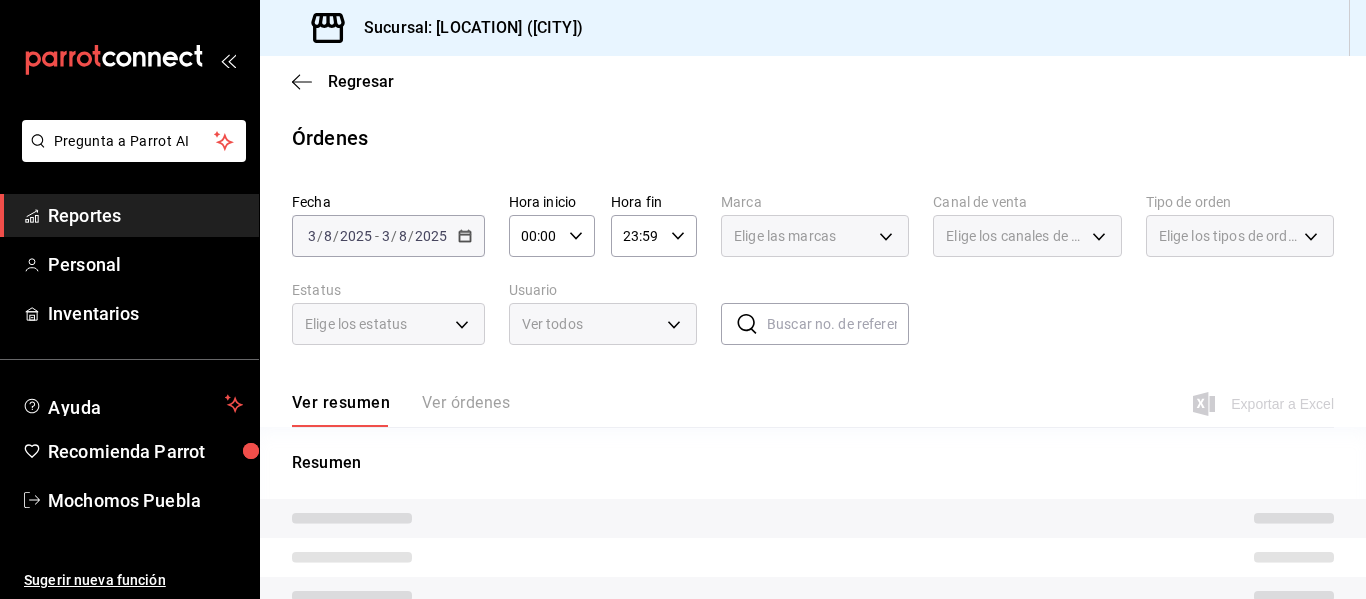 scroll, scrollTop: 171, scrollLeft: 0, axis: vertical 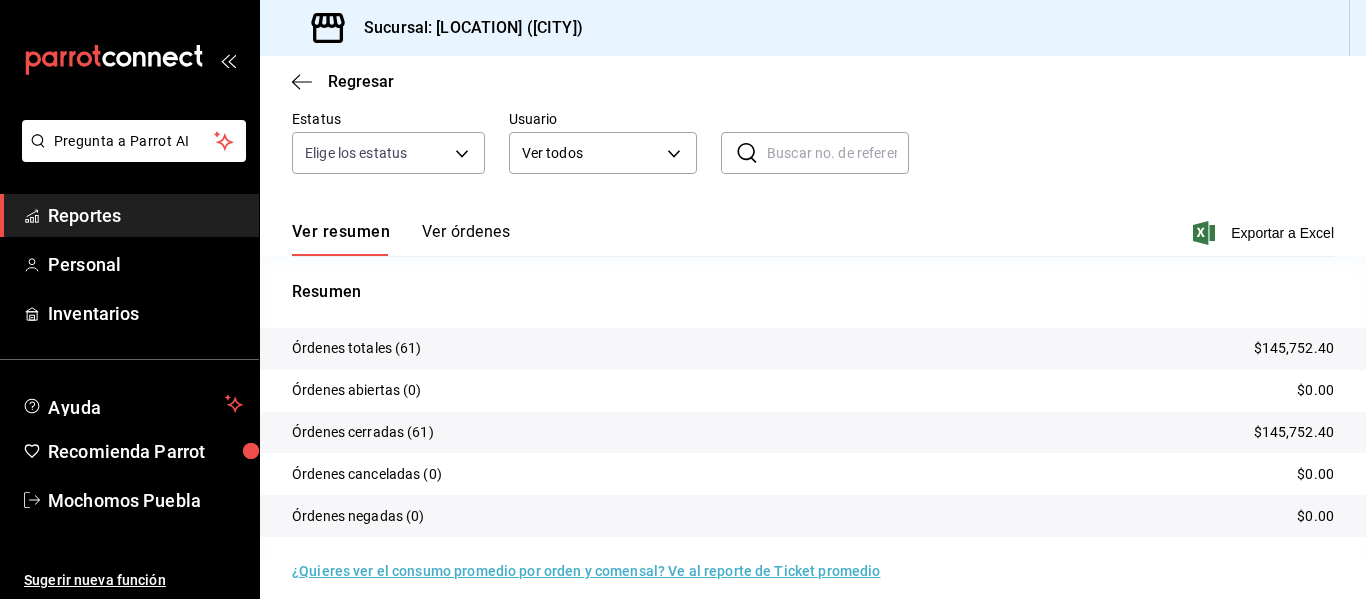 click on "Ver órdenes" at bounding box center (466, 239) 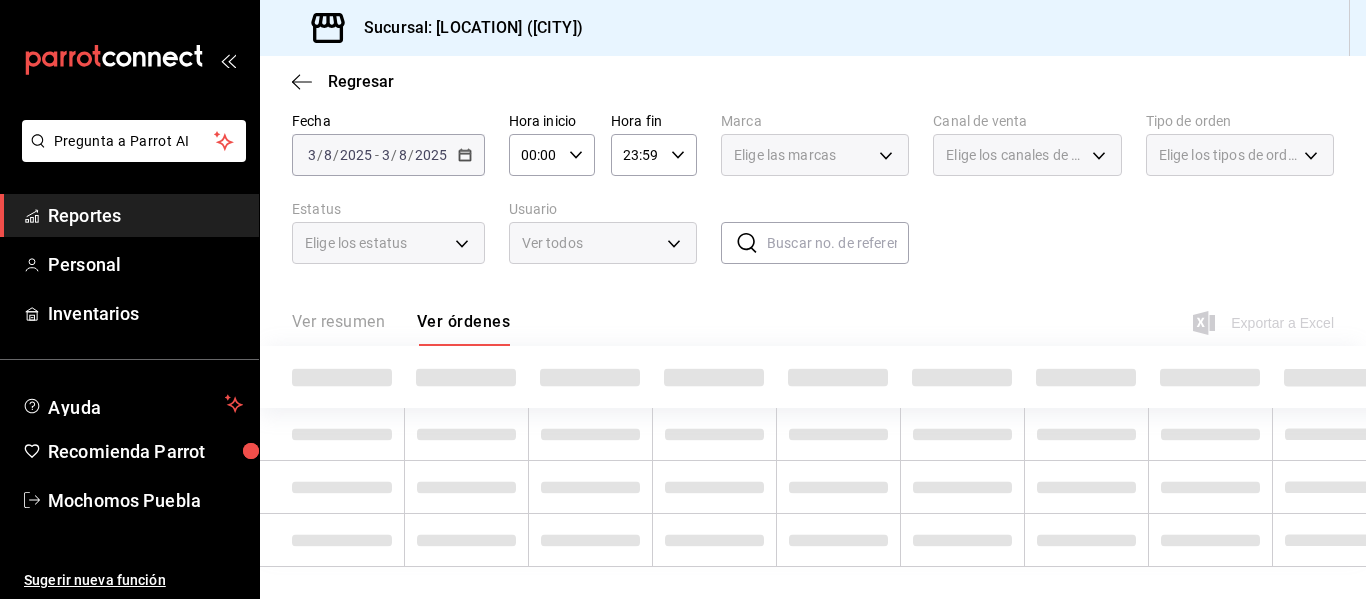 scroll, scrollTop: 171, scrollLeft: 0, axis: vertical 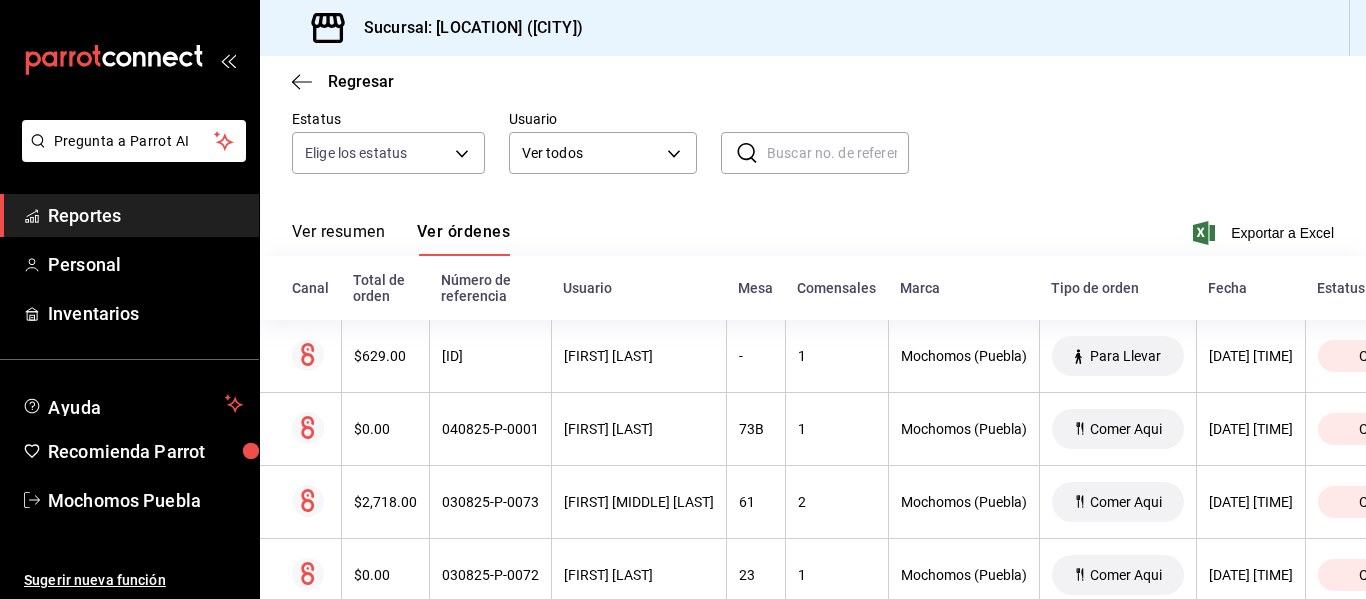 click on "Ver resumen" at bounding box center [338, 239] 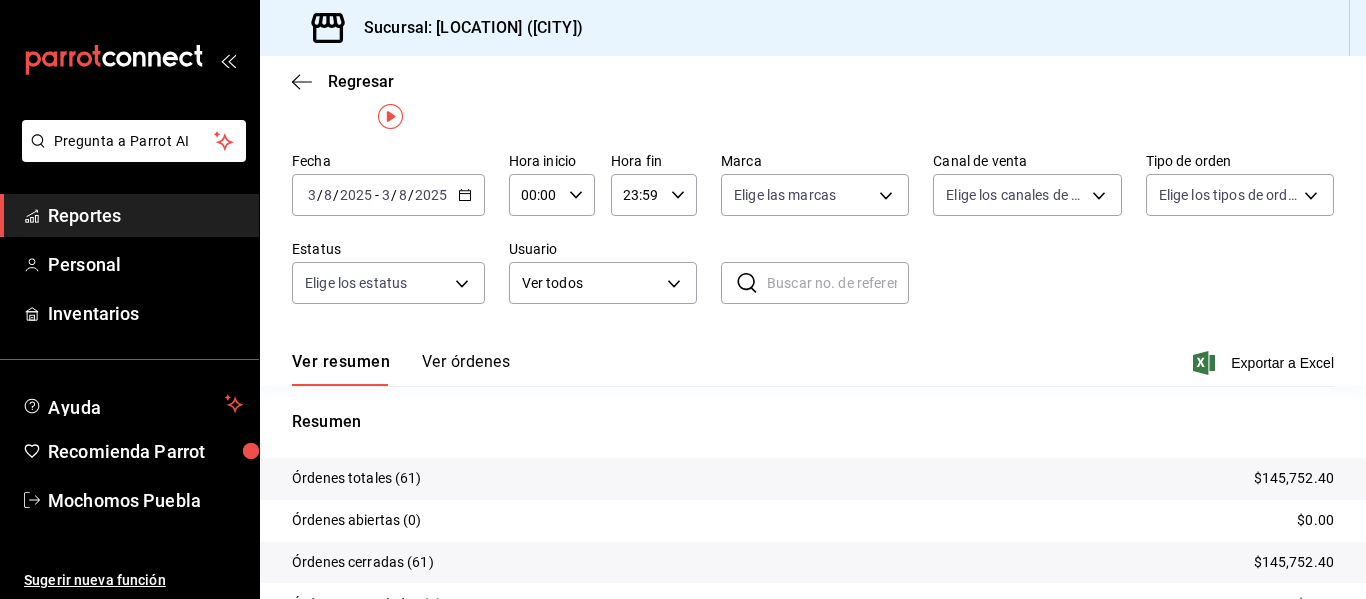 scroll, scrollTop: 11, scrollLeft: 0, axis: vertical 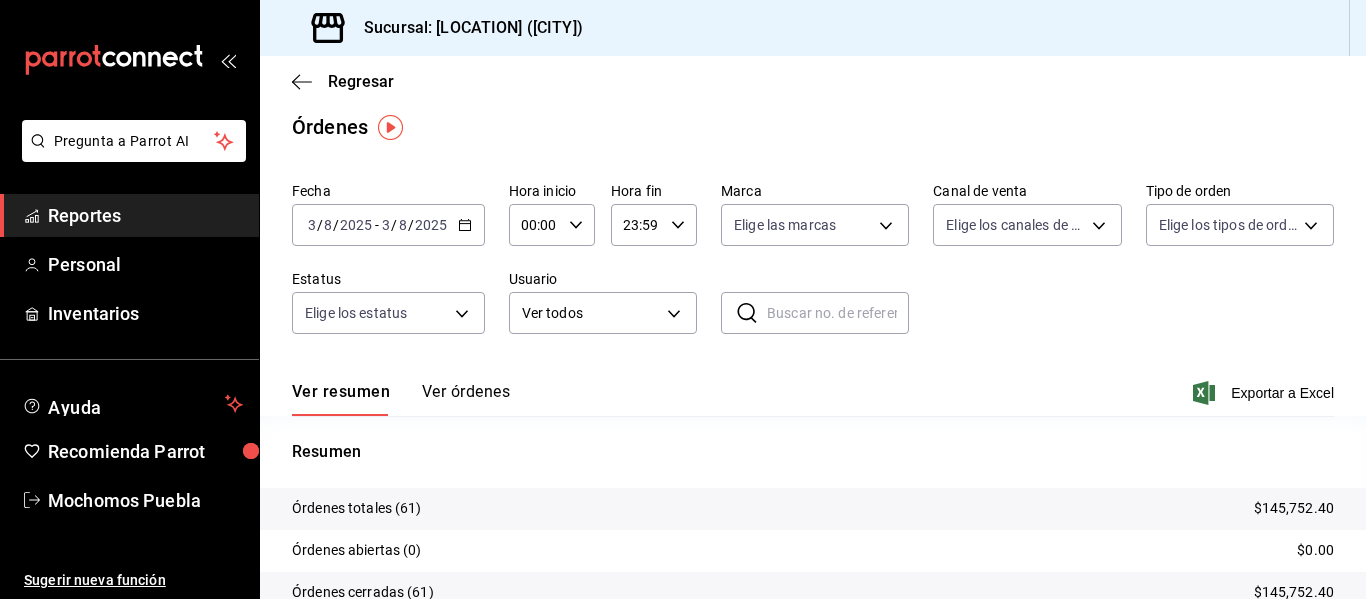 click on "Reportes" at bounding box center (145, 215) 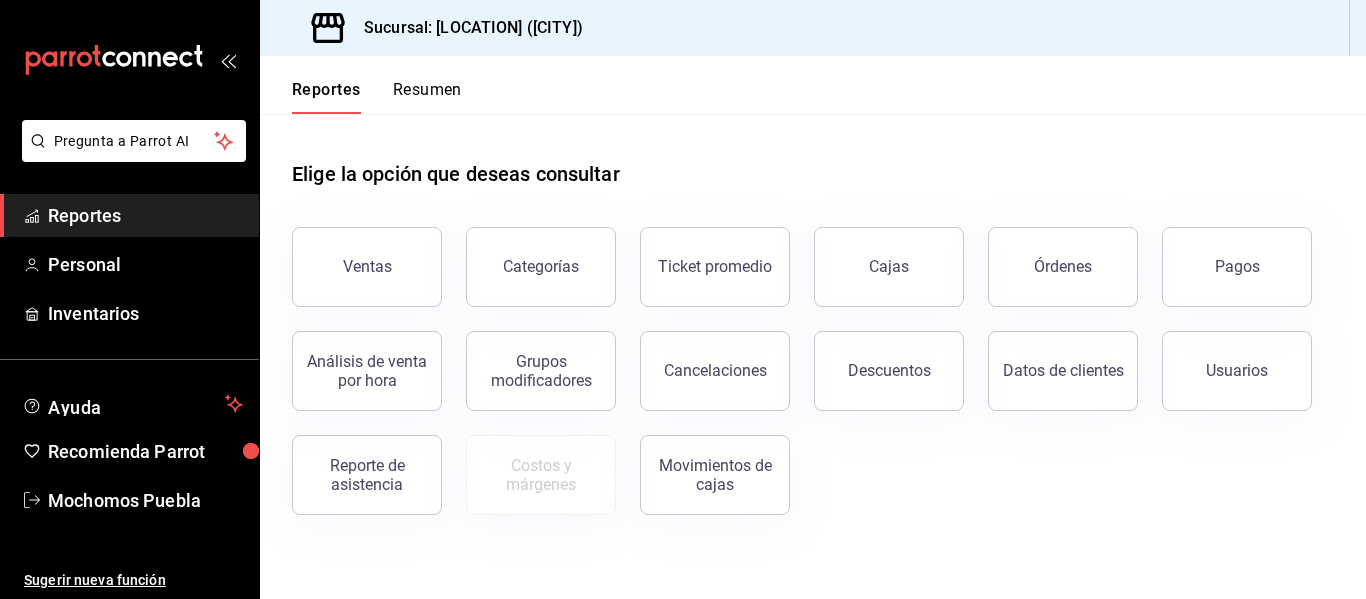 click on "Pagos" at bounding box center (1225, 255) 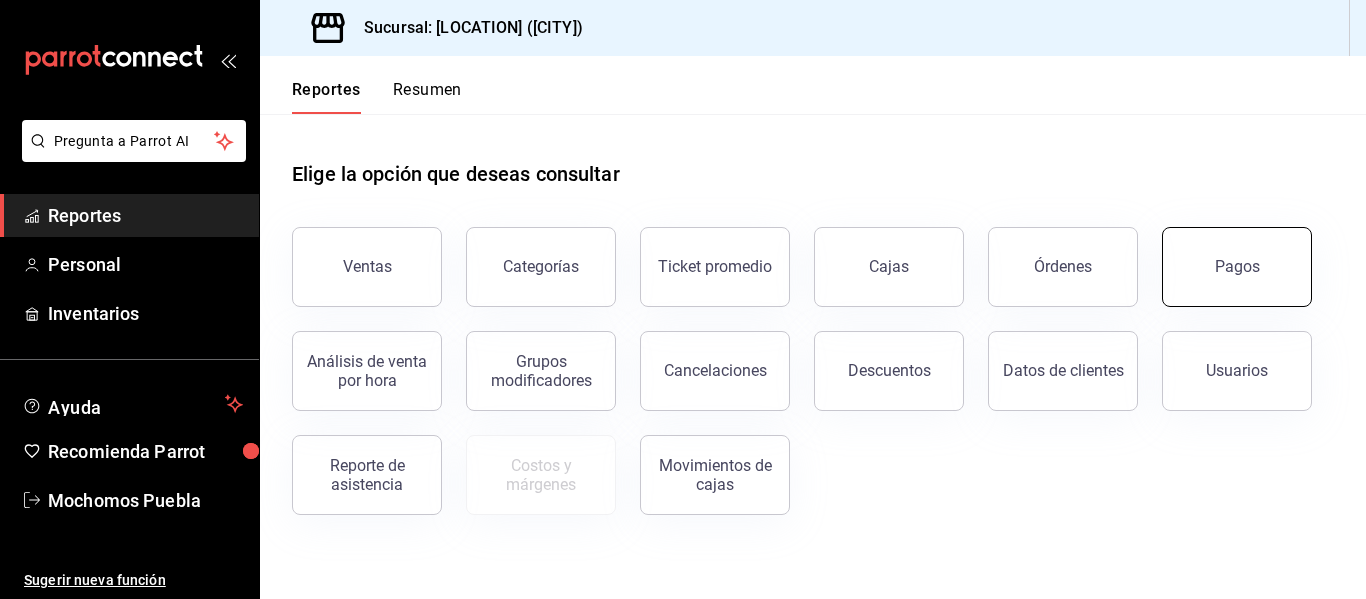 click on "Pagos" at bounding box center (1237, 267) 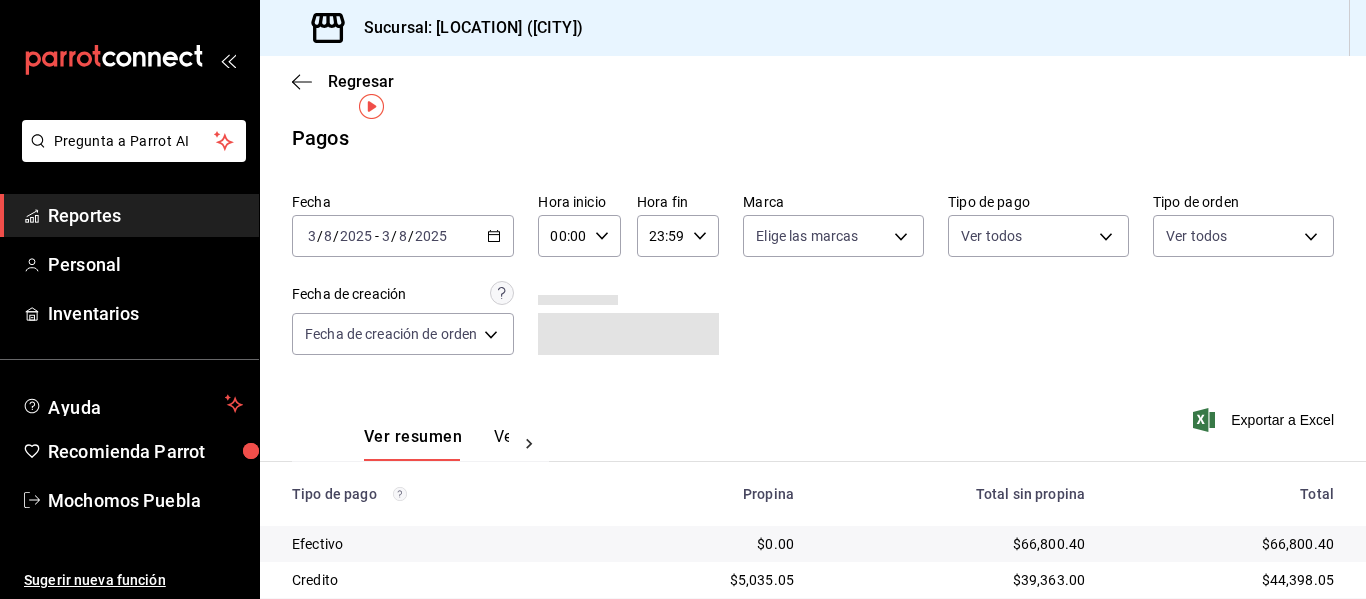 scroll, scrollTop: 59, scrollLeft: 0, axis: vertical 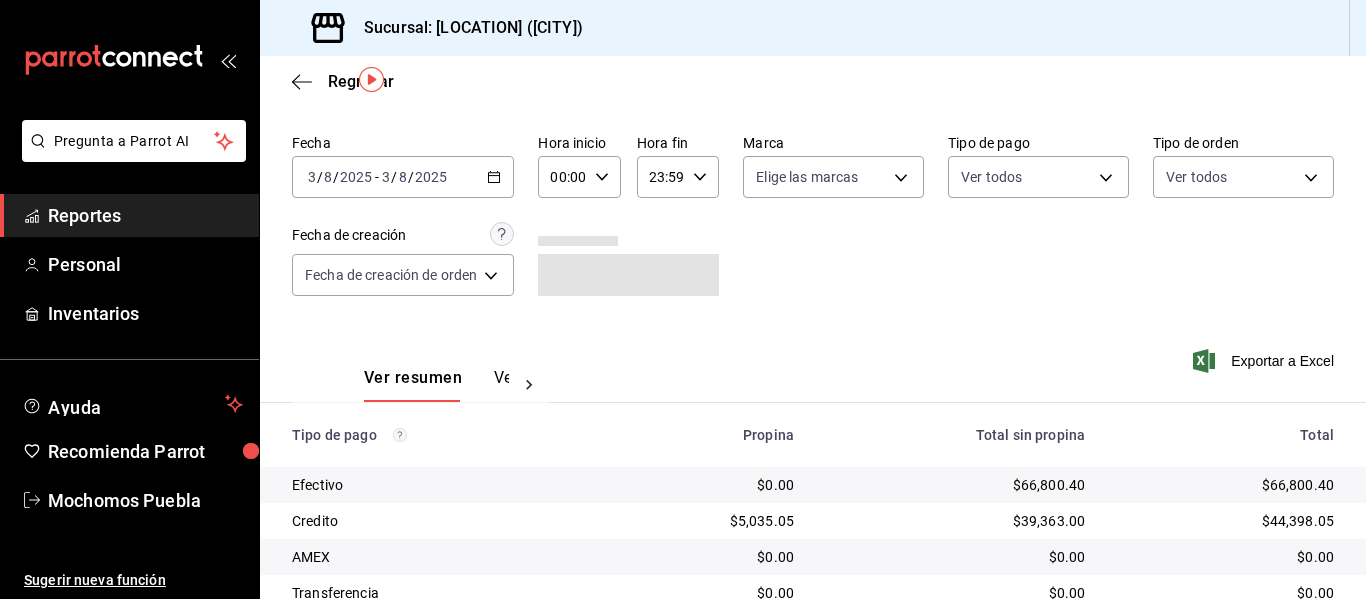 click on "00:00 Hora inicio" at bounding box center [579, 177] 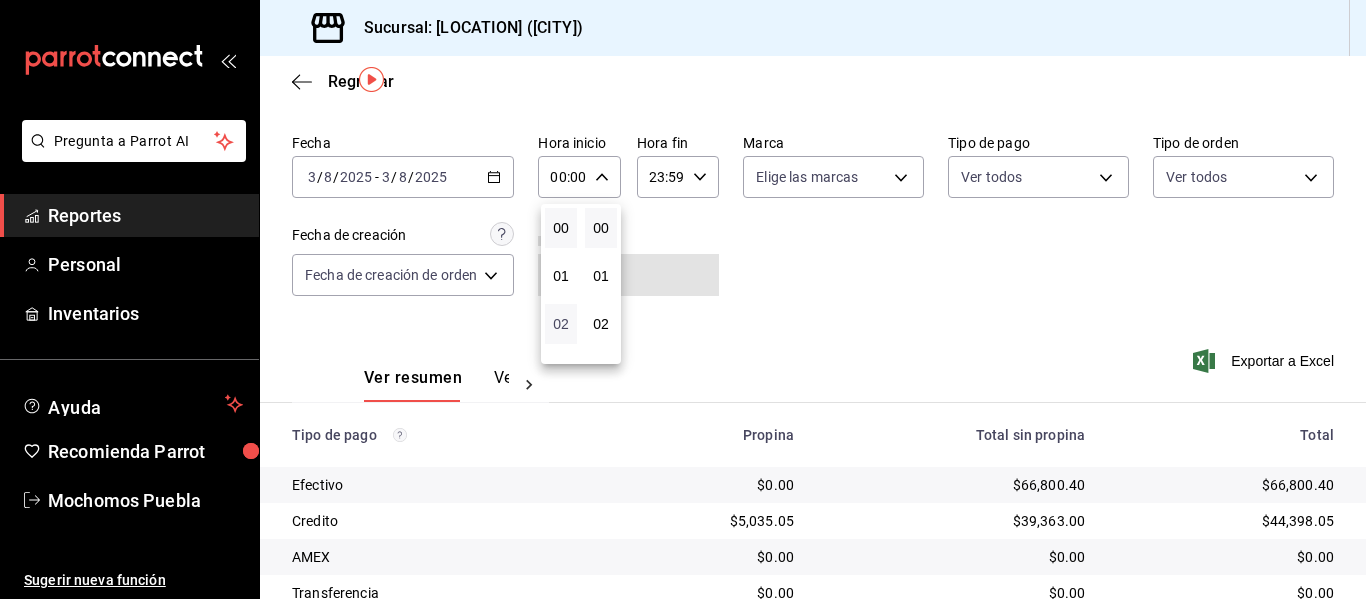 click on "02" at bounding box center (561, 324) 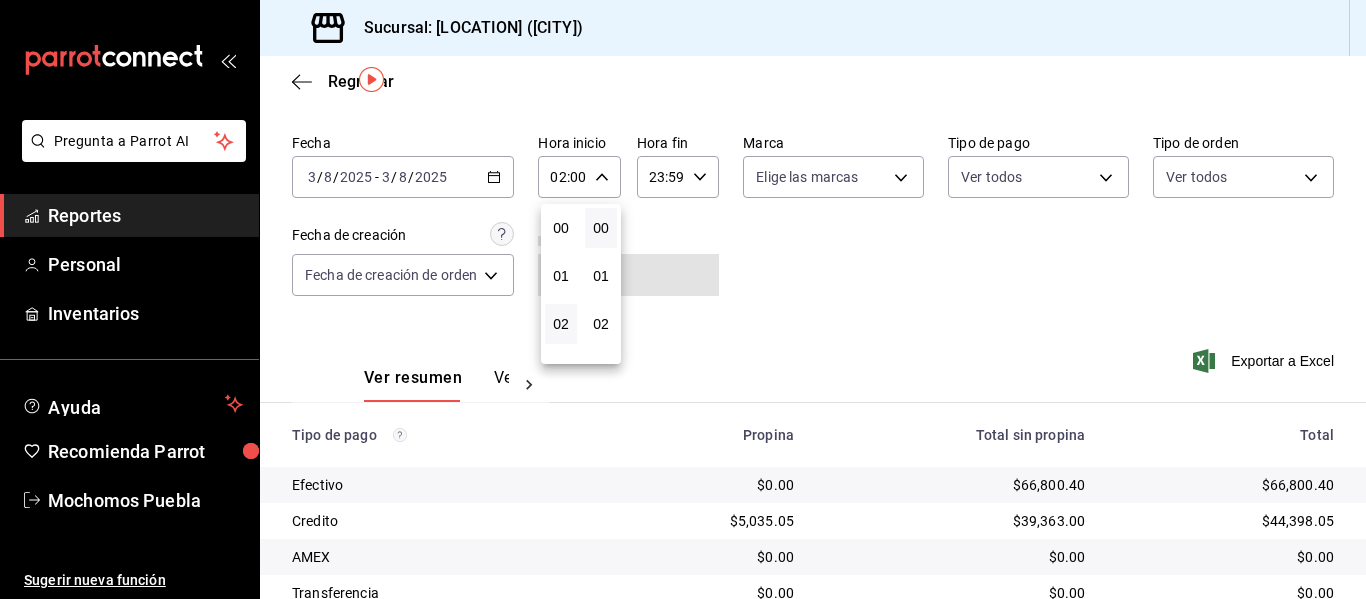 click at bounding box center [683, 299] 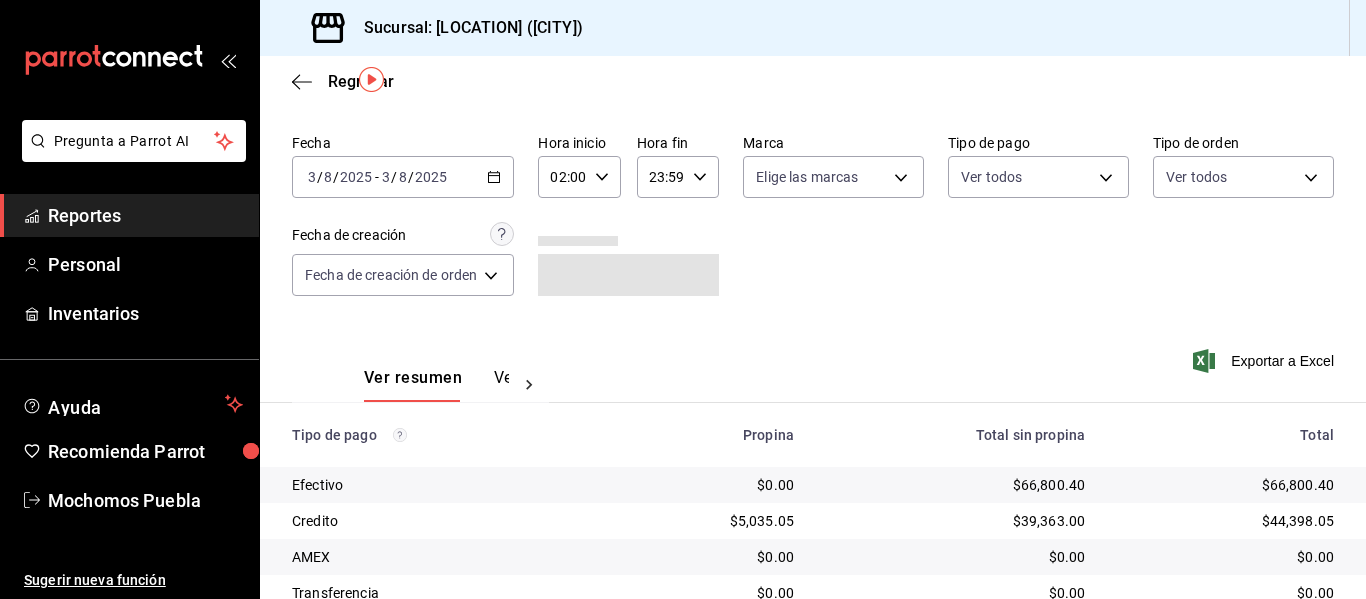 click 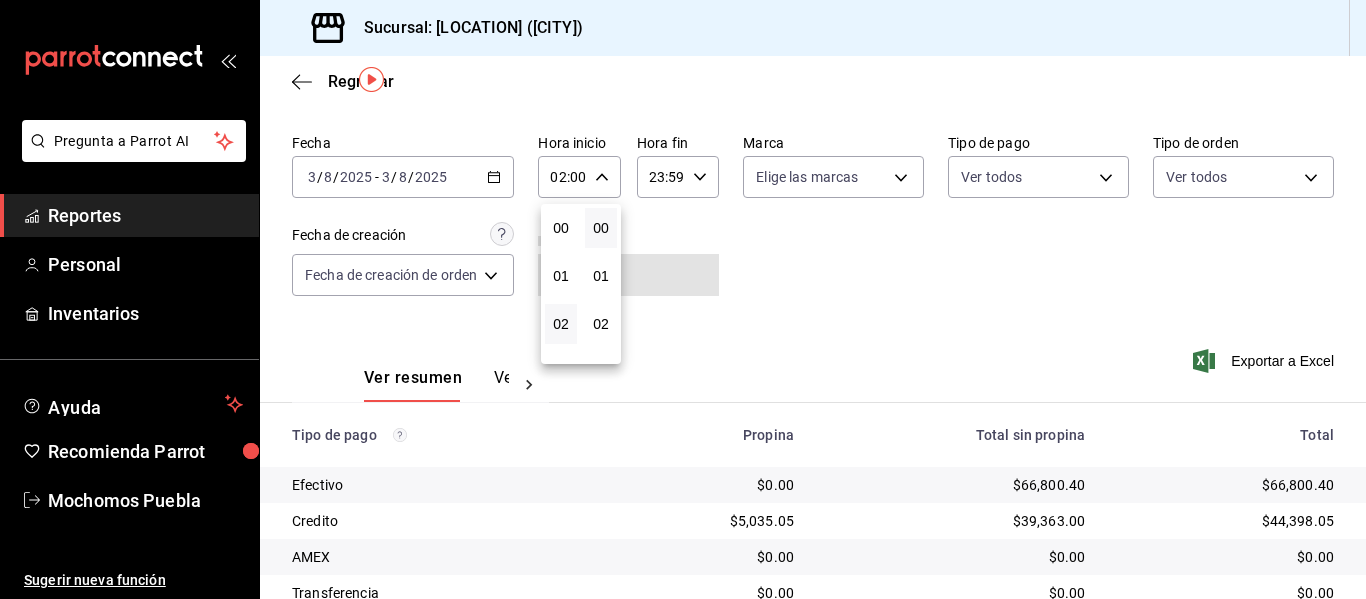 scroll, scrollTop: 96, scrollLeft: 0, axis: vertical 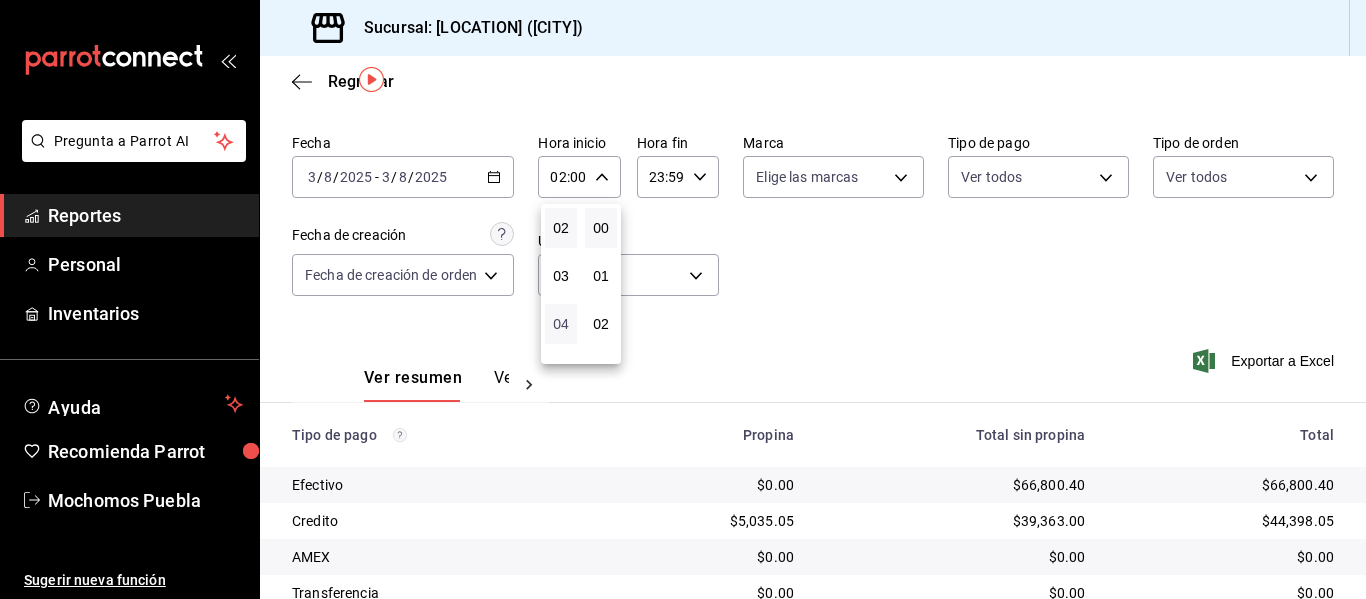 click on "04" at bounding box center (561, 324) 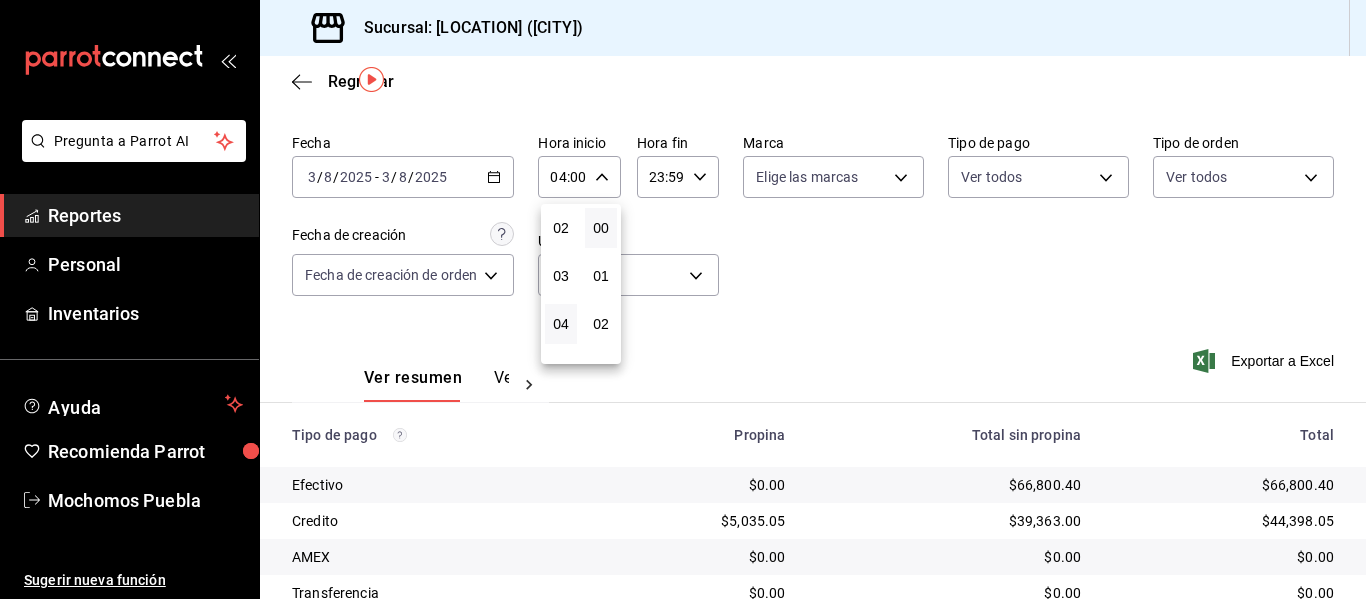 click at bounding box center (683, 299) 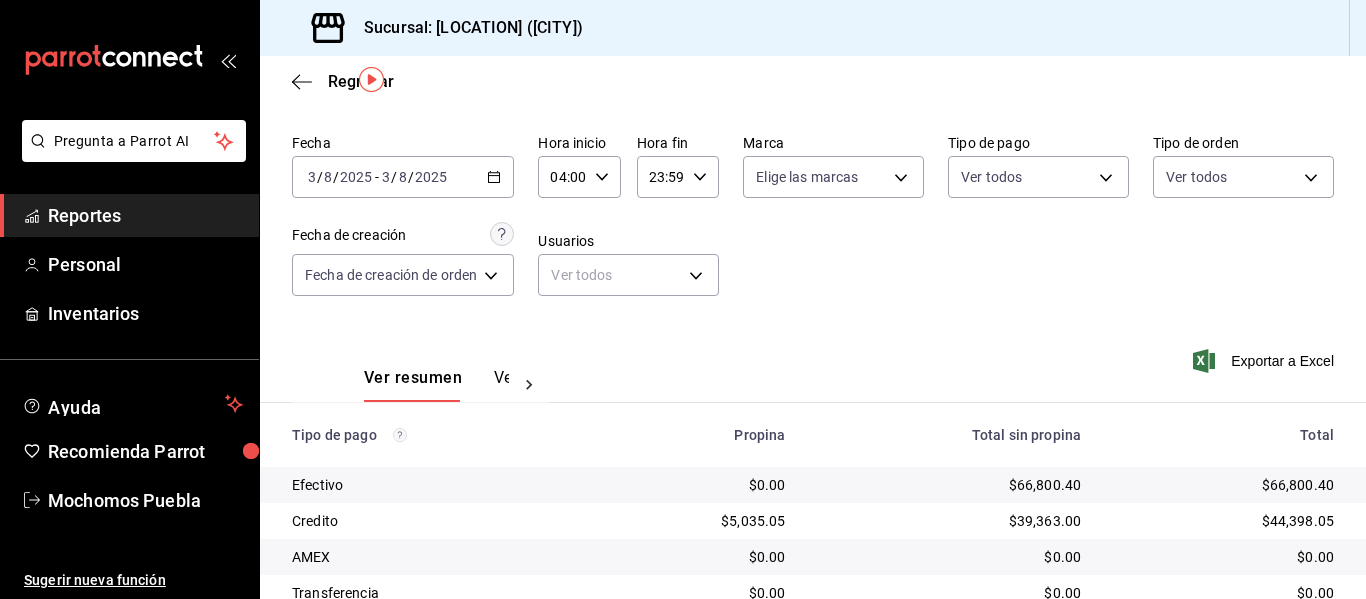 click 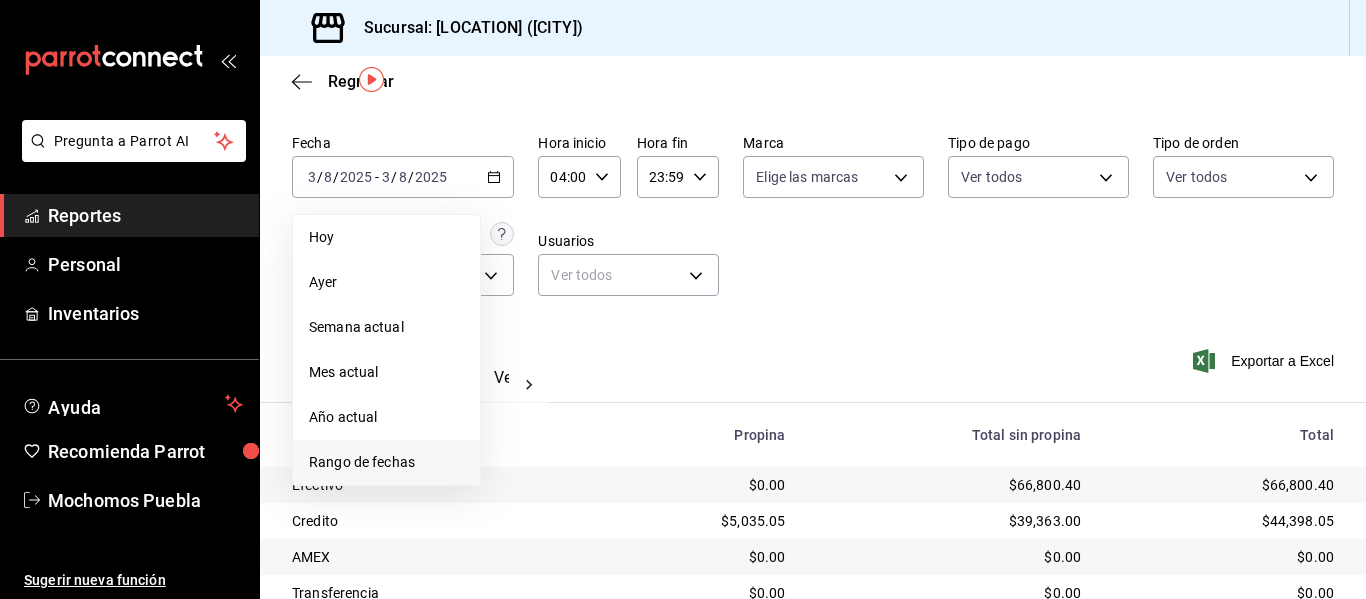 click on "Rango de fechas" at bounding box center (386, 462) 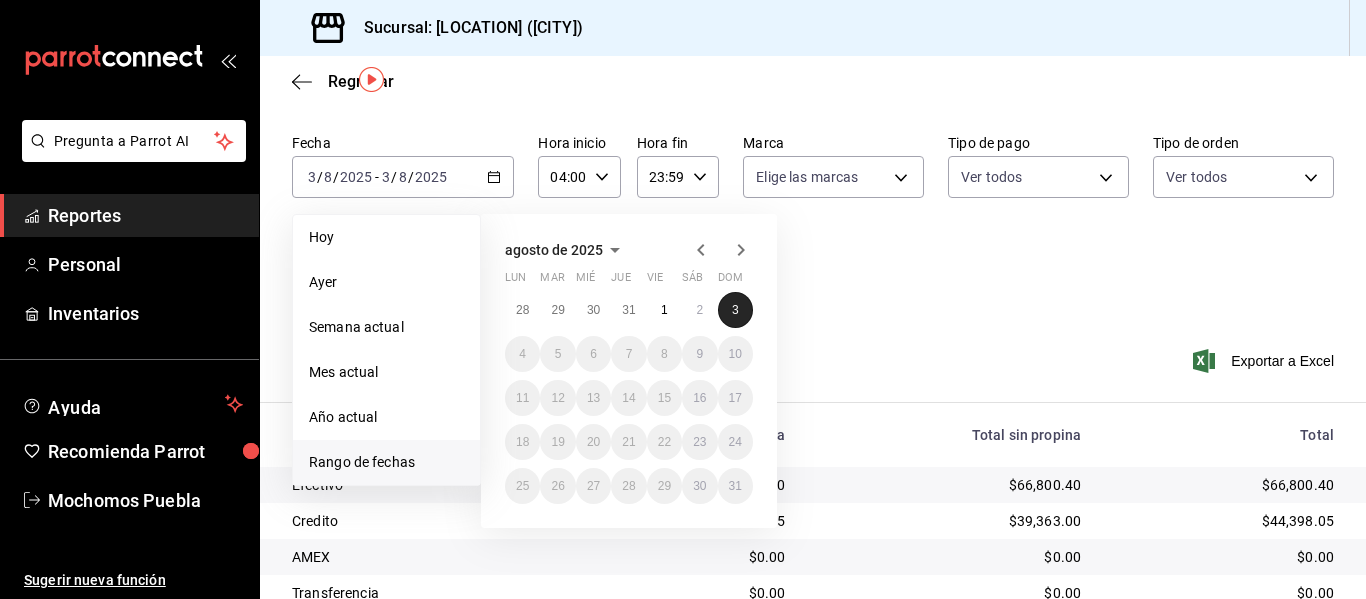 click on "3" at bounding box center (735, 310) 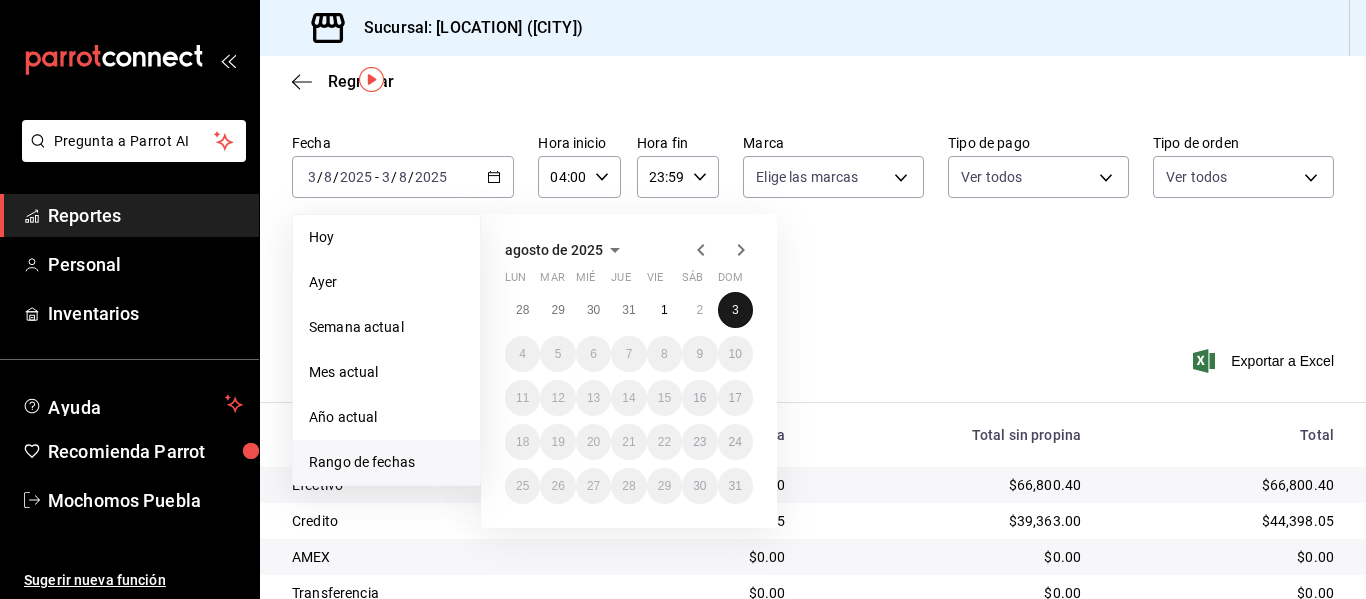 click on "3" at bounding box center [735, 310] 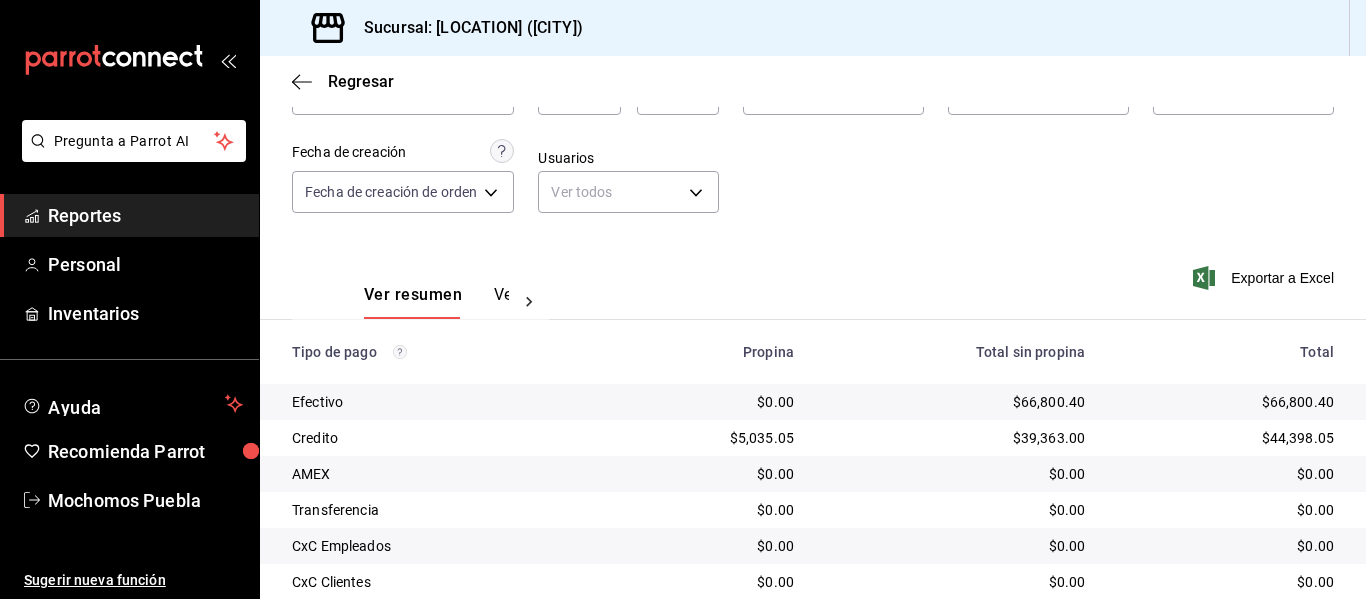 scroll, scrollTop: 285, scrollLeft: 0, axis: vertical 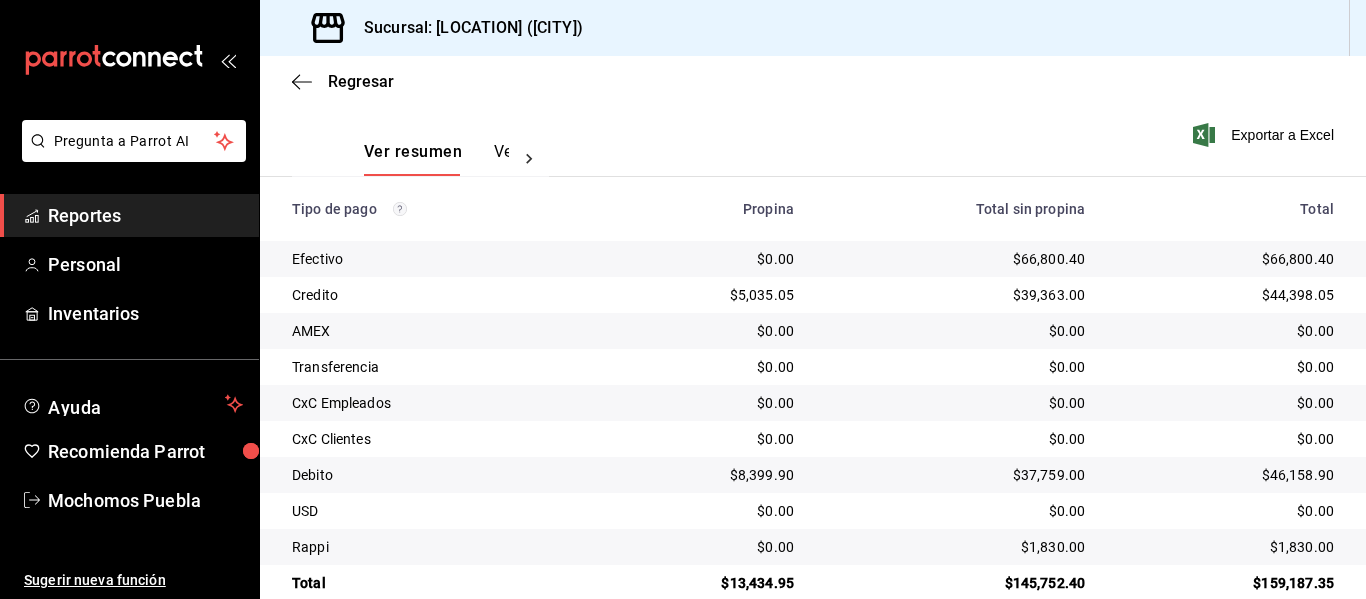 click on "Reportes" at bounding box center (129, 215) 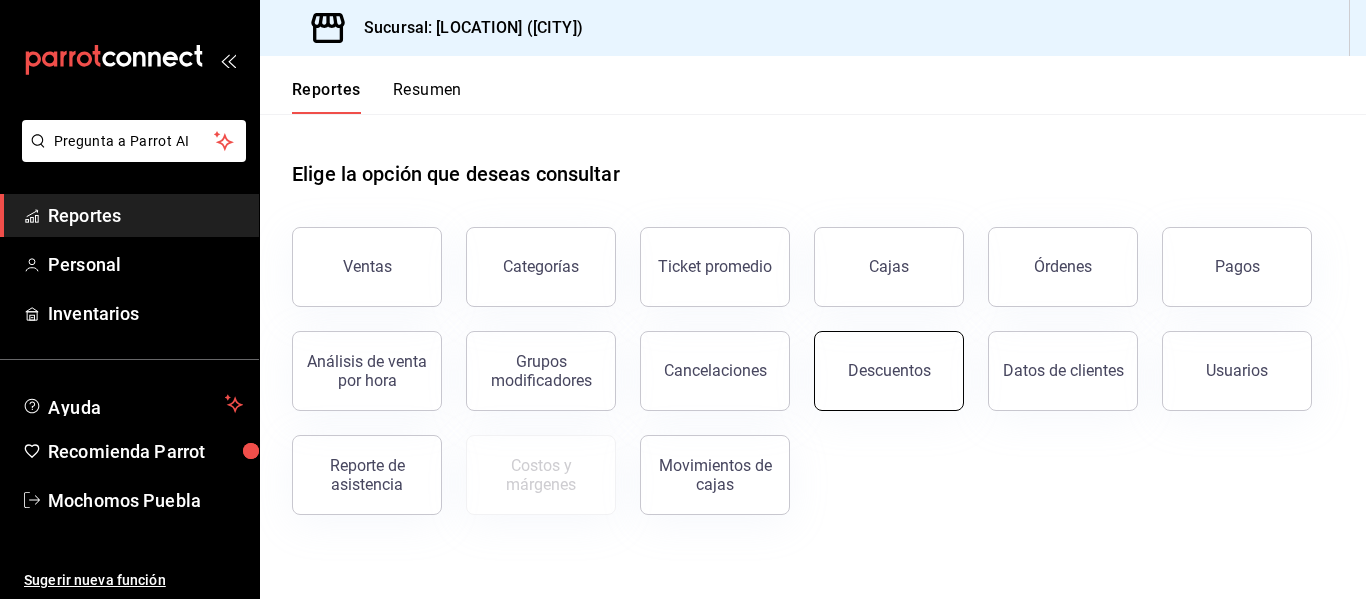 click on "Descuentos" at bounding box center [889, 371] 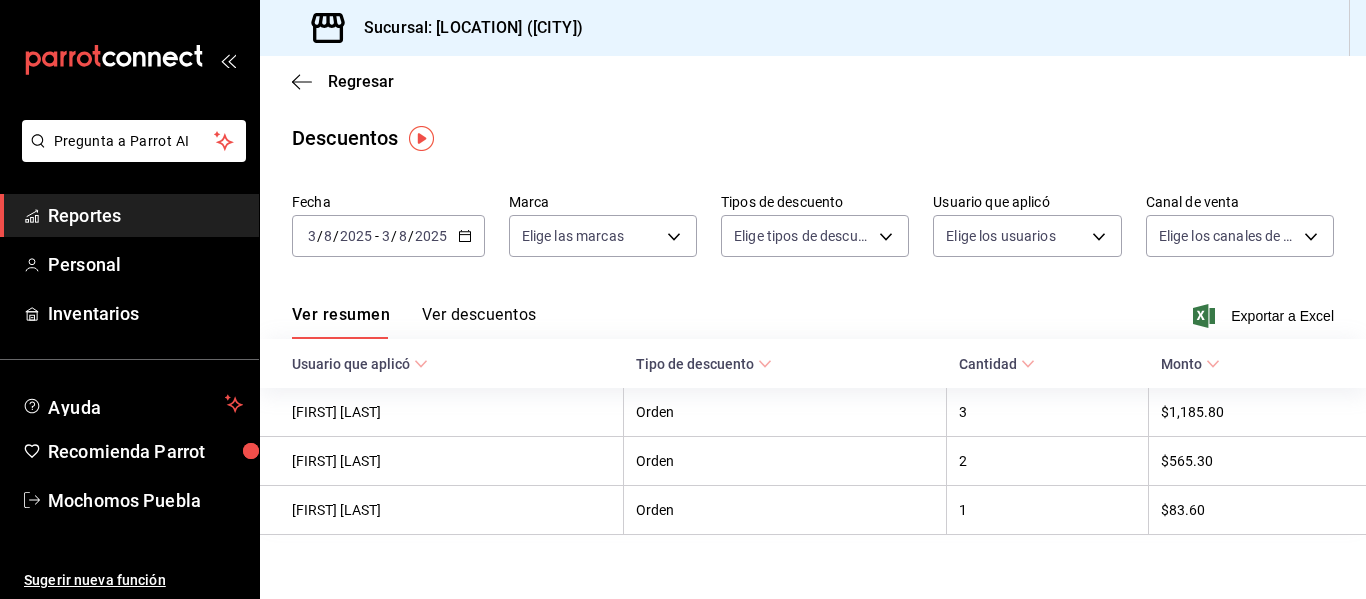 click on "Reportes" at bounding box center (145, 215) 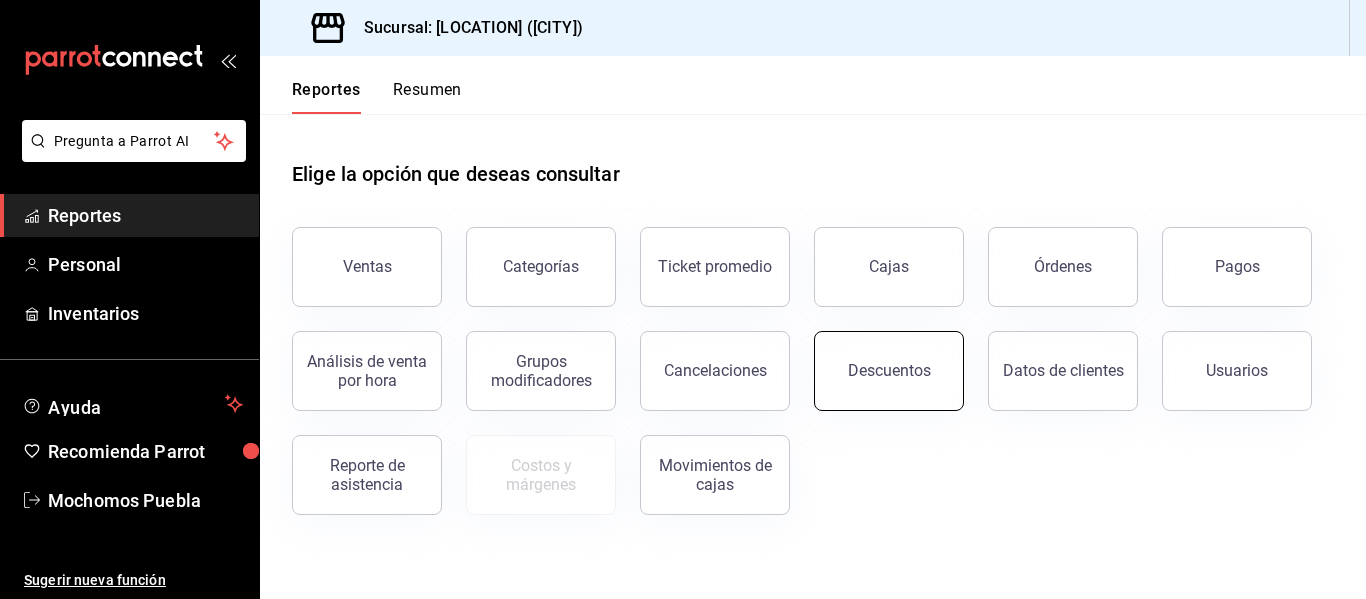 click on "Descuentos" at bounding box center [889, 371] 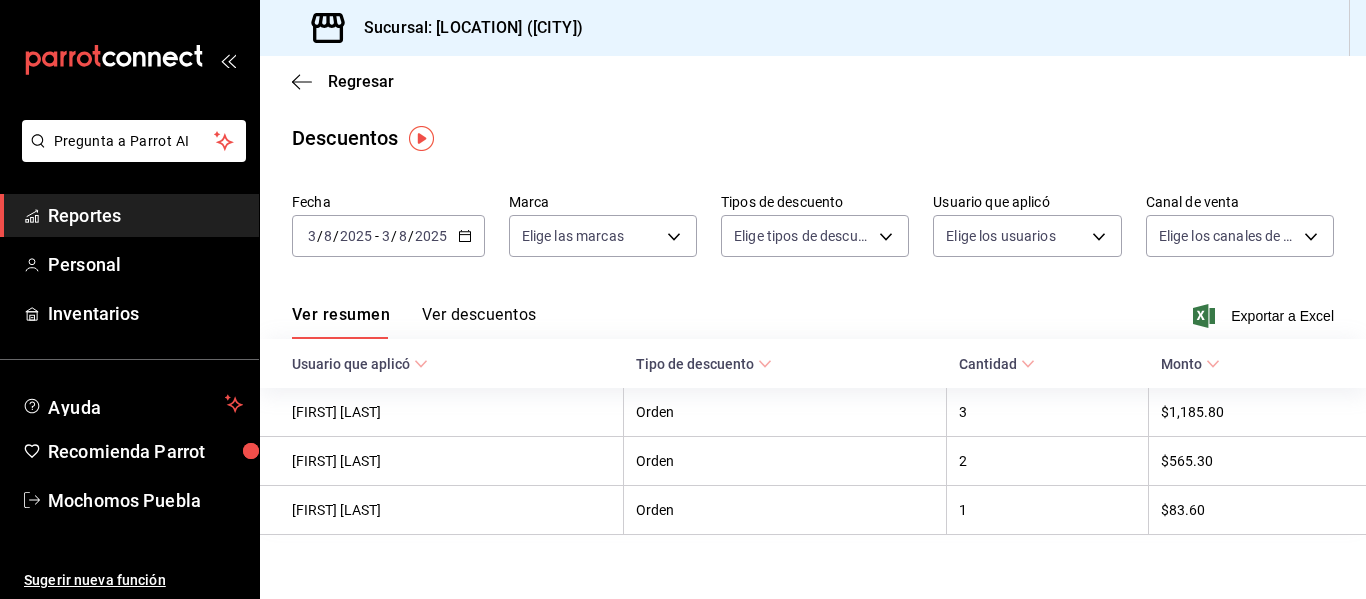 click on "2025-08-03 3 / 8 / 2025 - 2025-08-03 3 / 8 / 2025" at bounding box center (388, 236) 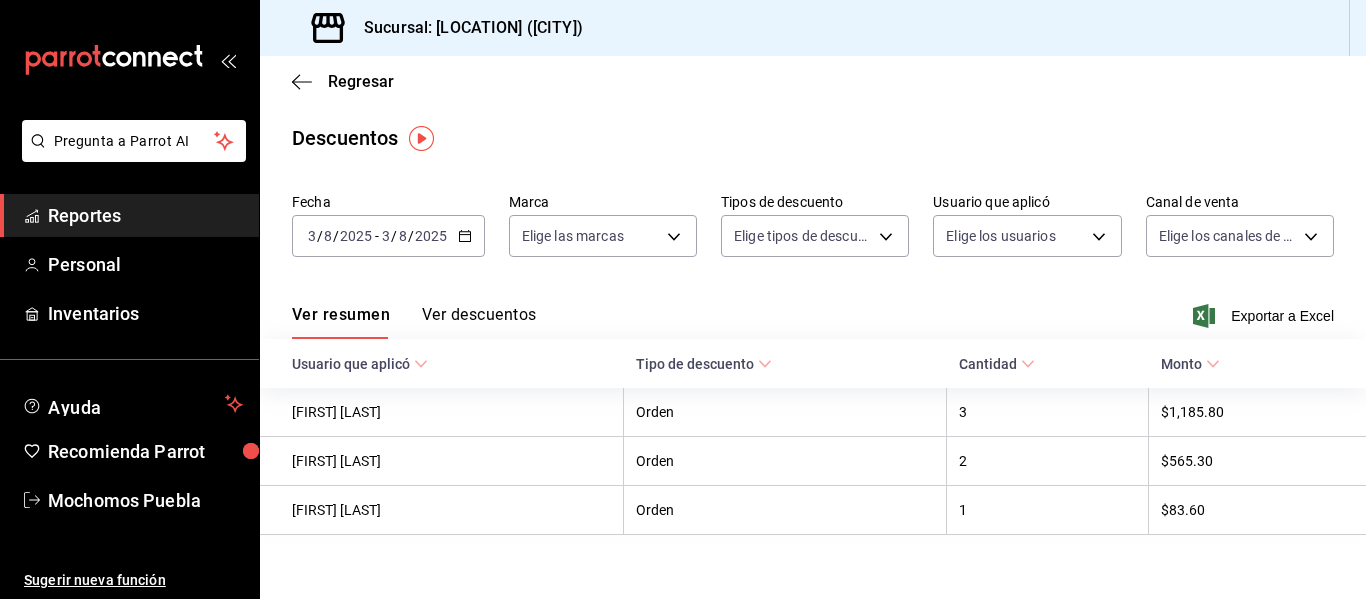 click on "Regresar Descuentos Fecha [DATE] [DATE] - [DATE] [DATE] Marca Elige las marcas Tipos de descuento Elige tipos de descuento Usuario que aplicó Elige los usuarios Canal de venta Elige los canales de venta Ver resumen Ver descuentos Exportar a Excel Usuario que aplicó Tipo de descuento Cantidad Monto [FIRST] [LAST] Orden 3 $1,185.80 [FIRST] [LAST] Orden 2 $565.30 [FIRST] [LAST] Orden 1 $83.60" at bounding box center [813, 335] 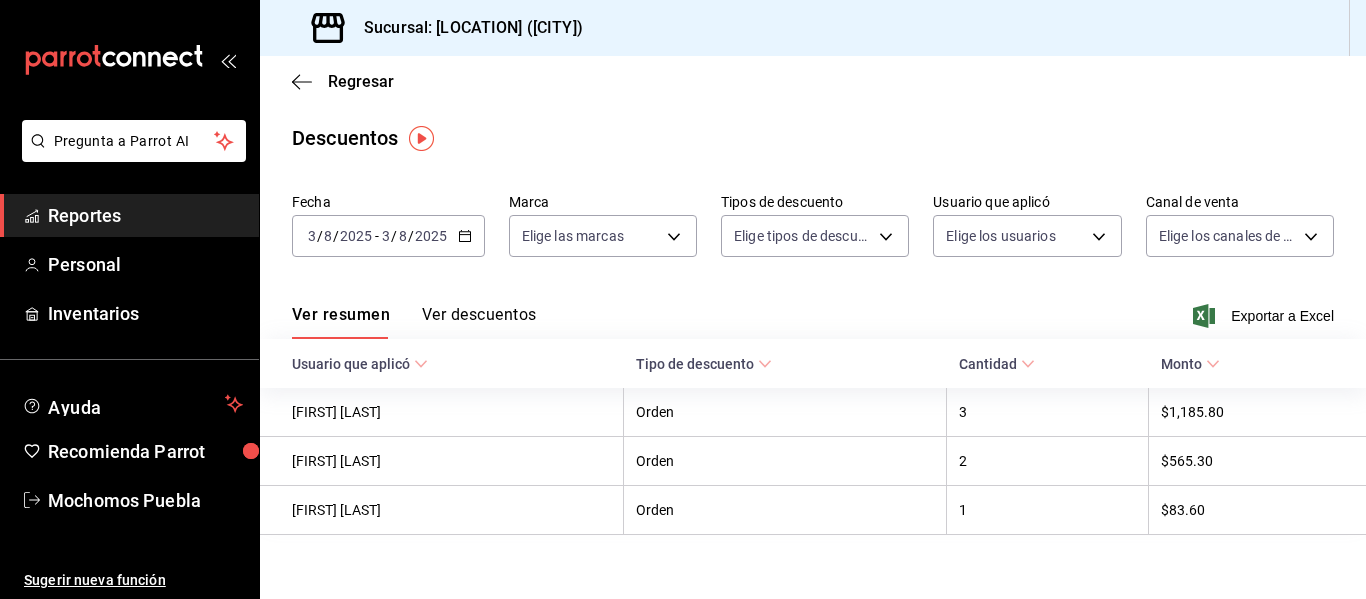 scroll, scrollTop: 20, scrollLeft: 0, axis: vertical 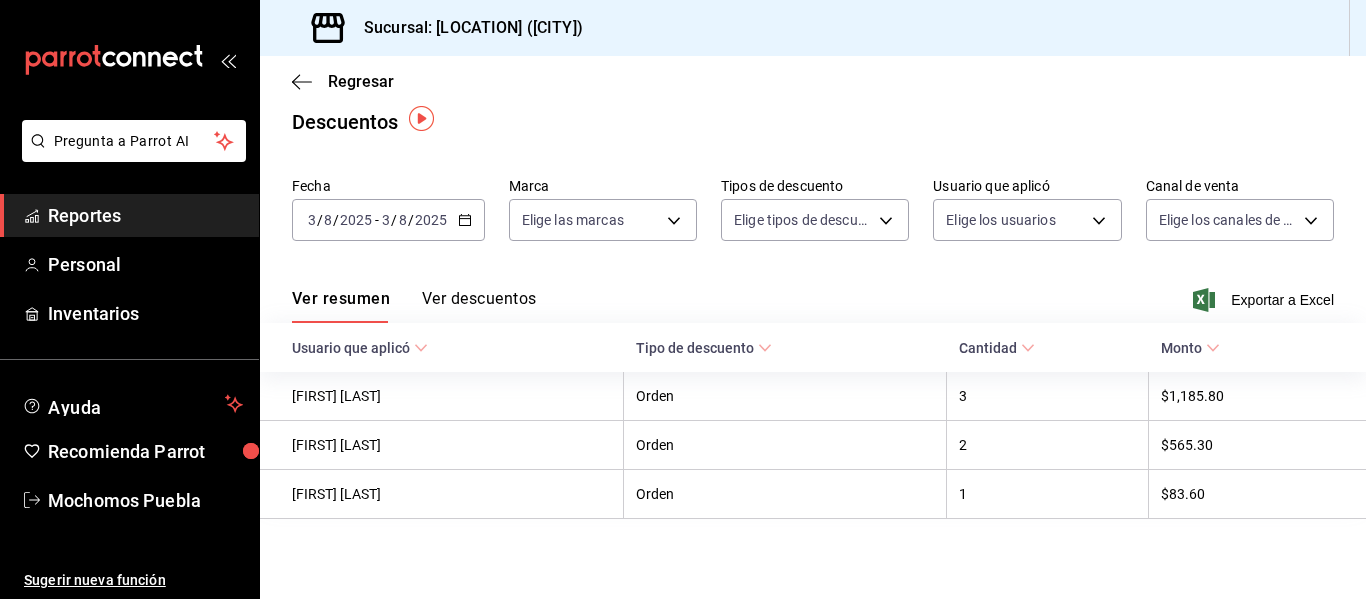 click on "Reportes" at bounding box center (145, 215) 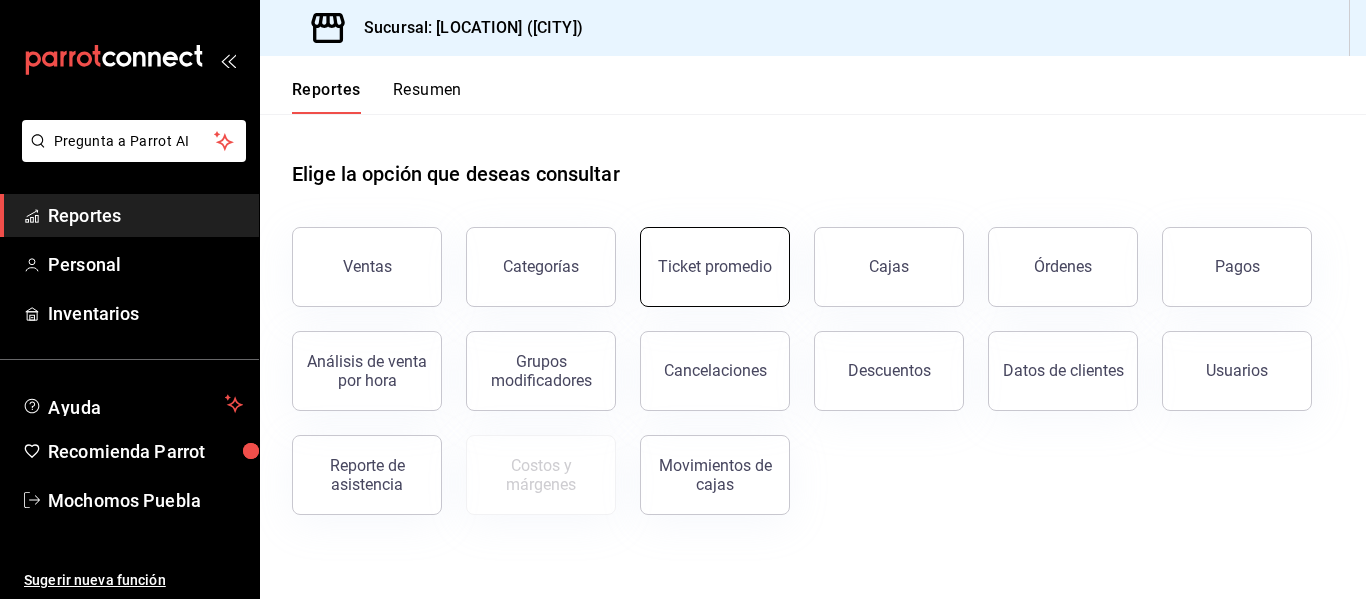 click on "Ticket promedio" at bounding box center (715, 267) 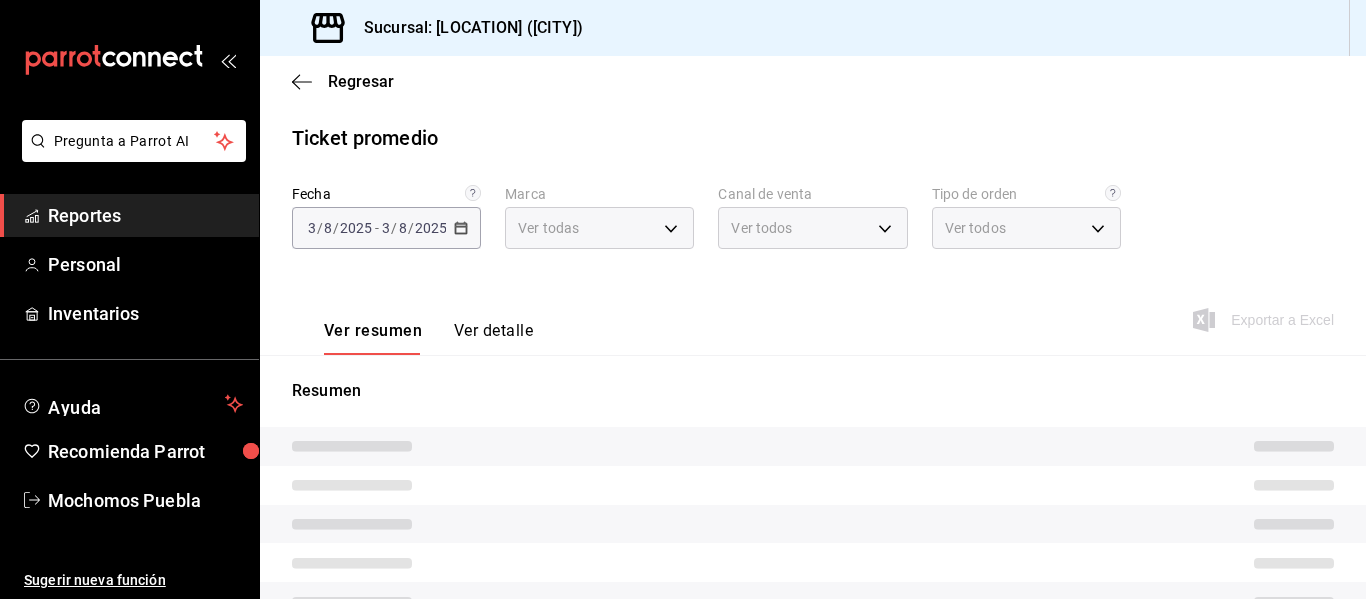 type on "65eb7388-82e4-42fa-8caf-680550c77e6f" 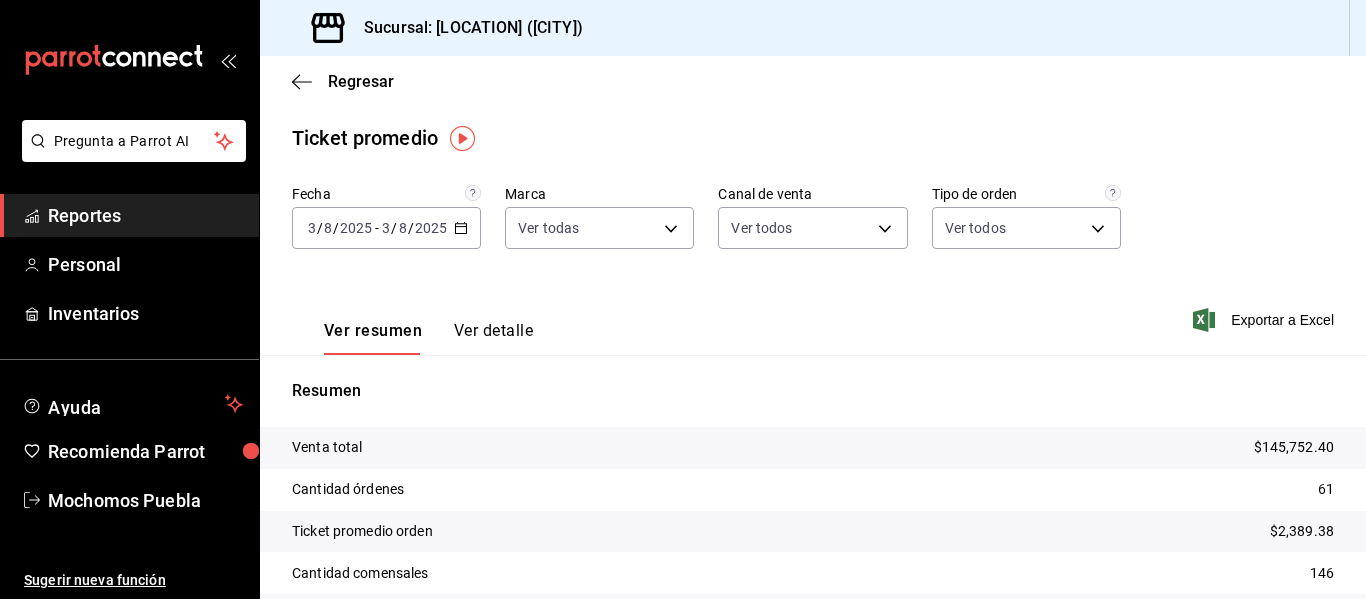 click on "Ticket promedio" at bounding box center (813, 138) 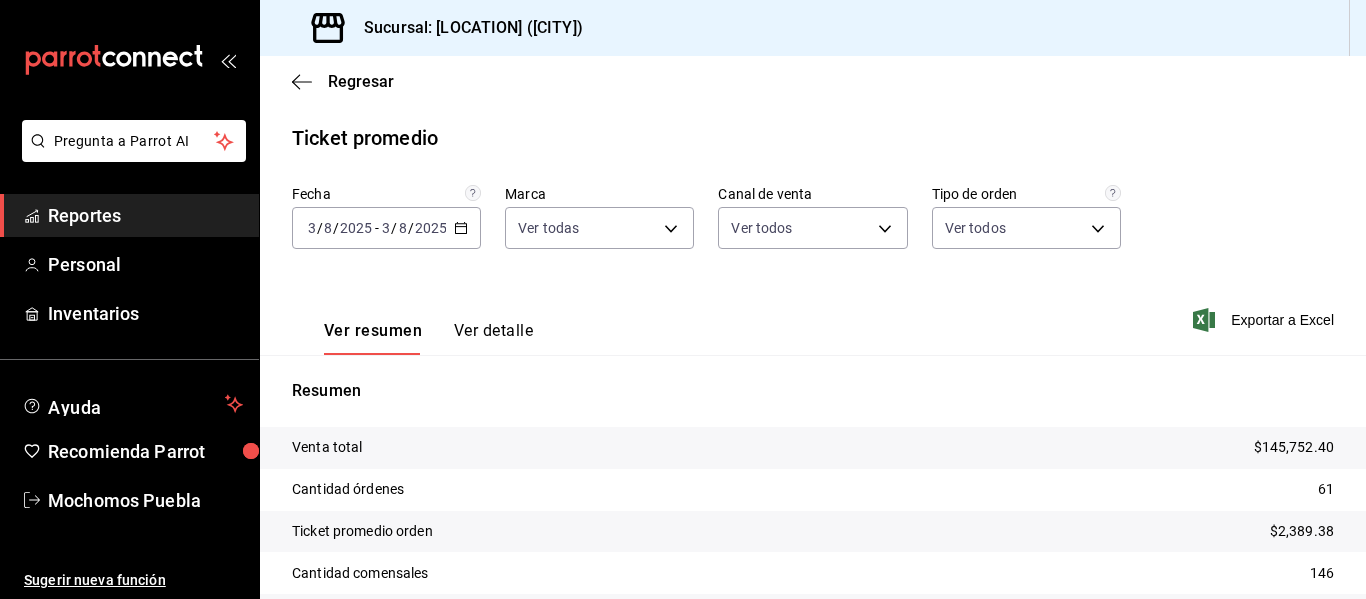 scroll, scrollTop: 125, scrollLeft: 0, axis: vertical 